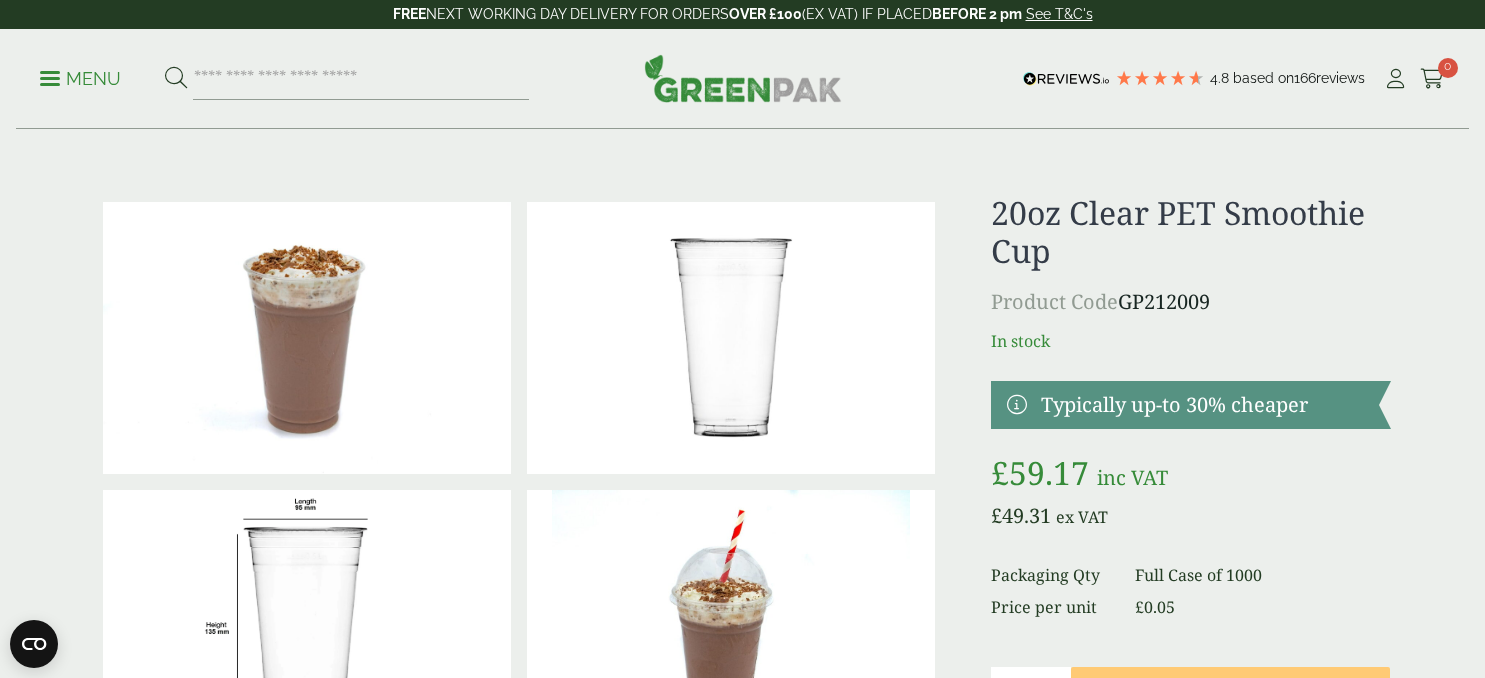scroll, scrollTop: 0, scrollLeft: 0, axis: both 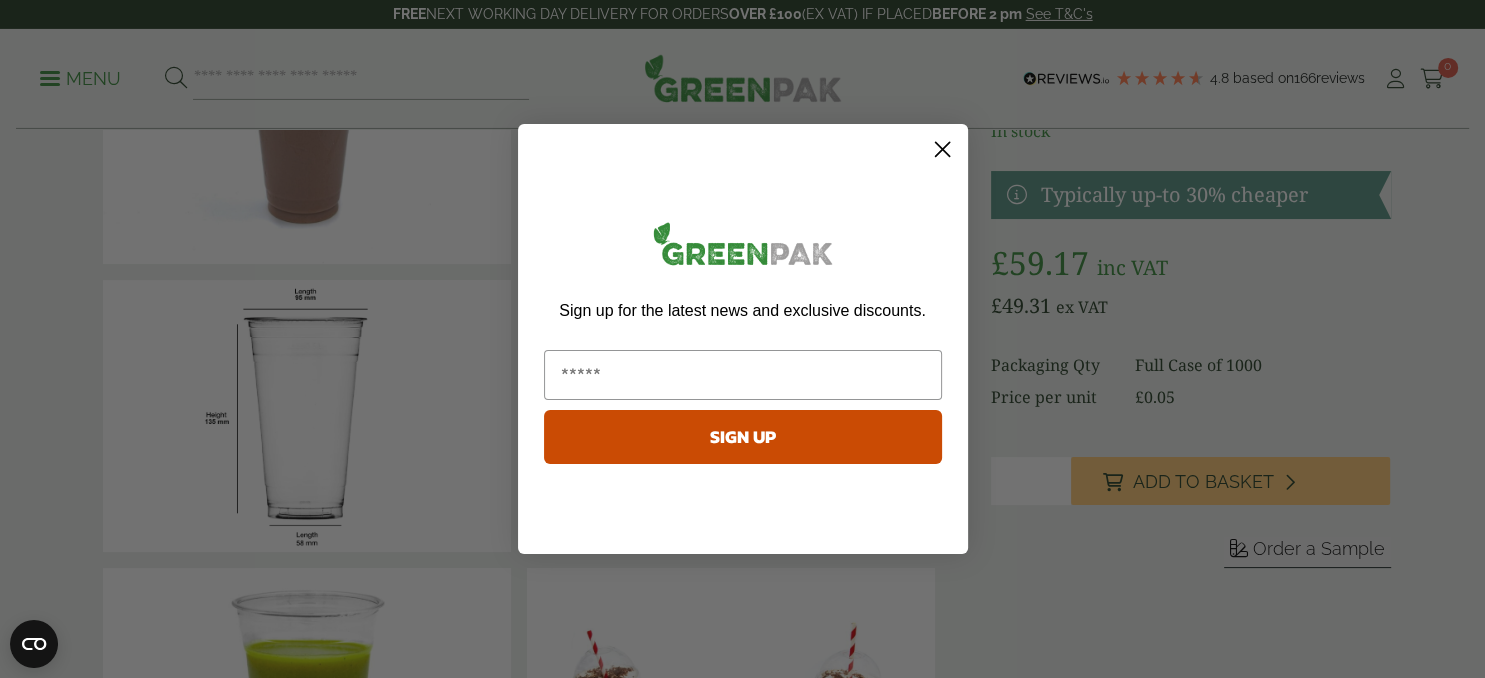 click 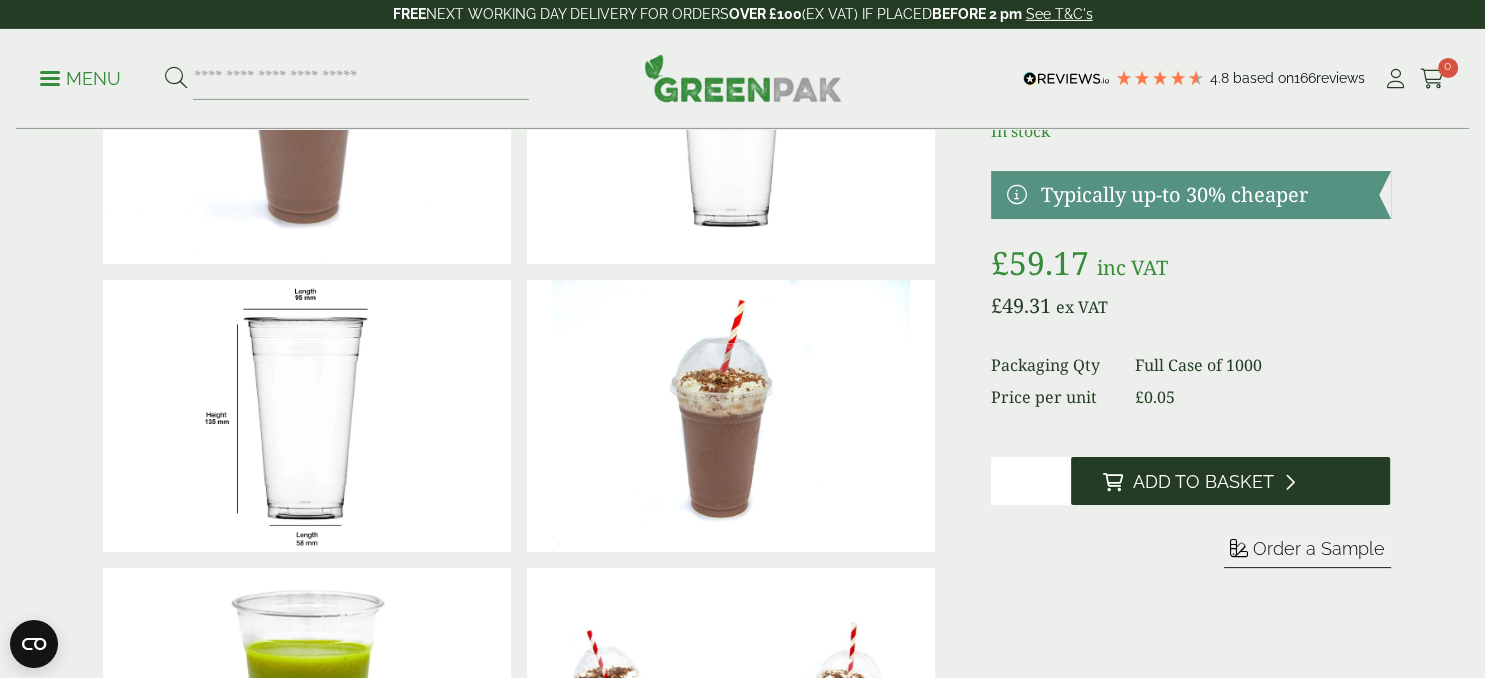 click on "Add to Basket" at bounding box center [1203, 482] 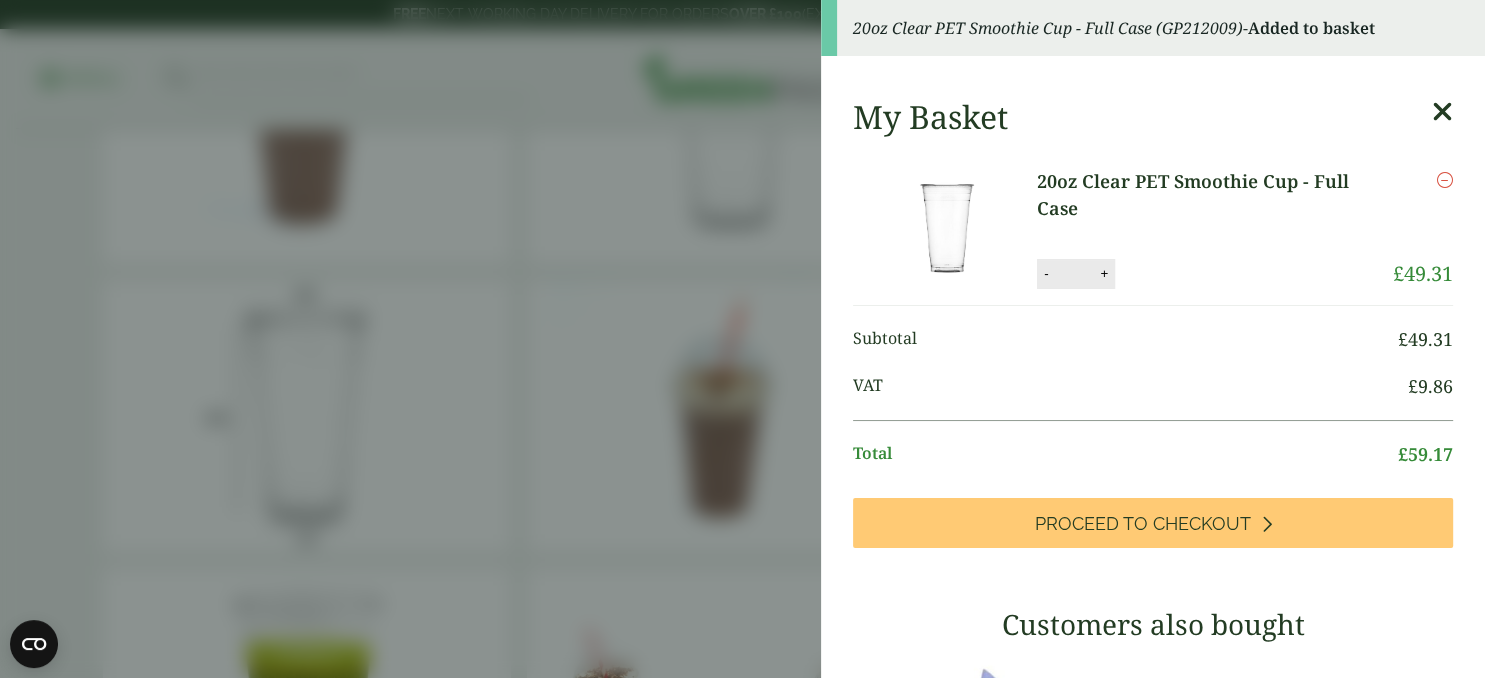 click on "20oz Clear PET Smoothie Cup - Full Case (GP212009)  -  Added to basket
My Basket
20oz Clear PET Smoothie Cup - Full Case
20oz Clear PET Smoothie Cup - Full Case quantity
- * +
Update
Remove
£ 49.31 £ 49.31" at bounding box center [742, 339] 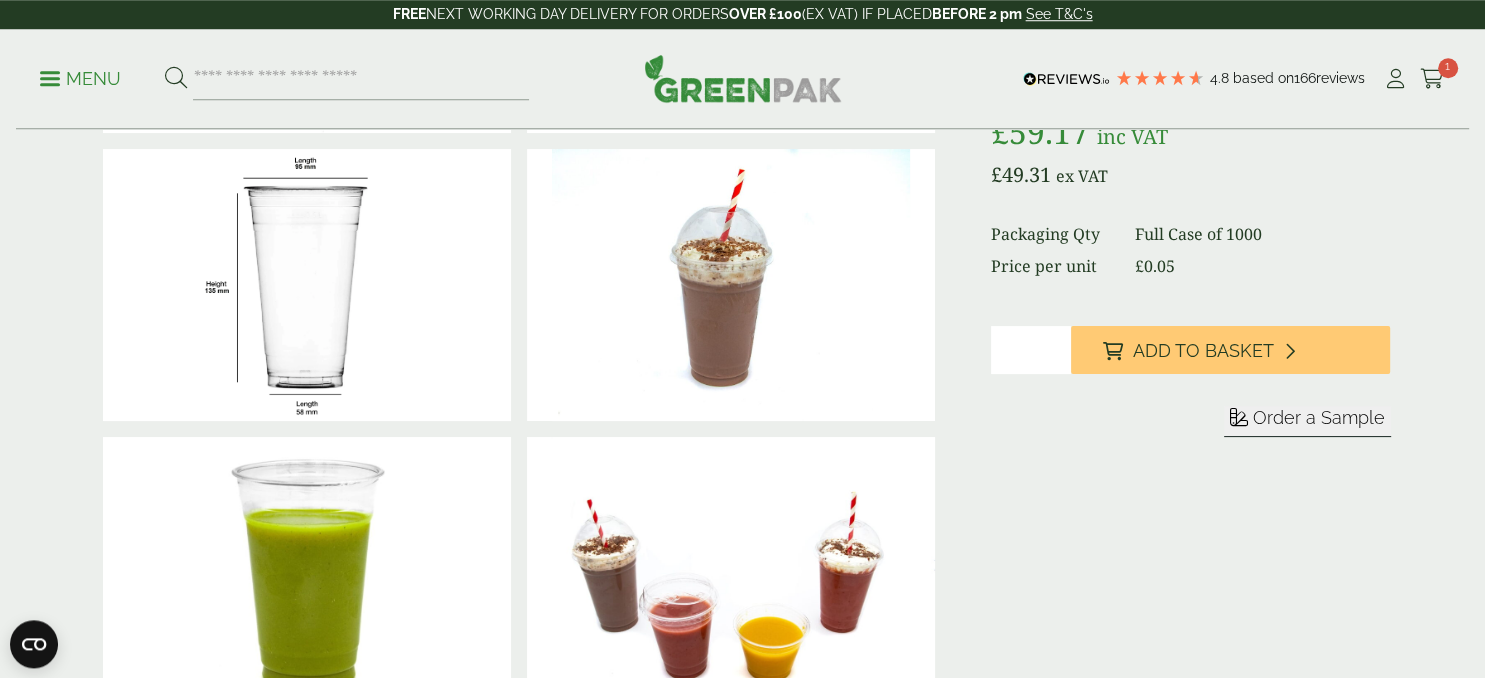 scroll, scrollTop: 329, scrollLeft: 0, axis: vertical 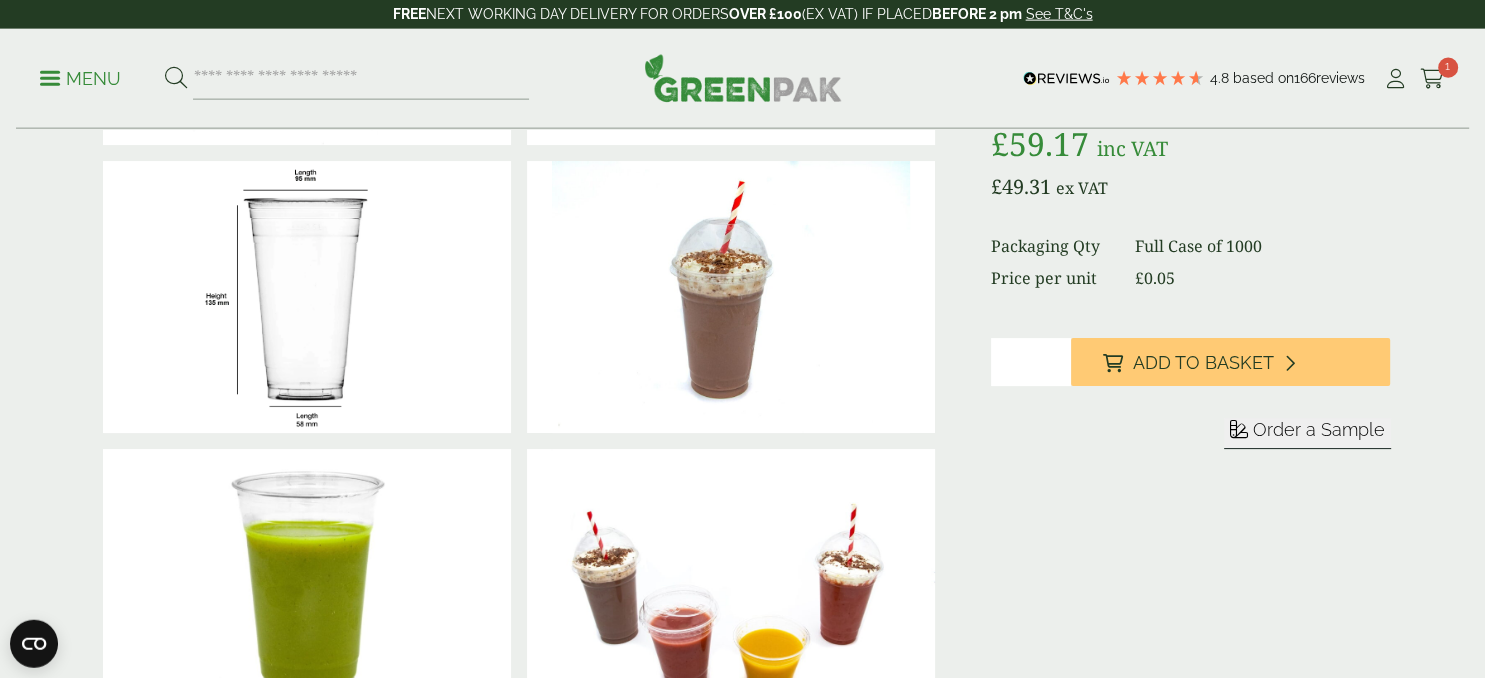 click at bounding box center [731, 585] 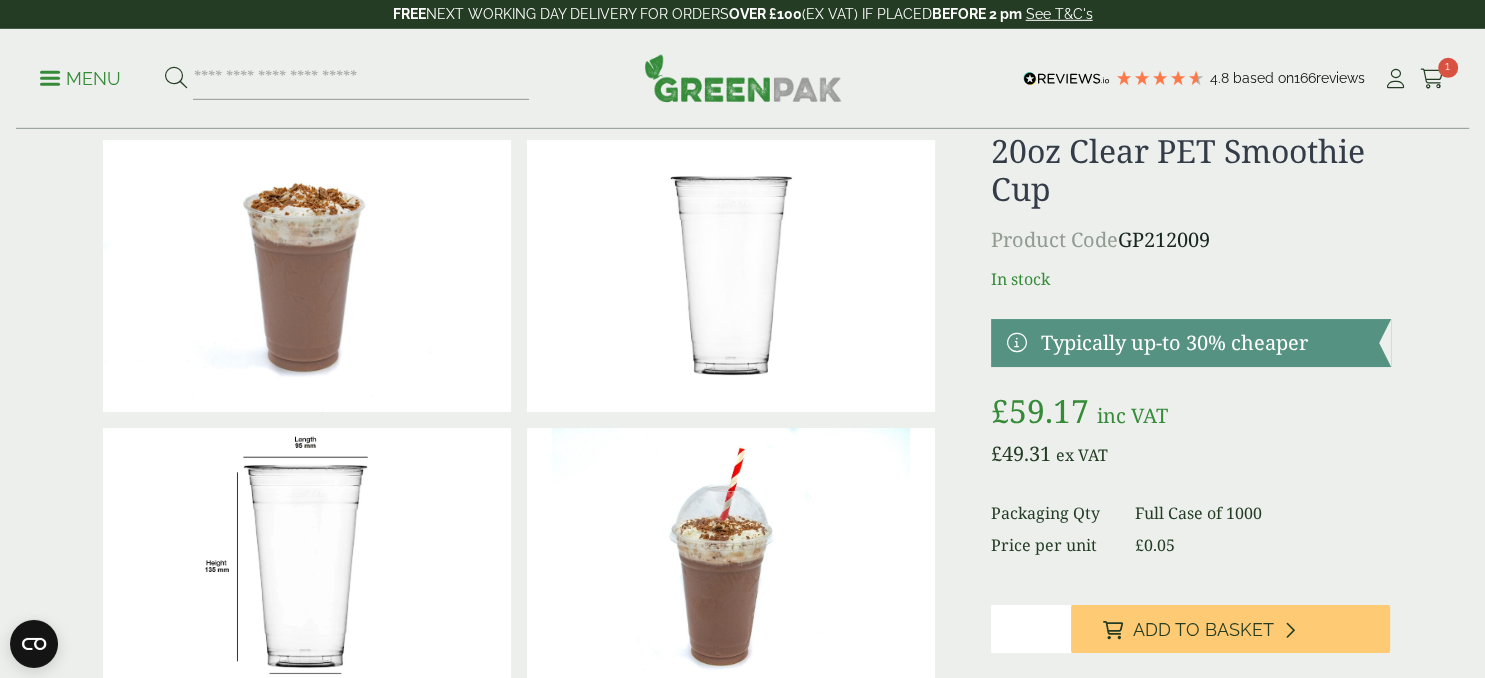 scroll, scrollTop: 0, scrollLeft: 0, axis: both 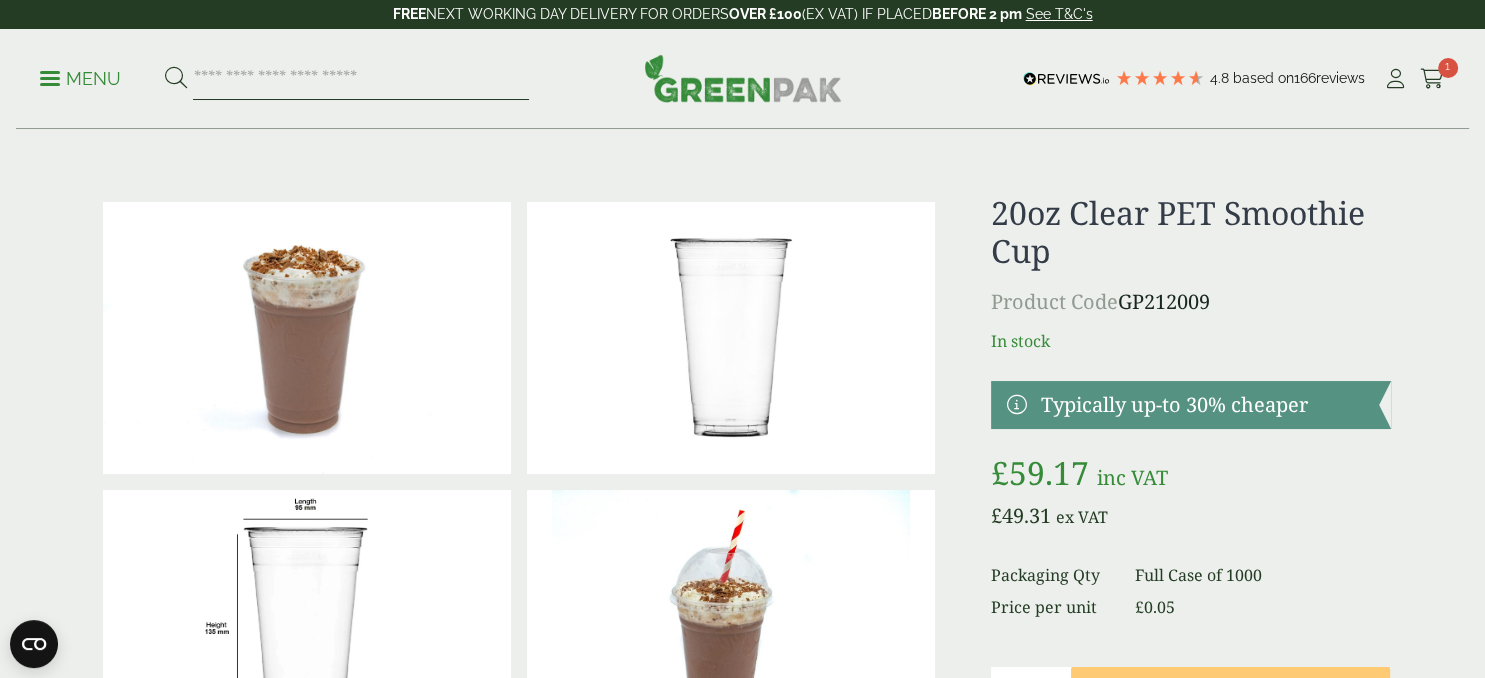 click at bounding box center [361, 79] 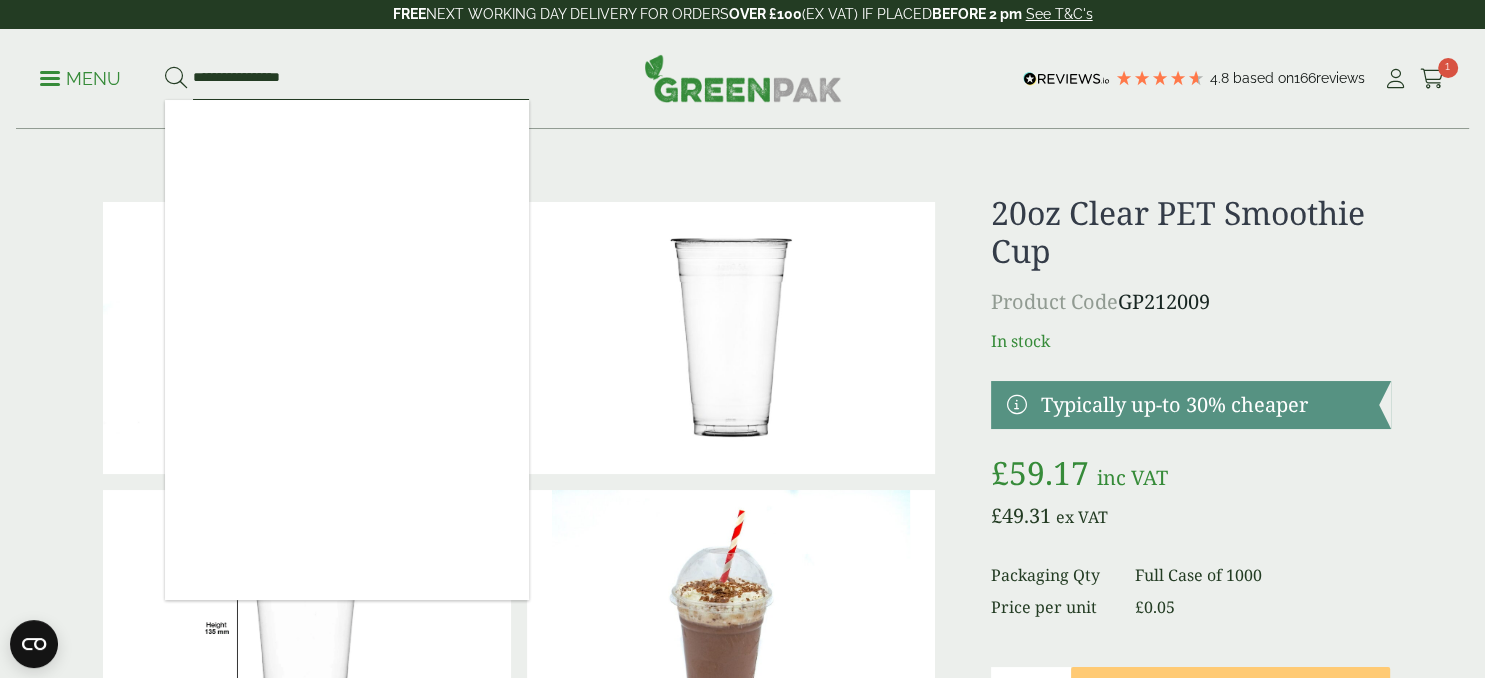 type on "**********" 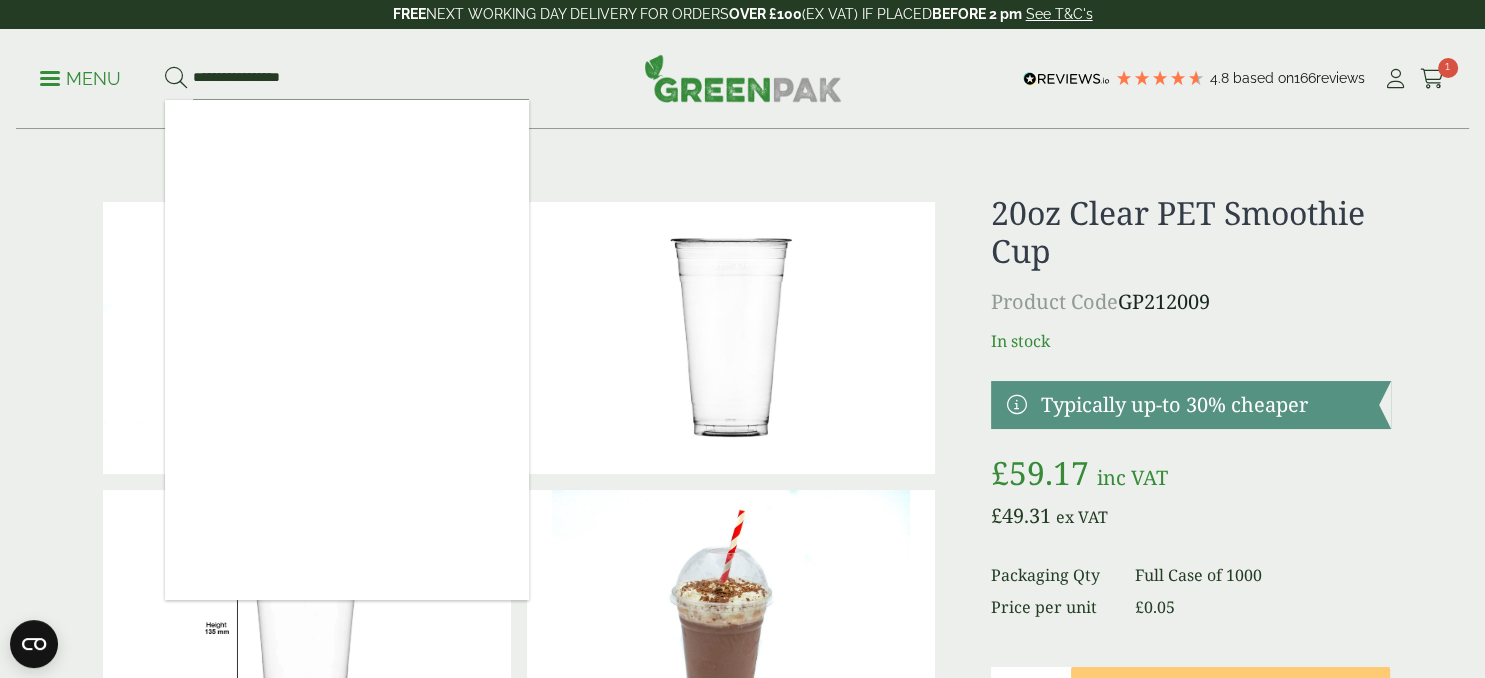 click at bounding box center [176, 78] 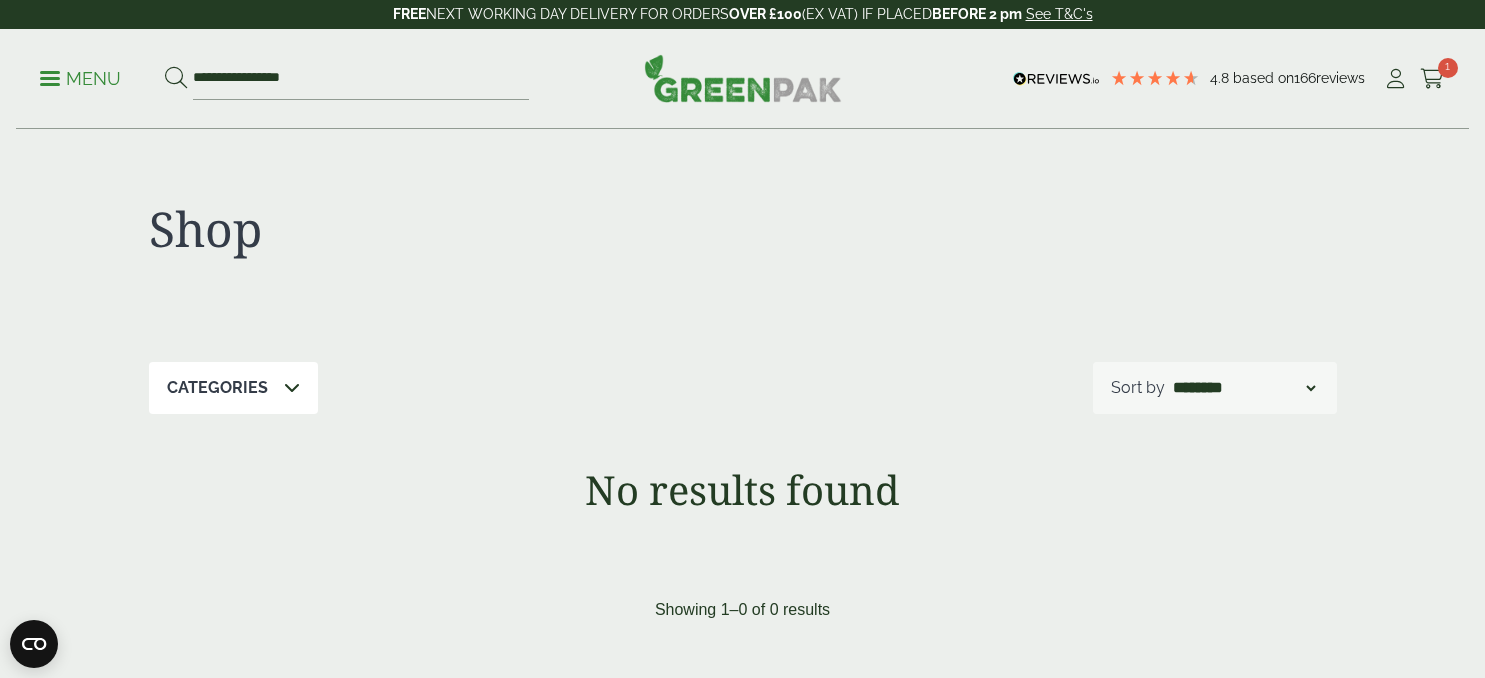 scroll, scrollTop: 0, scrollLeft: 0, axis: both 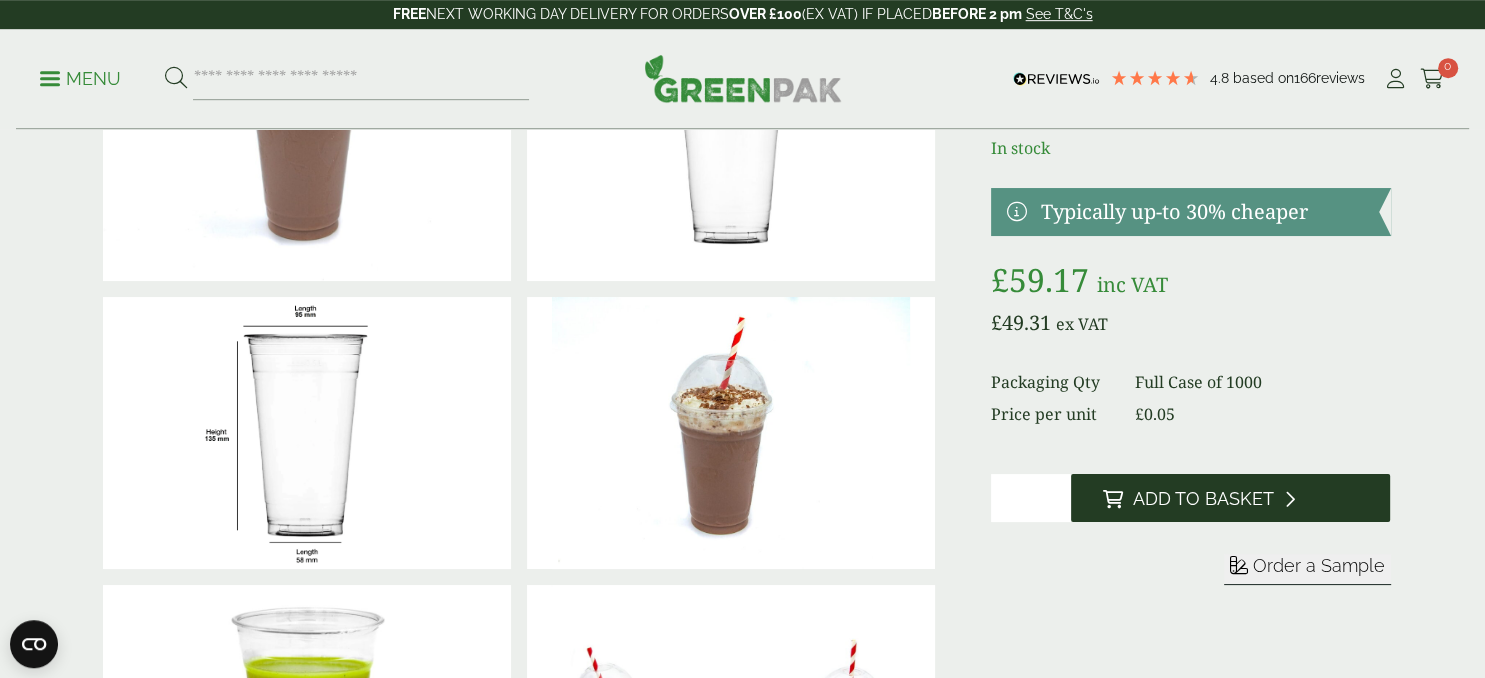 click on "Add to Basket" at bounding box center (1203, 499) 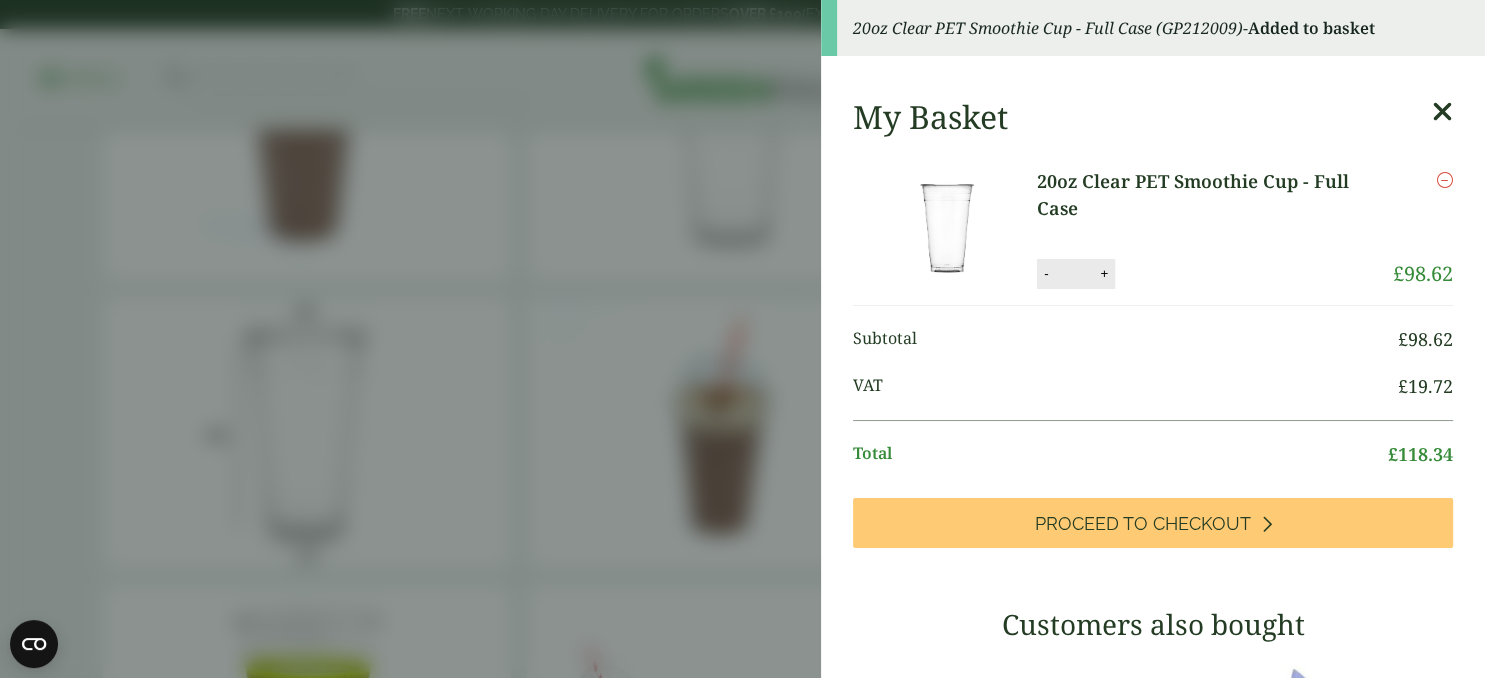 click at bounding box center [1442, 112] 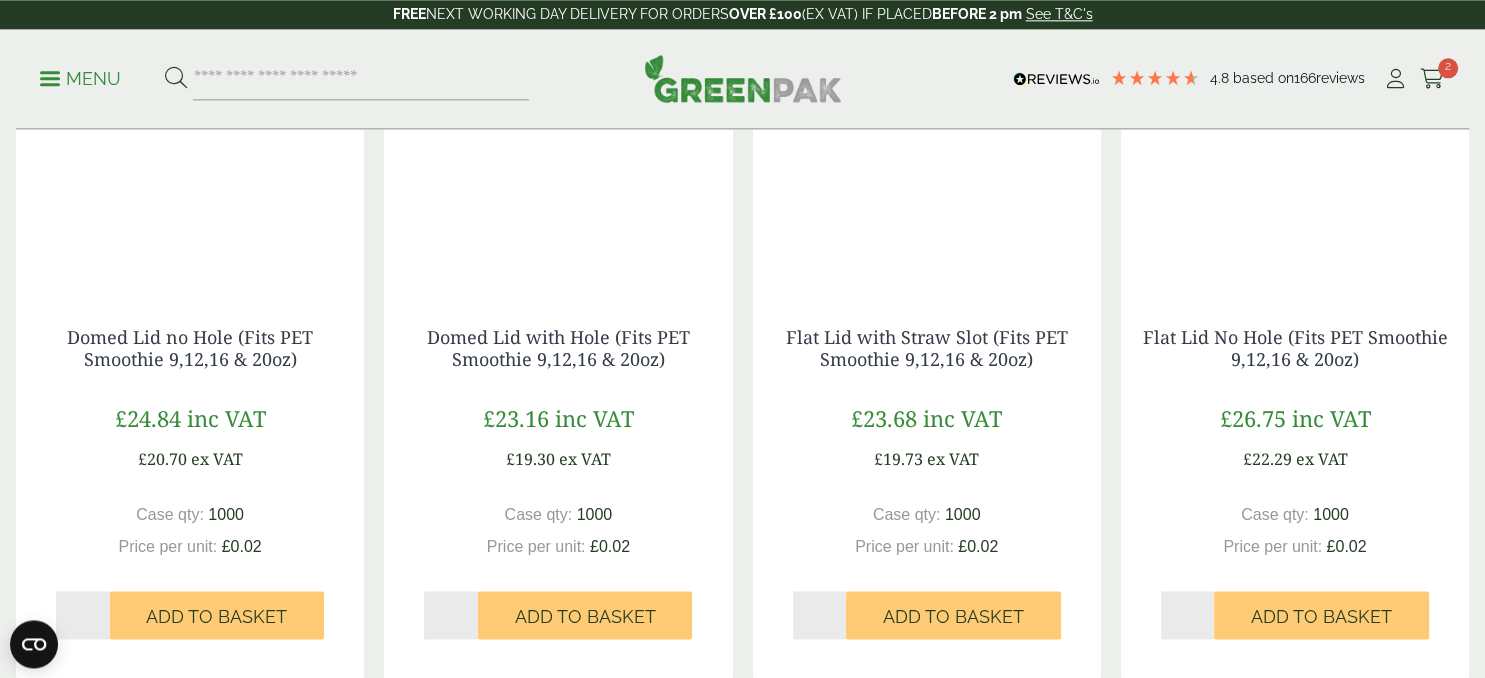 scroll, scrollTop: 2258, scrollLeft: 0, axis: vertical 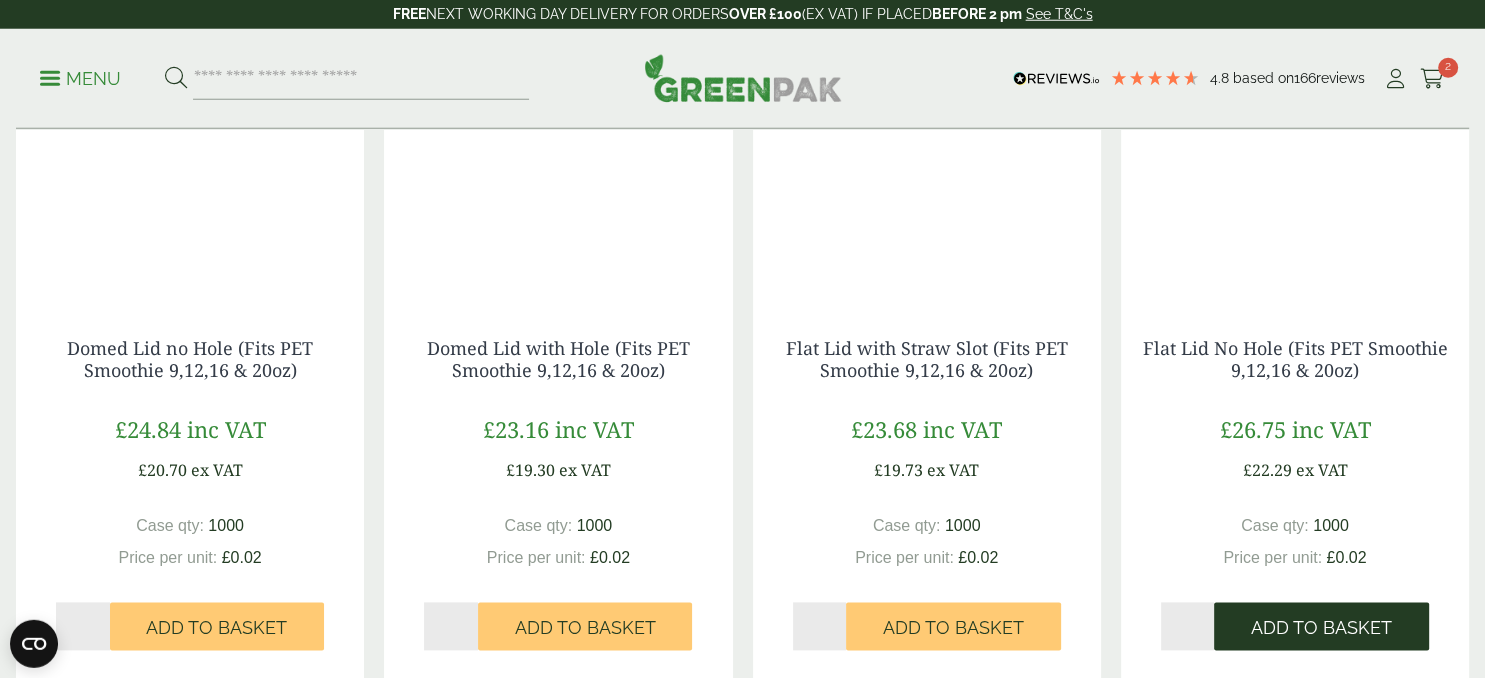 click on "Add to Basket" at bounding box center (1321, 629) 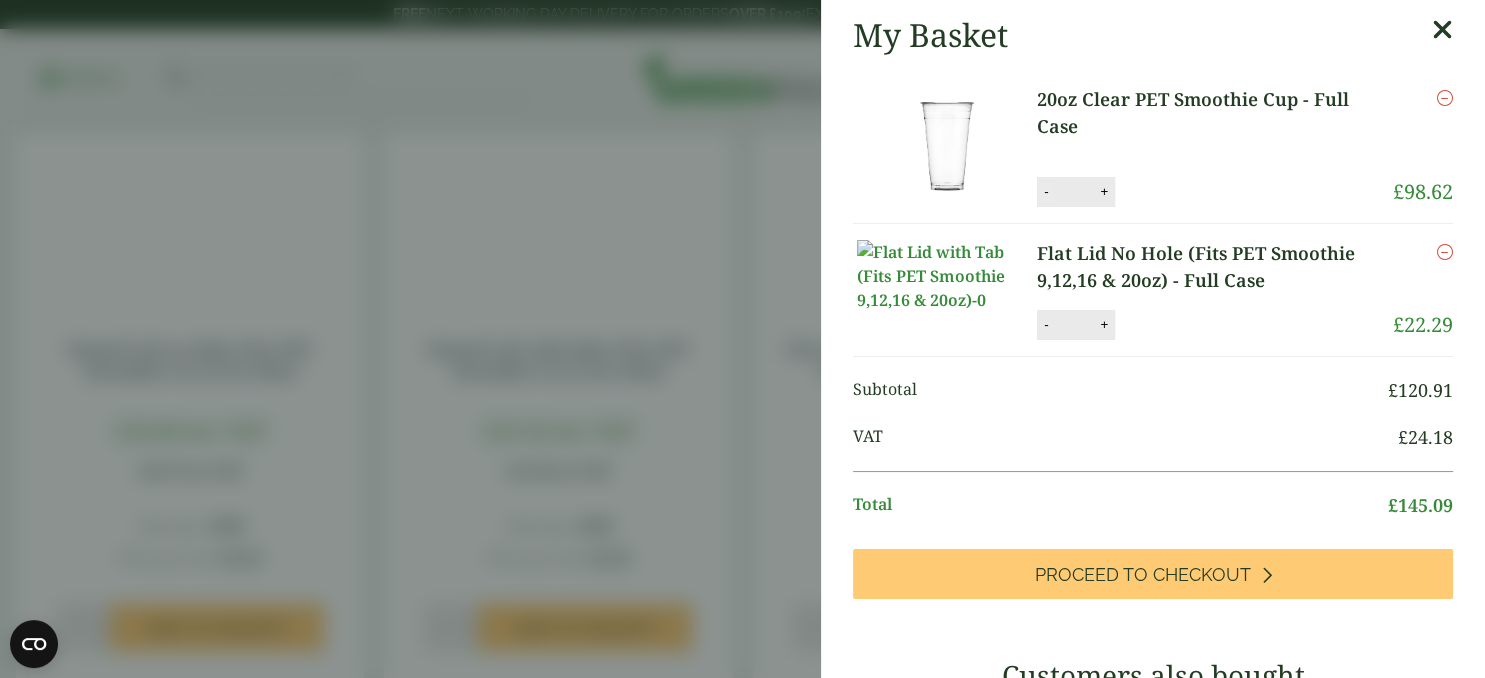 click on "-" at bounding box center (1046, 191) 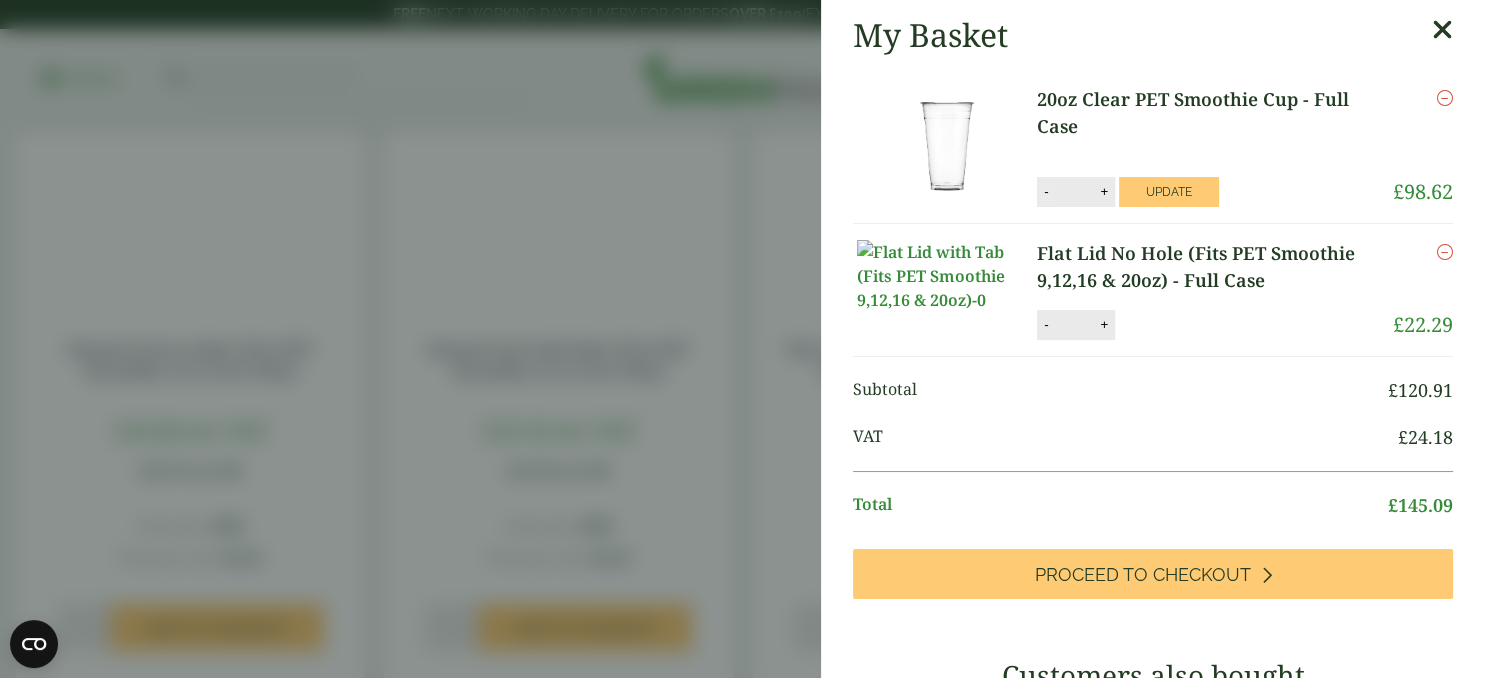 click on "-" at bounding box center (1046, 191) 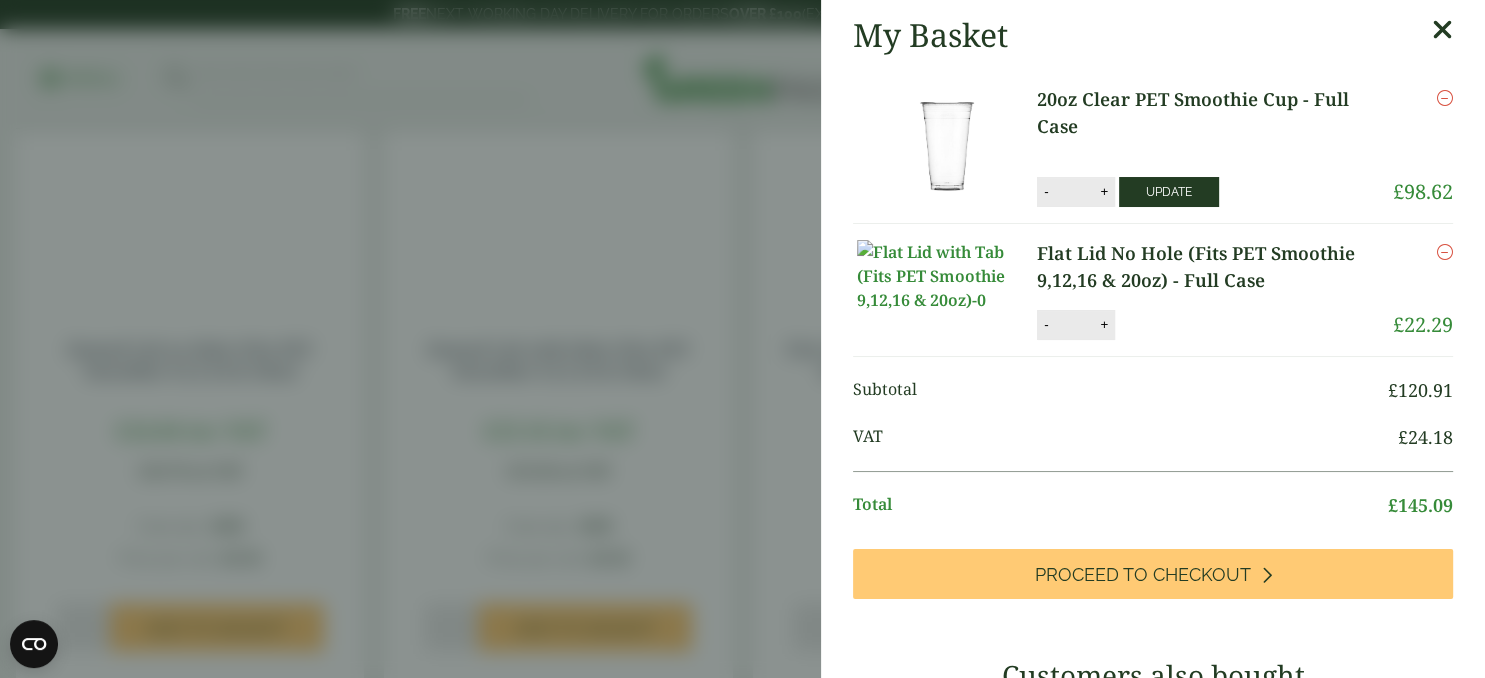 click on "Update" at bounding box center (1169, 192) 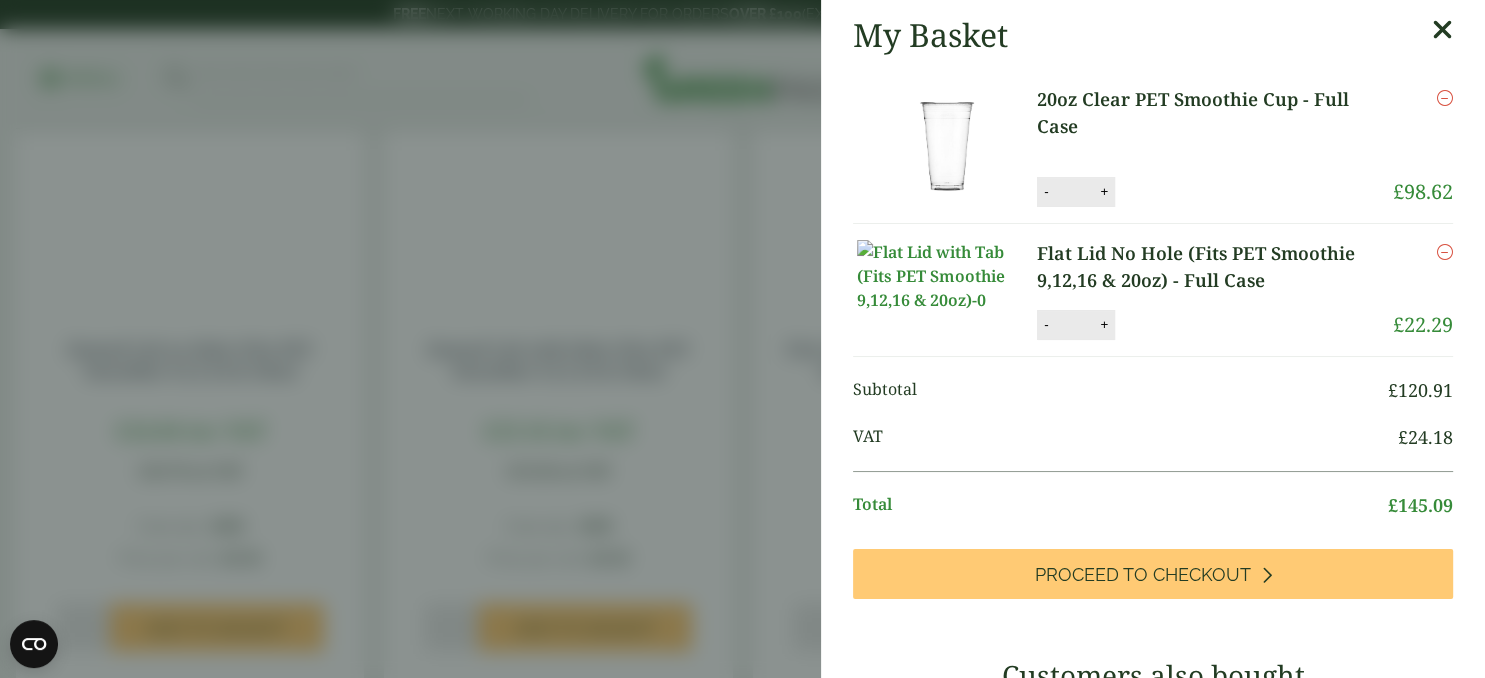 click on "*" at bounding box center [1074, 192] 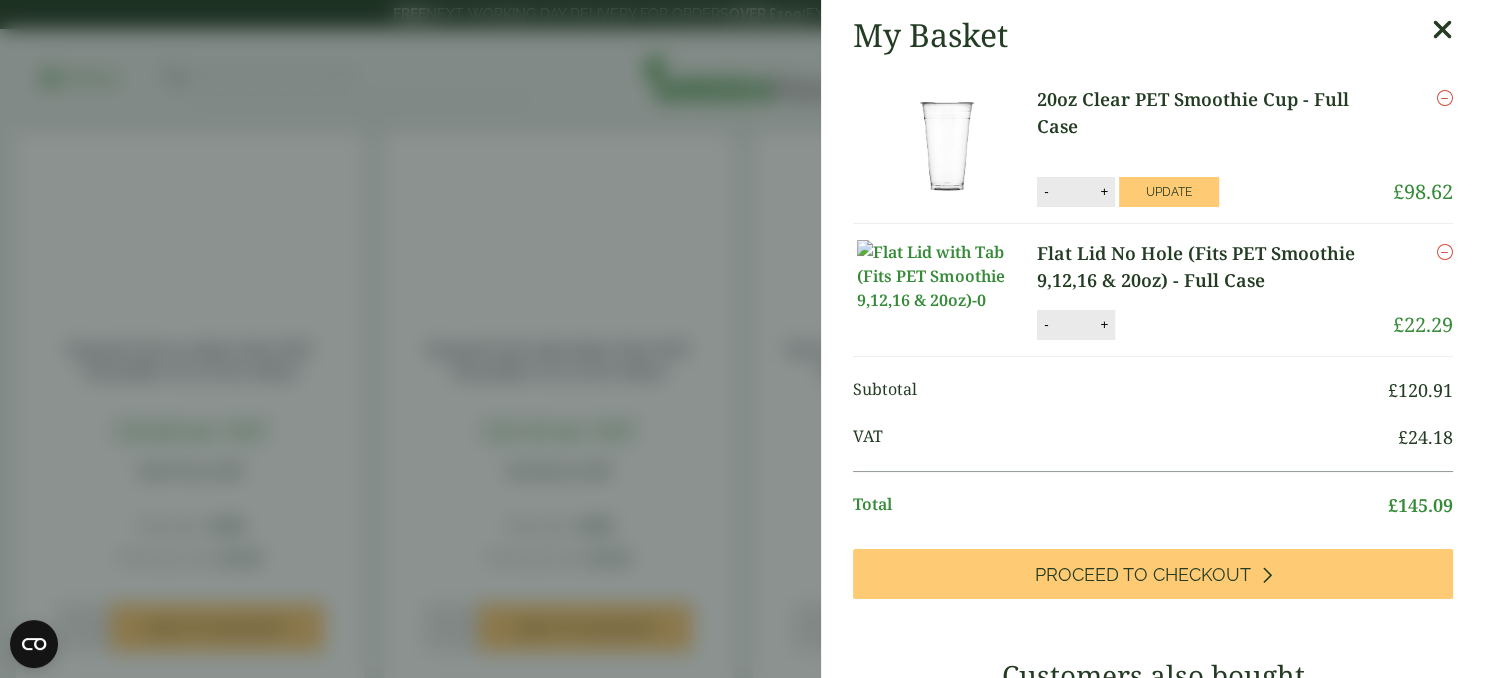 click on "*" at bounding box center [1074, 192] 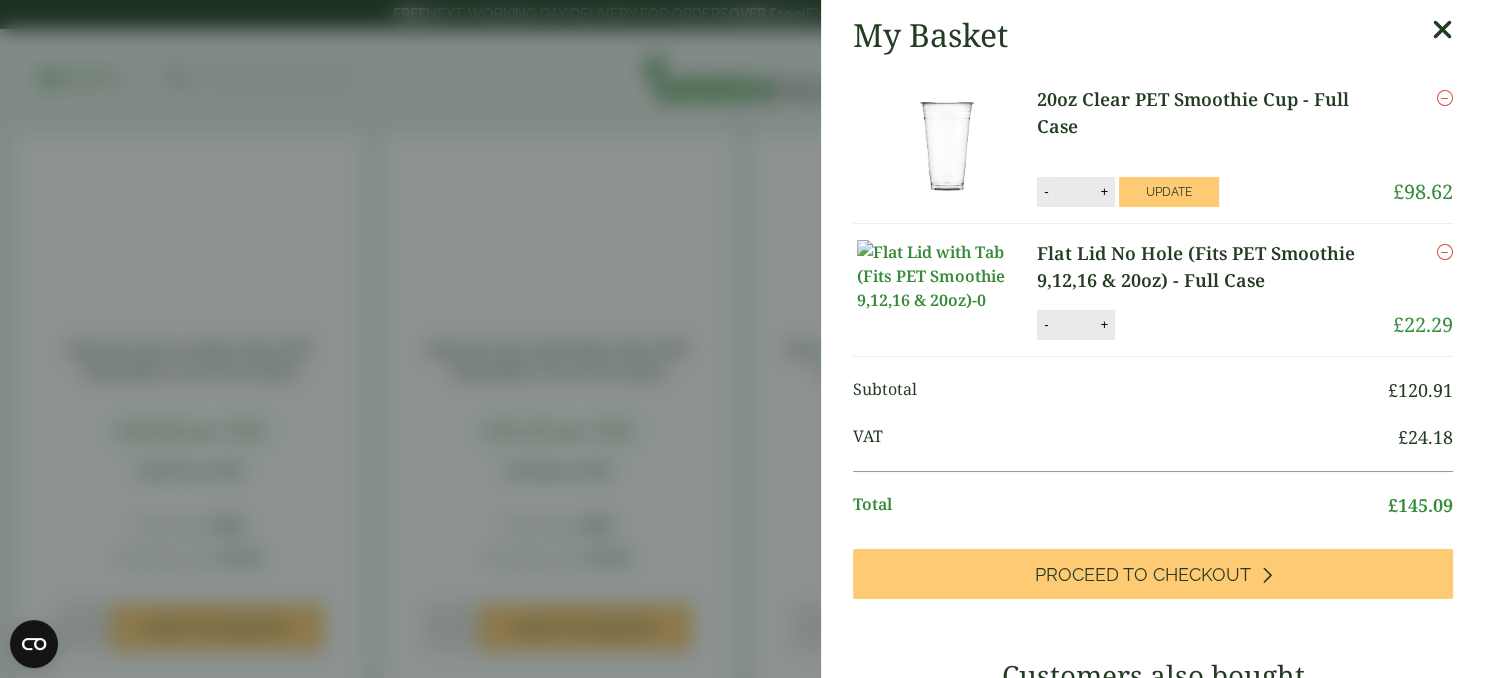 click on "-" at bounding box center (1046, 191) 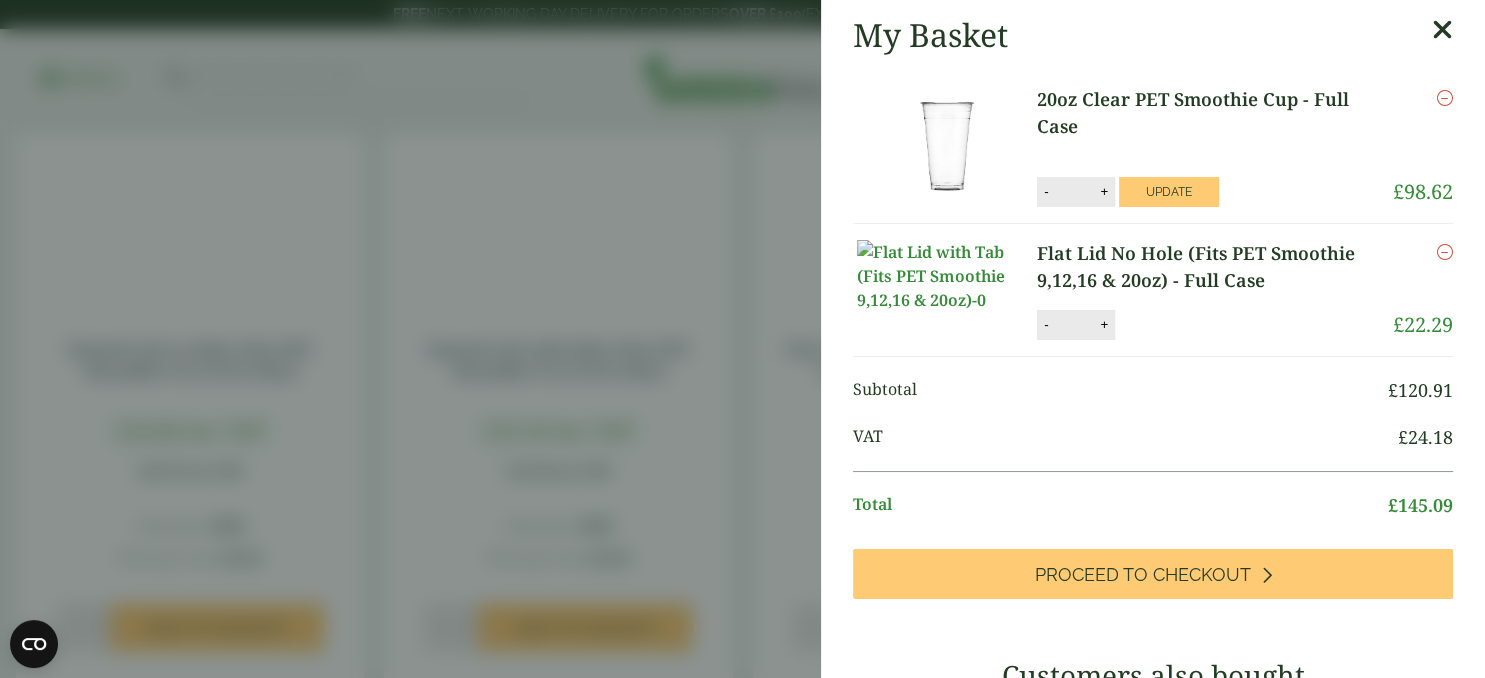 click on "*" at bounding box center (1074, 192) 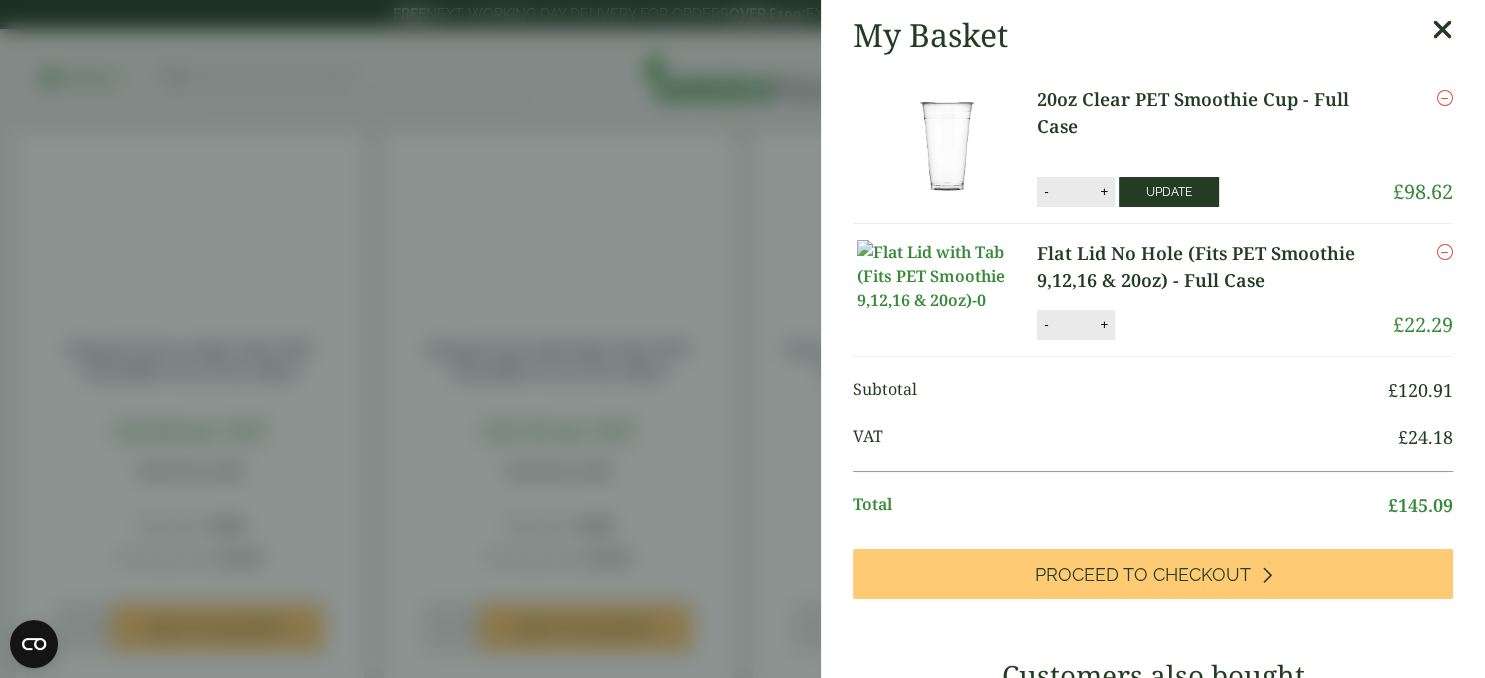 click on "Update" at bounding box center (1169, 192) 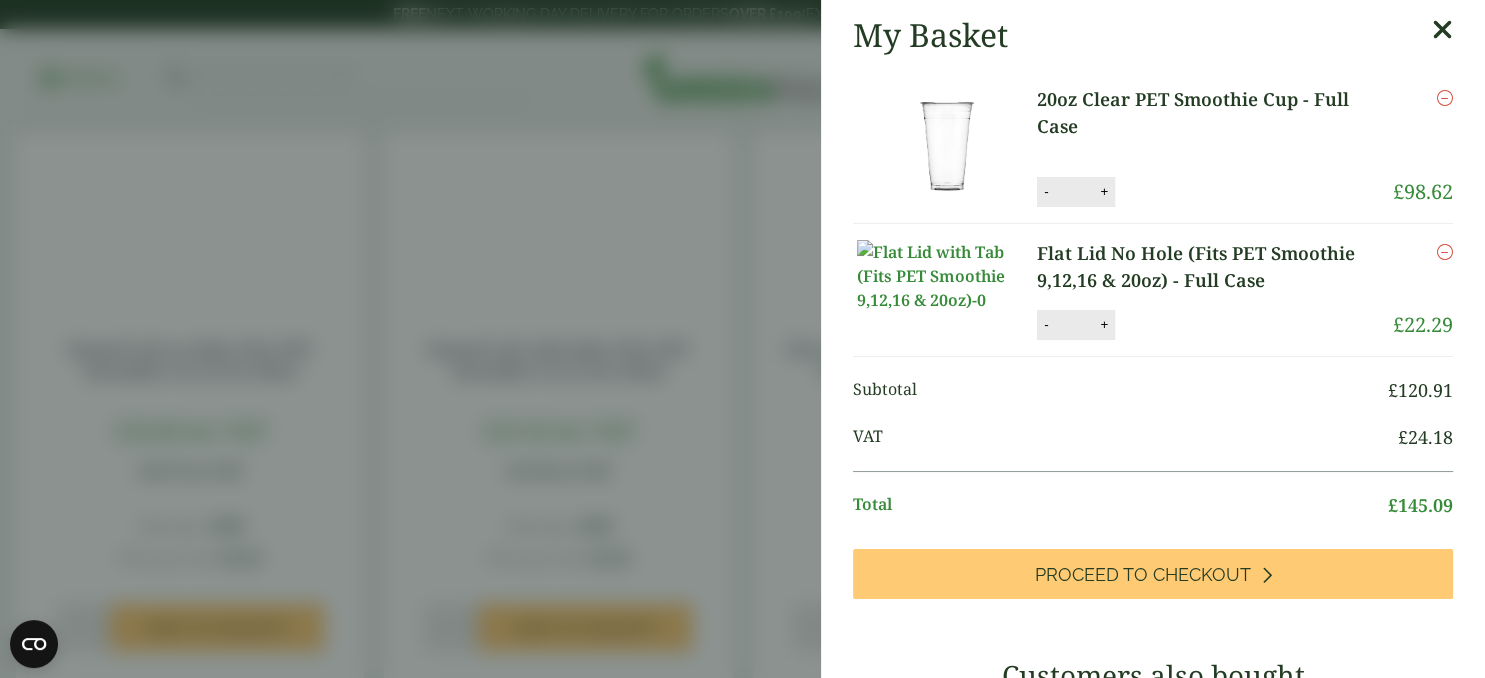 click at bounding box center [1445, 98] 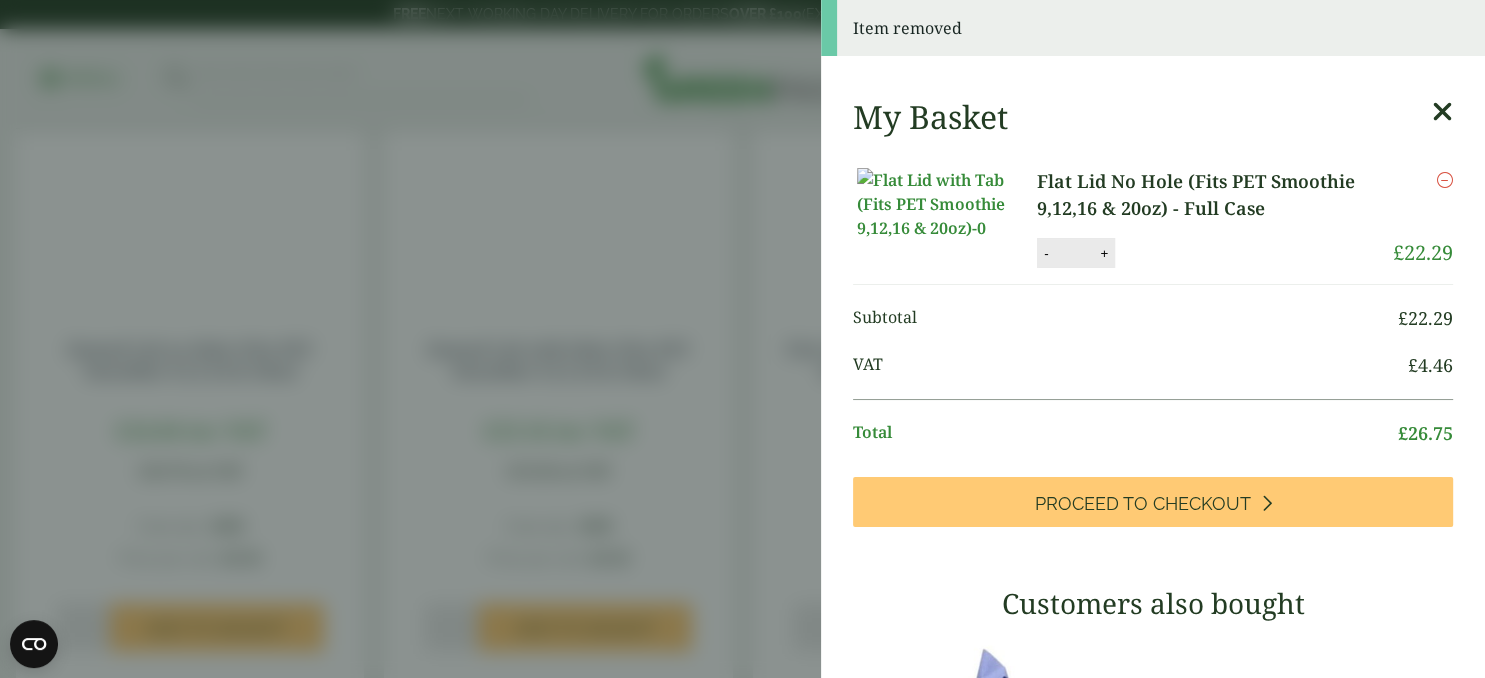 click at bounding box center (1442, 112) 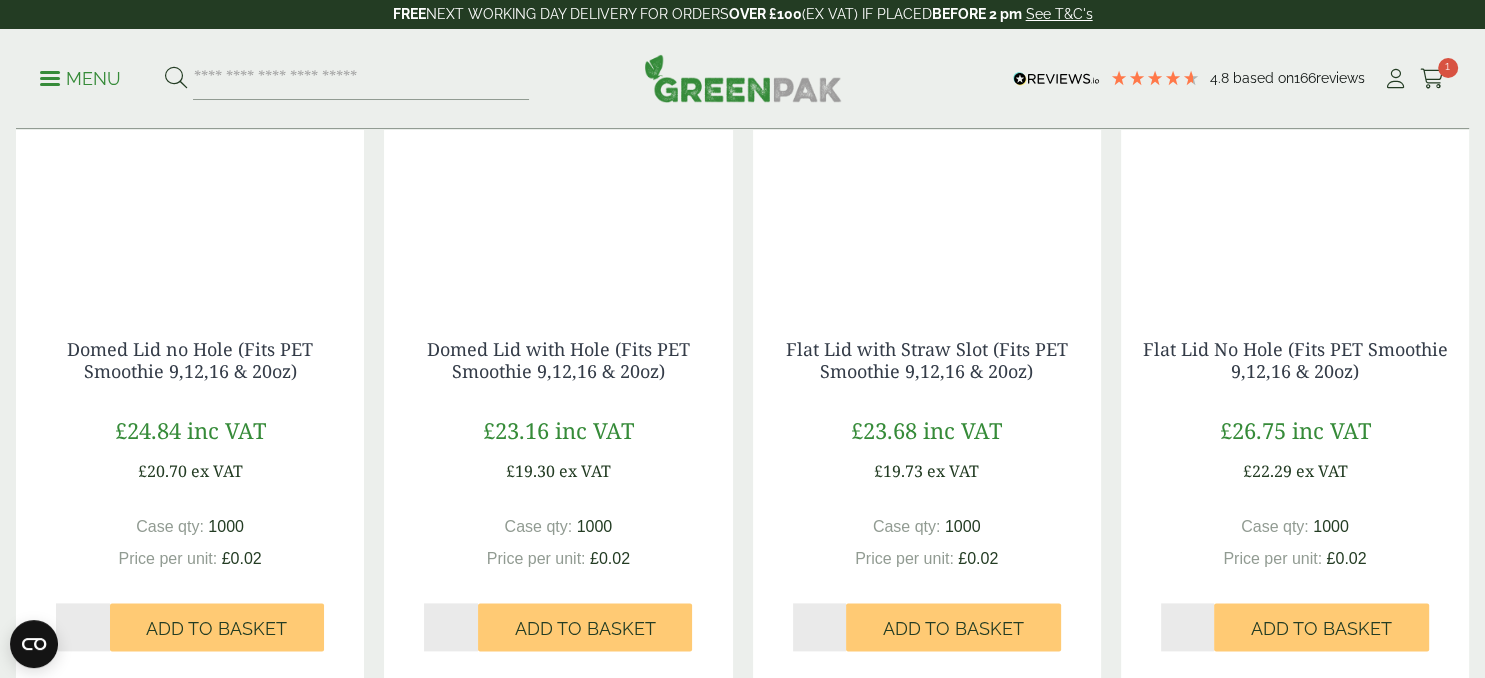 drag, startPoint x: 1480, startPoint y: 355, endPoint x: 1484, endPoint y: 155, distance: 200.04 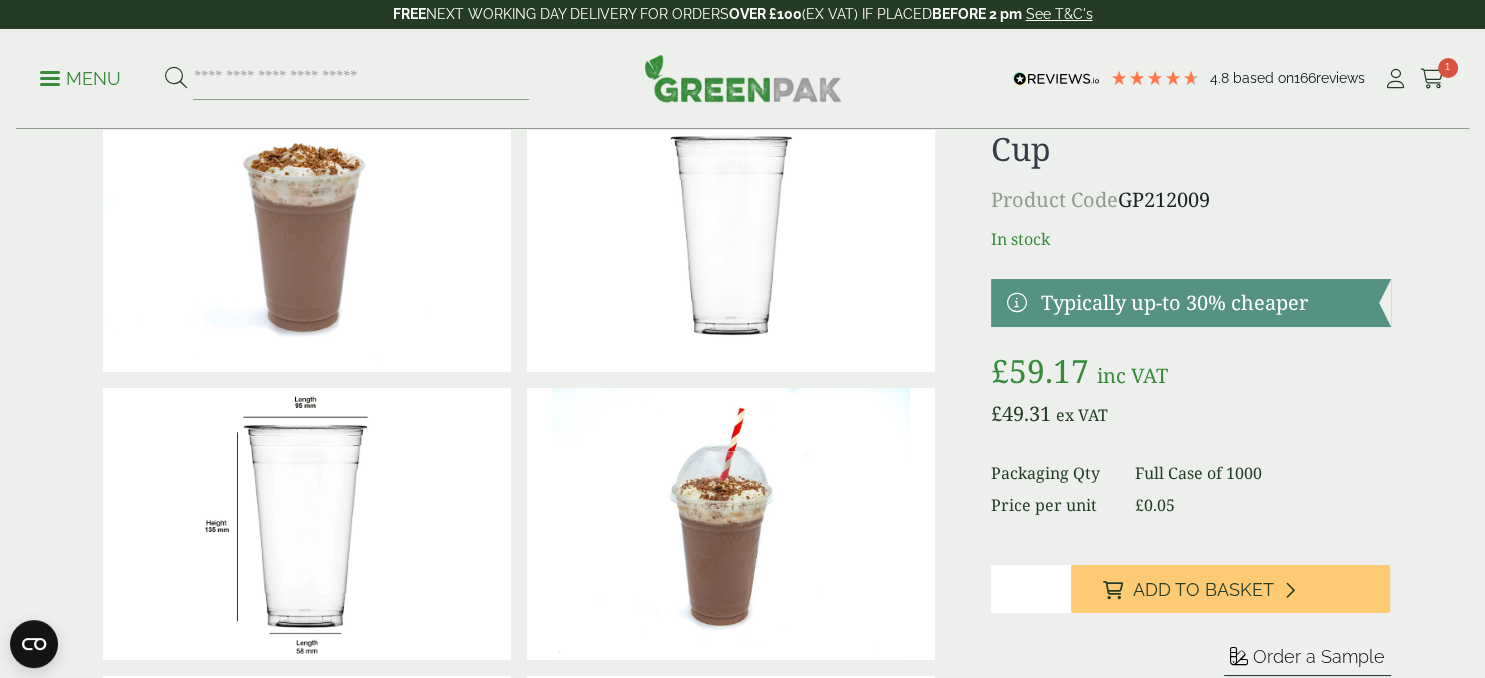 scroll, scrollTop: 85, scrollLeft: 0, axis: vertical 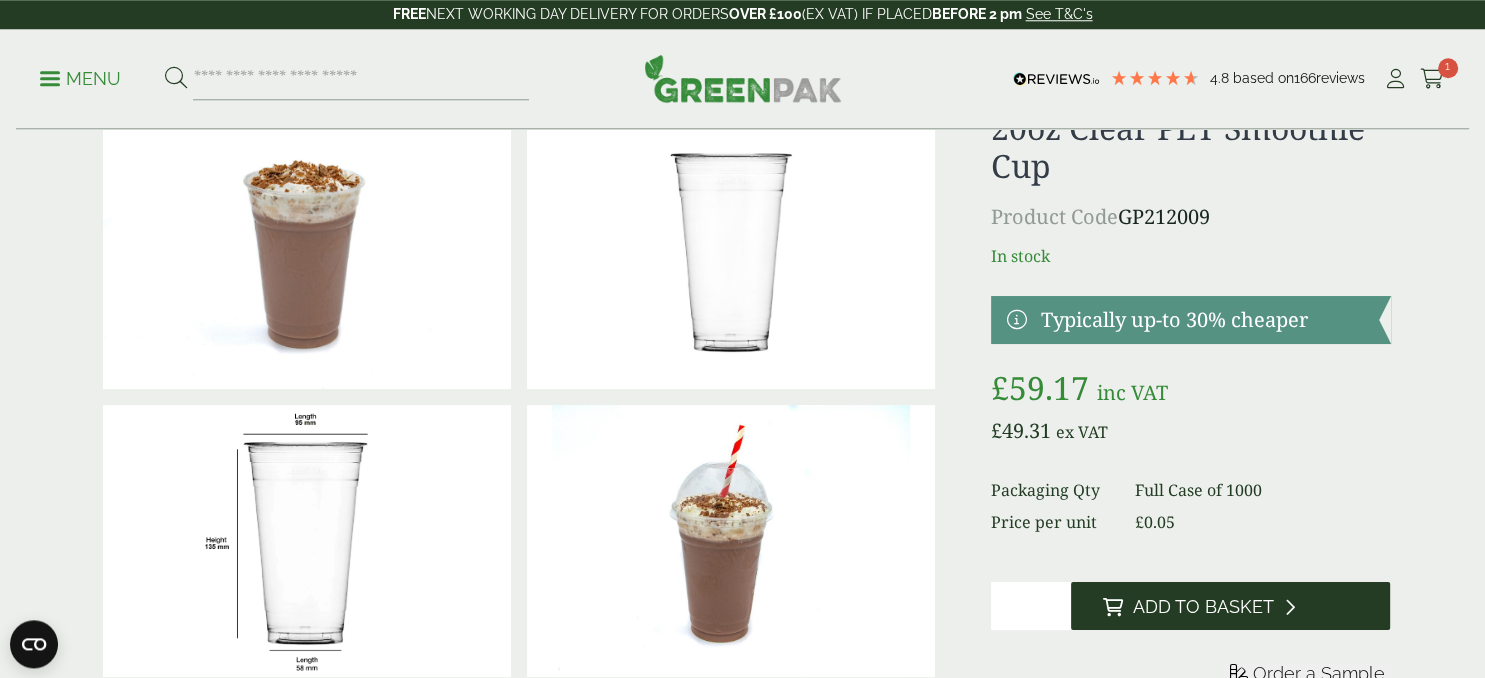 click on "Add to Basket" at bounding box center [1203, 607] 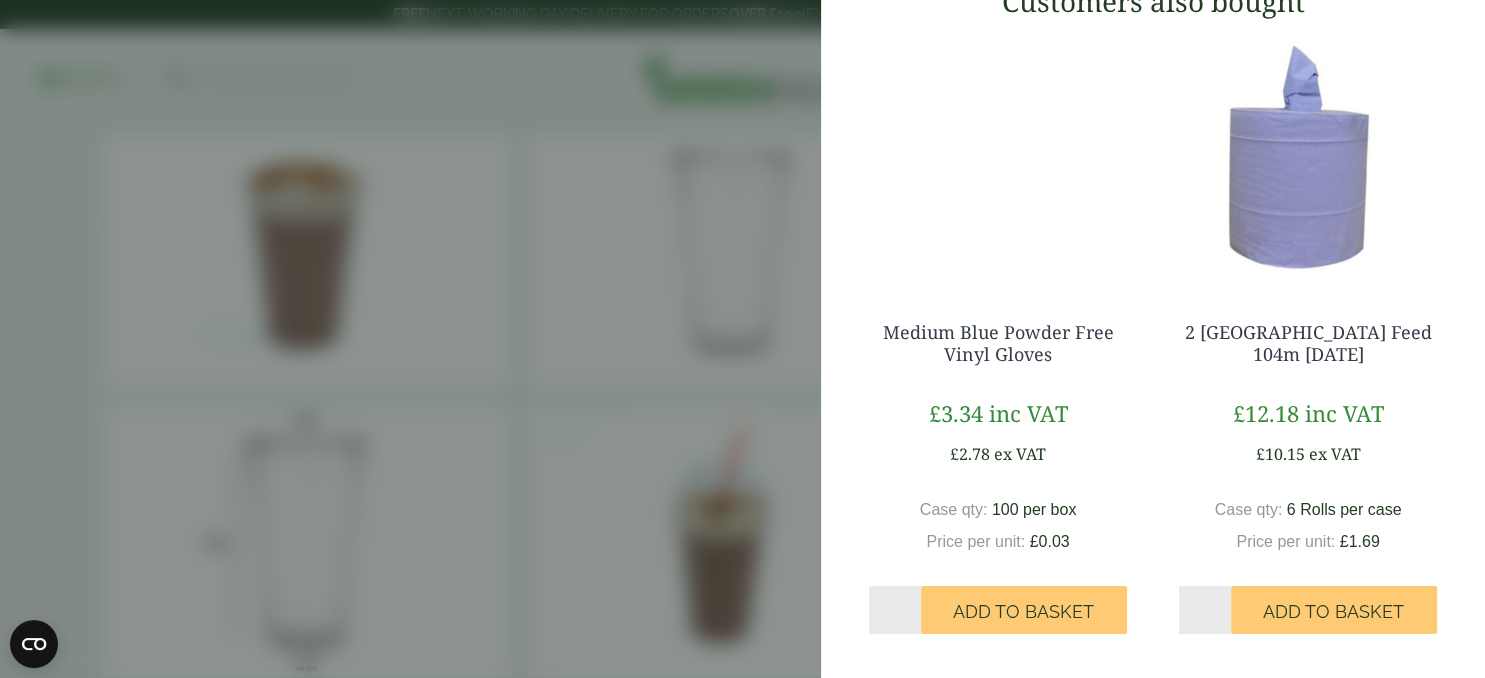 scroll, scrollTop: 0, scrollLeft: 0, axis: both 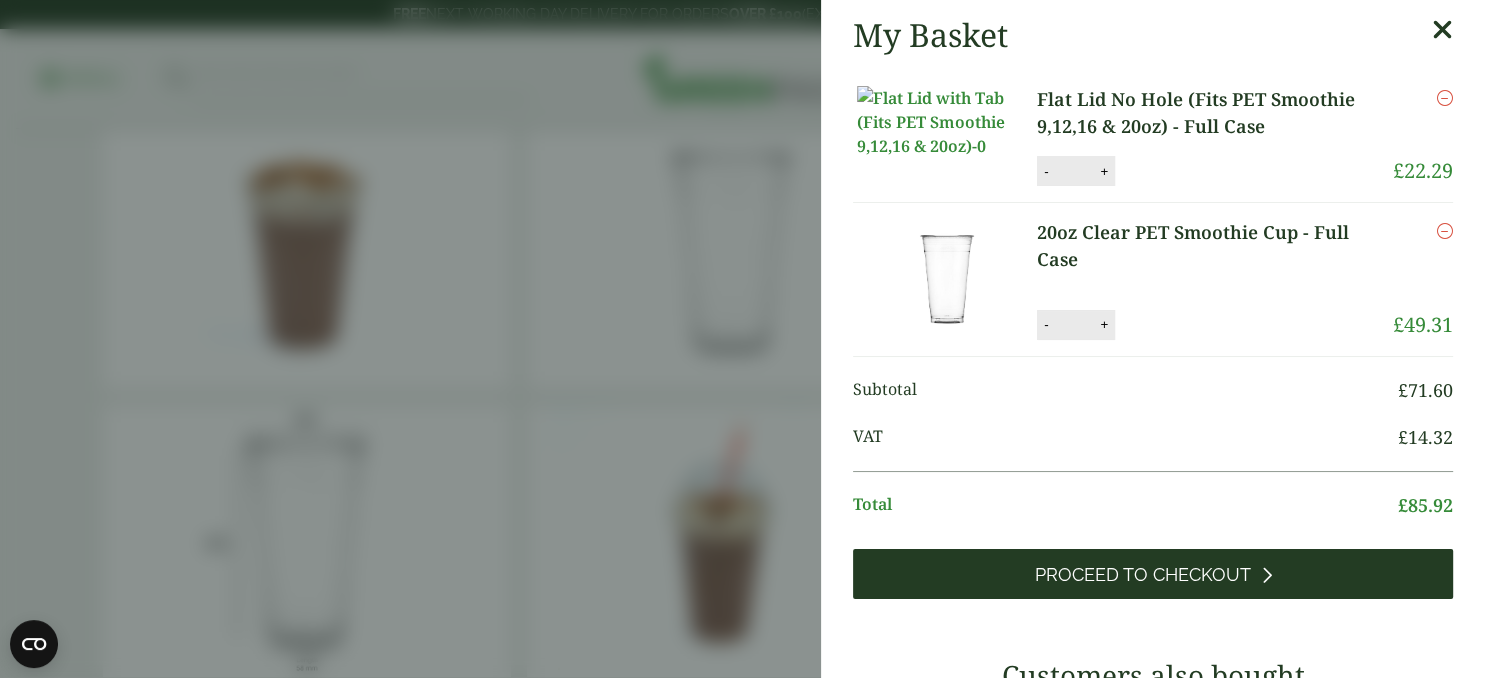 click on "Proceed to Checkout" at bounding box center [1143, 575] 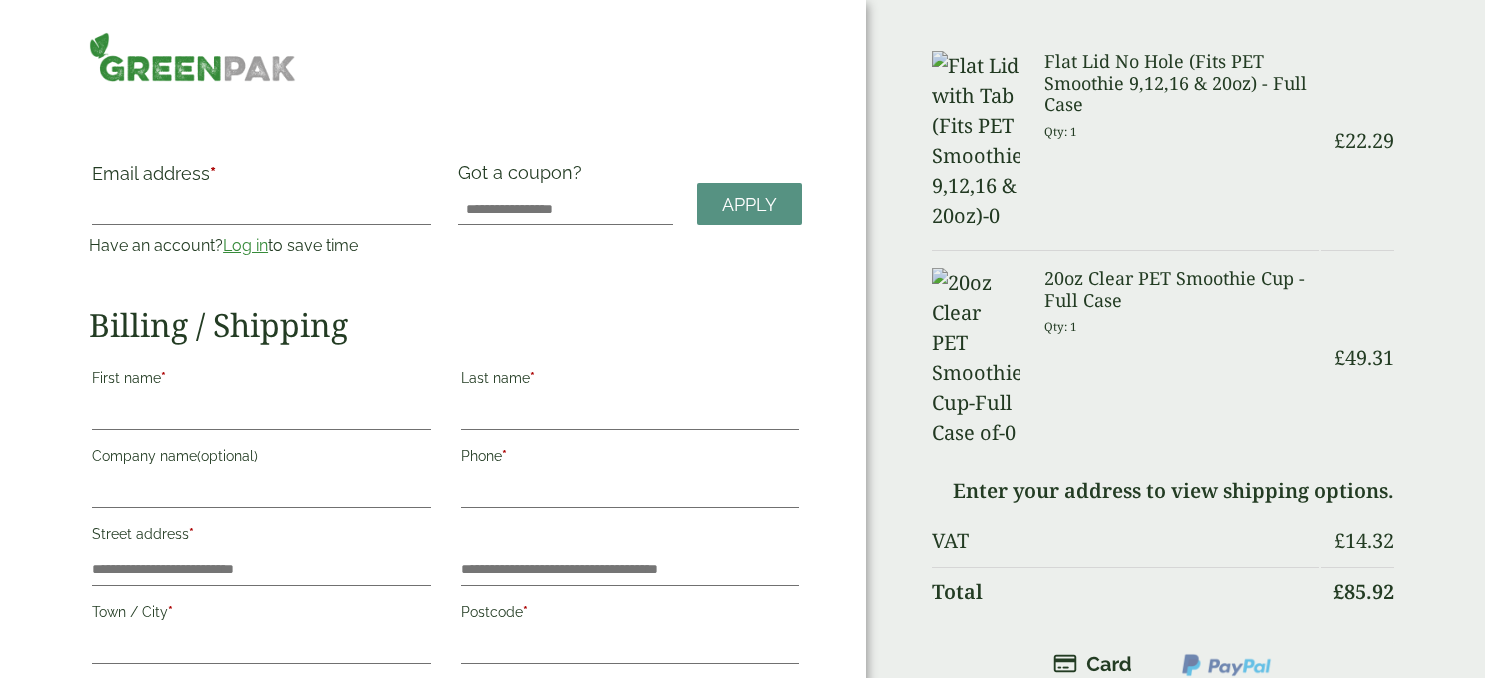 scroll, scrollTop: 0, scrollLeft: 0, axis: both 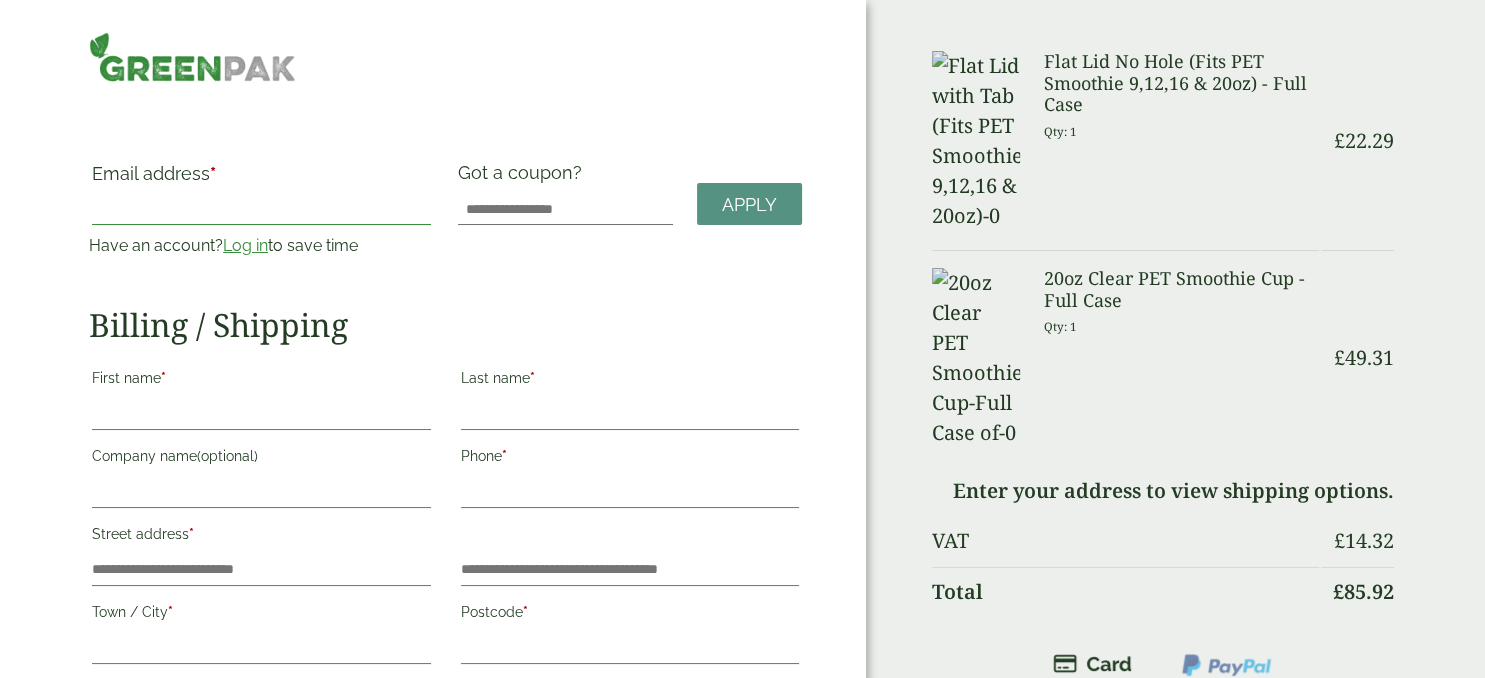 click on "Email address  *" at bounding box center (261, 209) 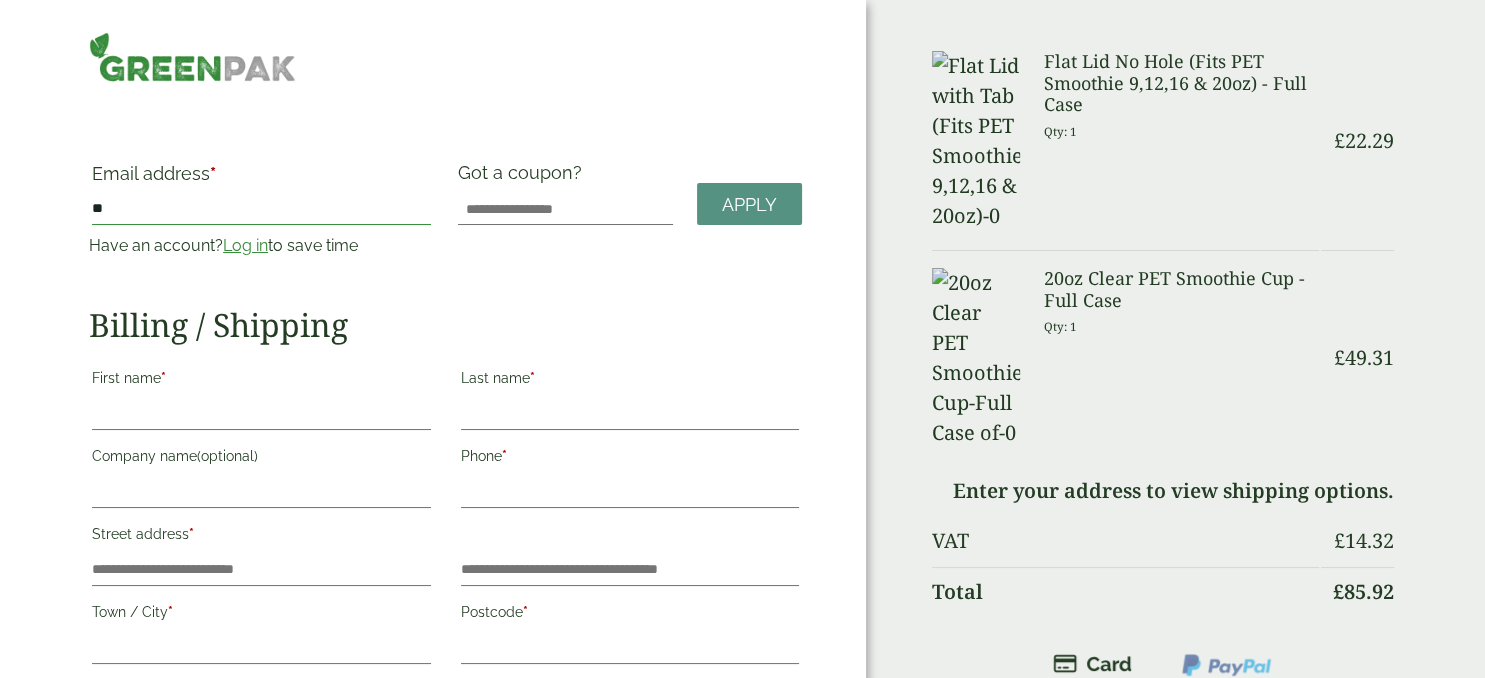 type on "**********" 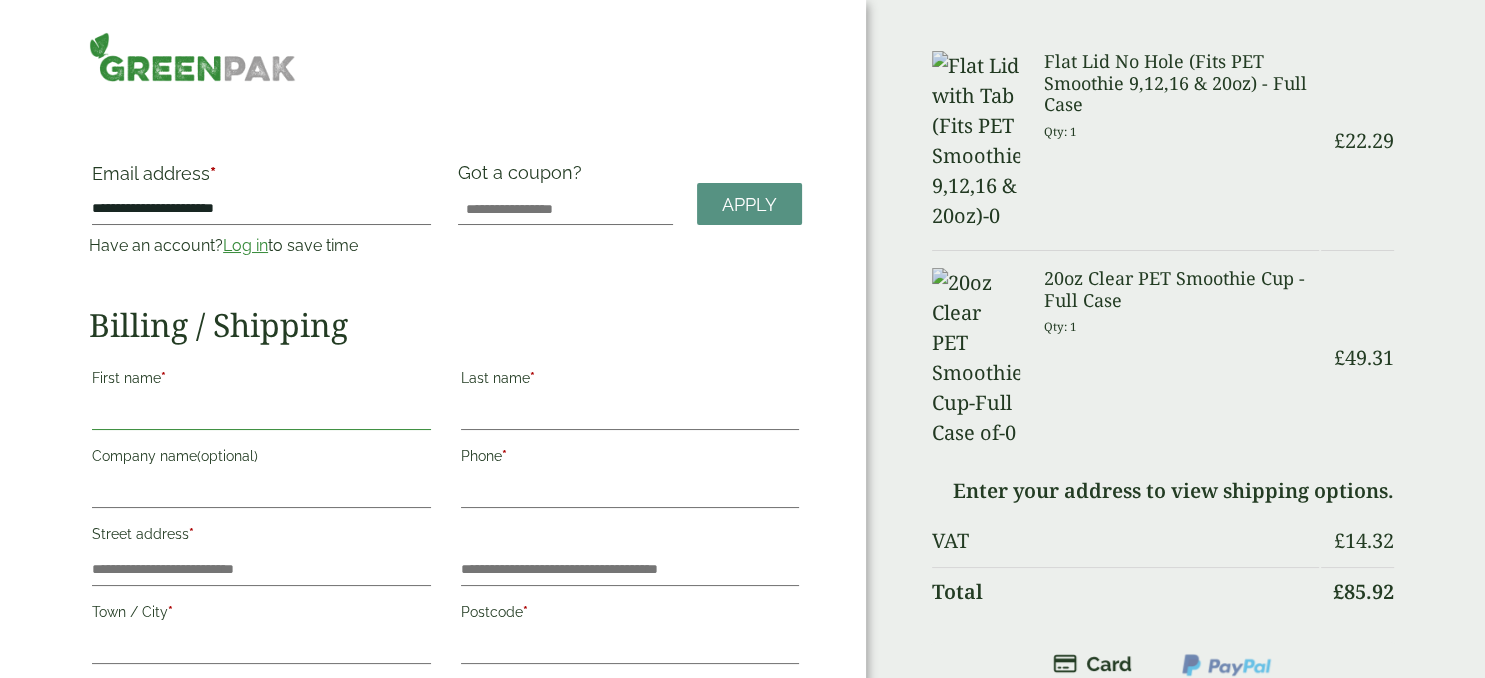 type on "*******" 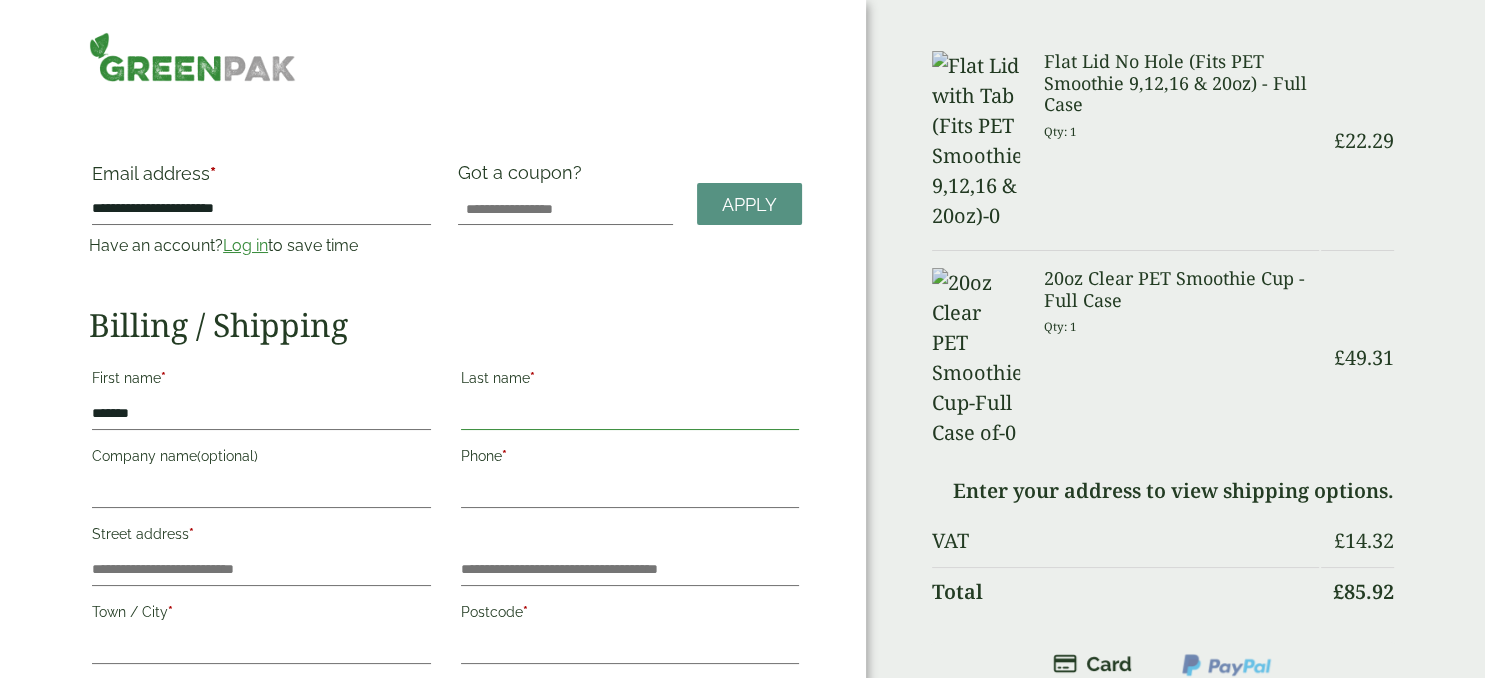 type on "**********" 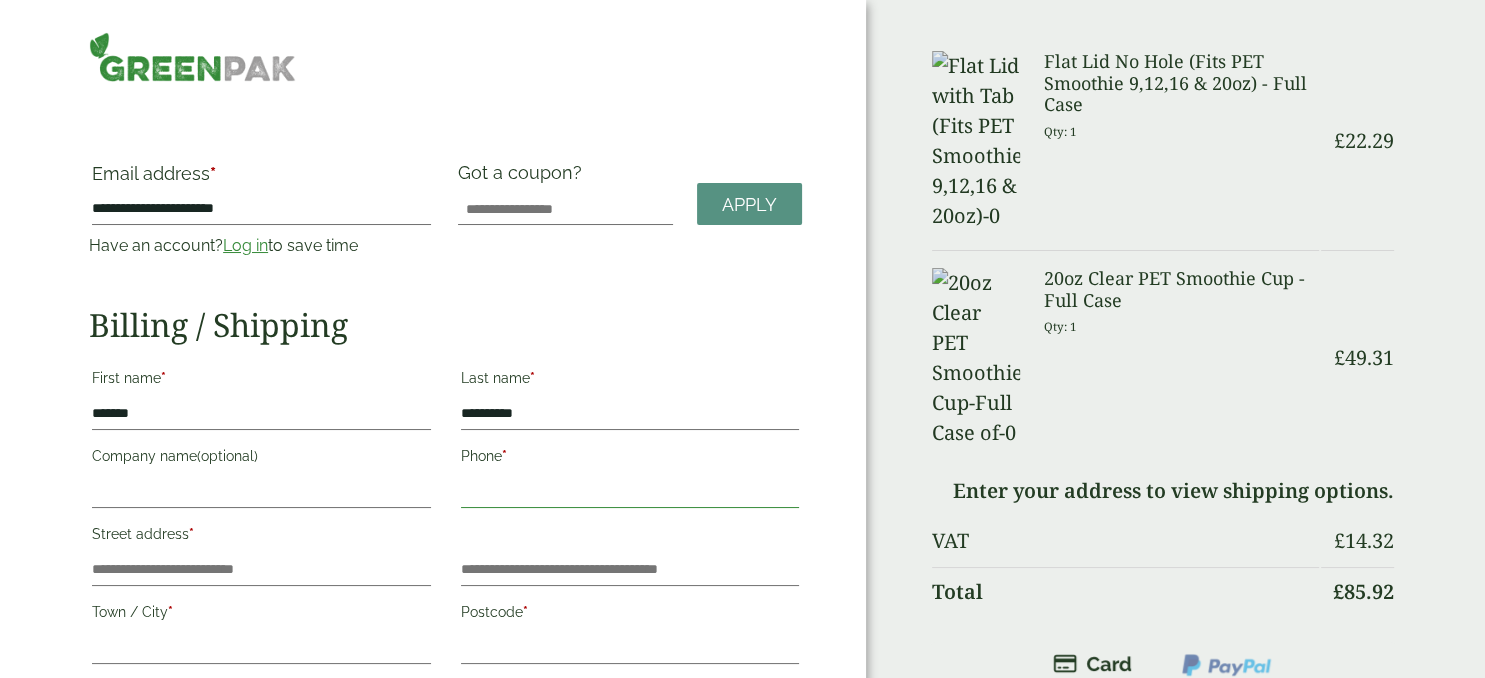 type on "**********" 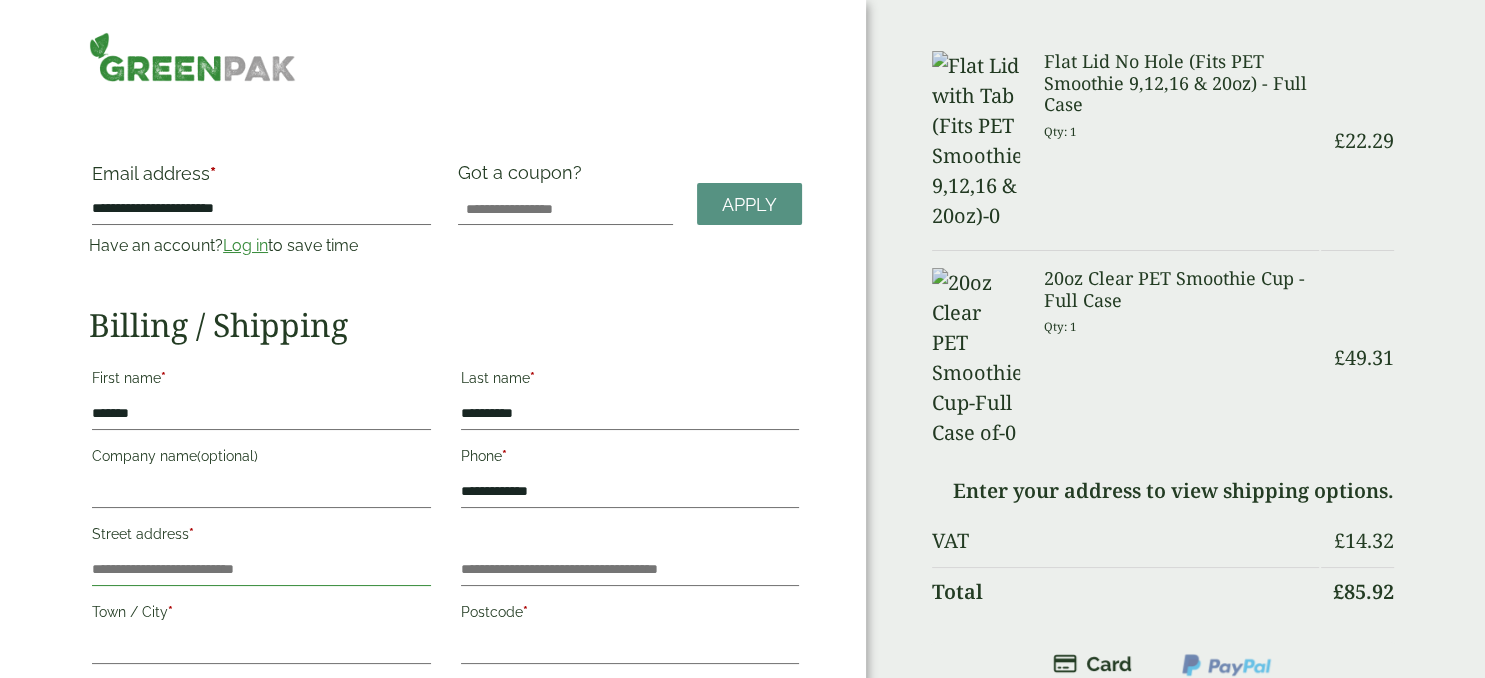 type on "********" 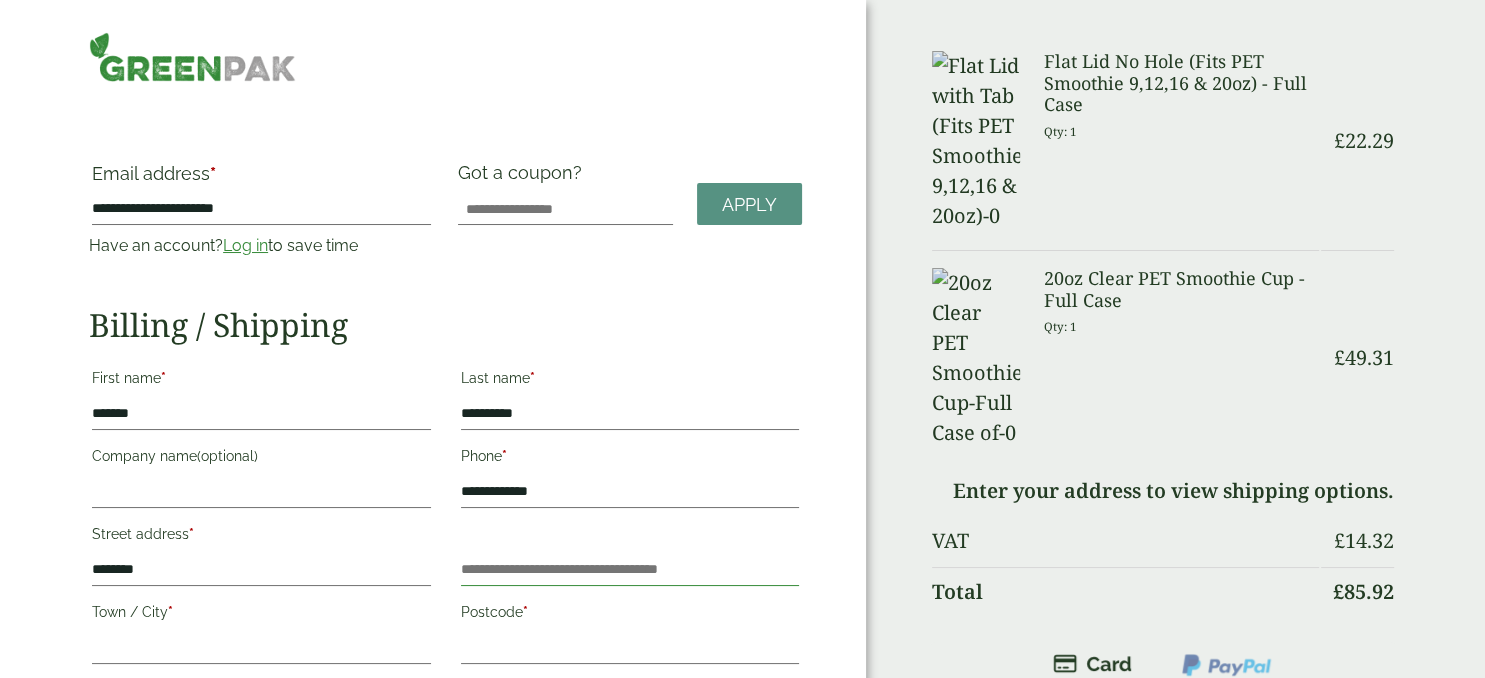type on "**********" 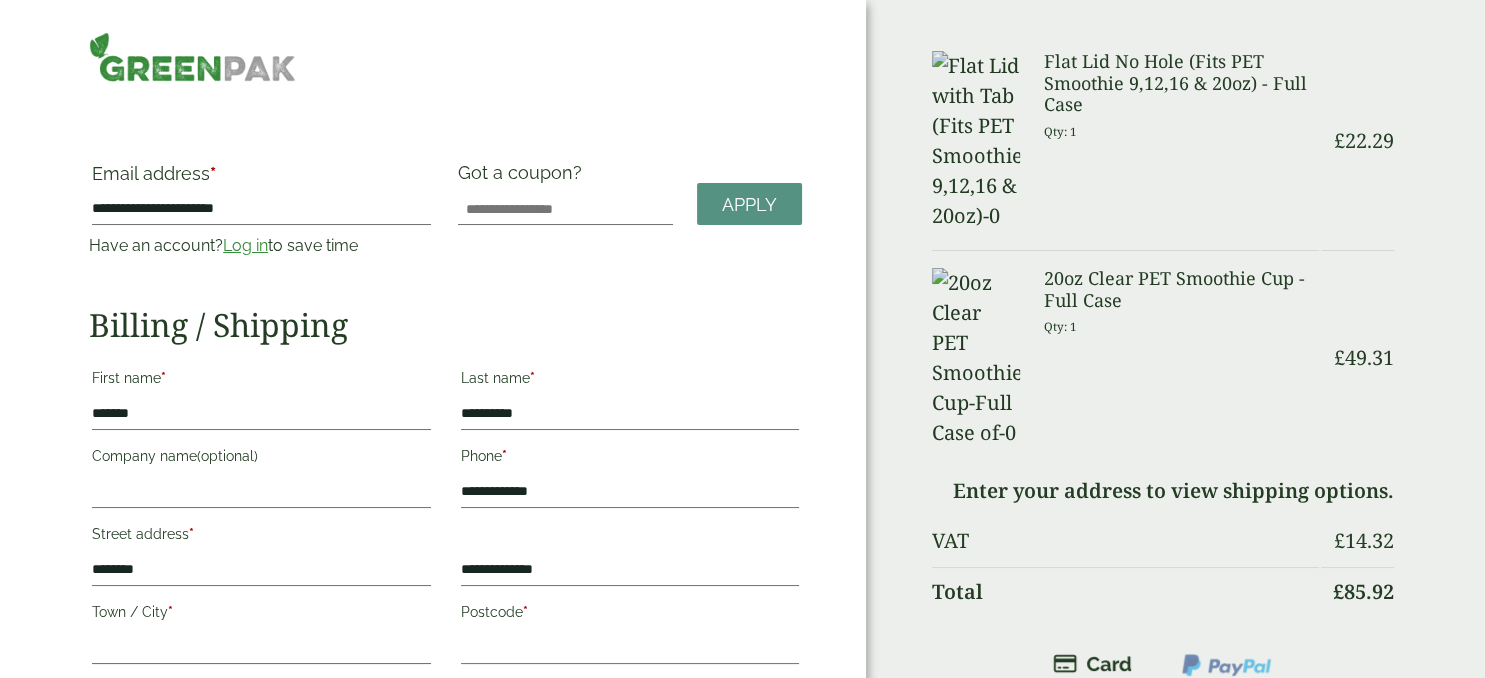 type on "*******" 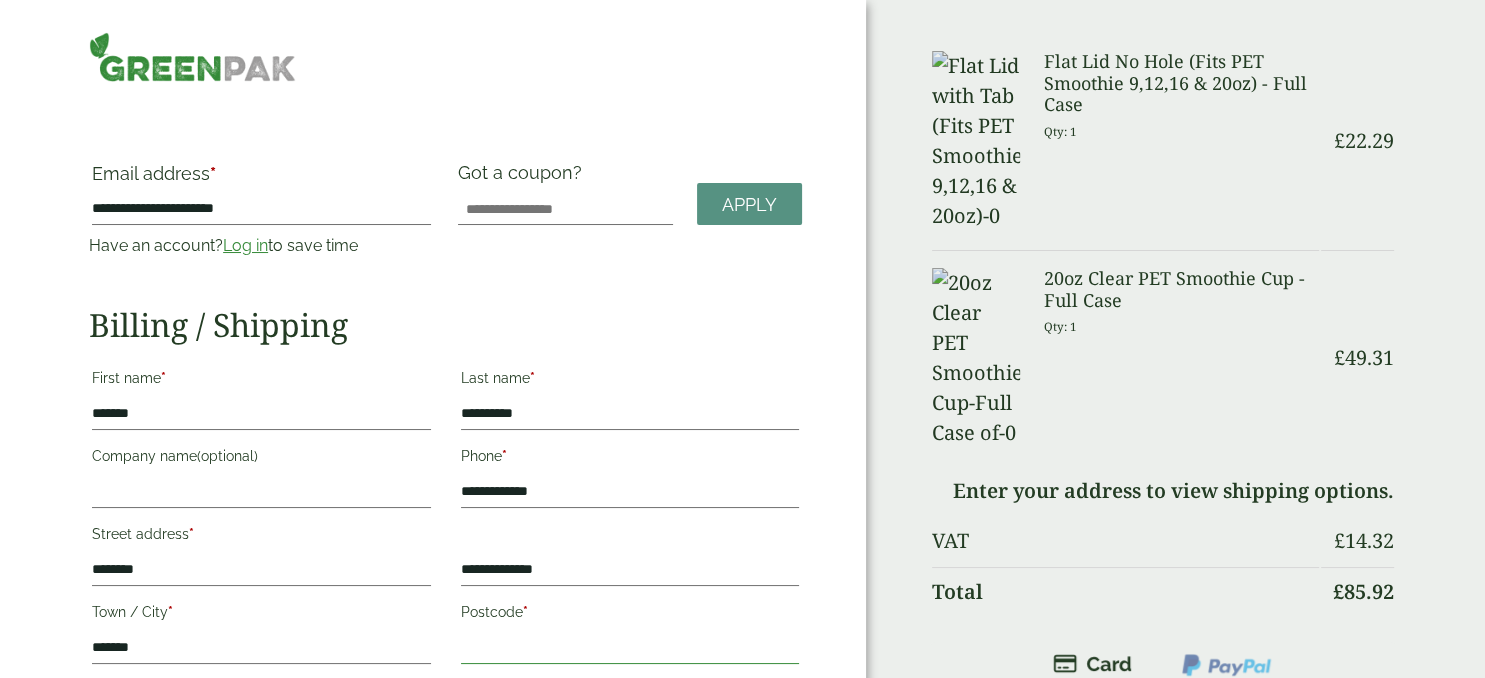 type on "******" 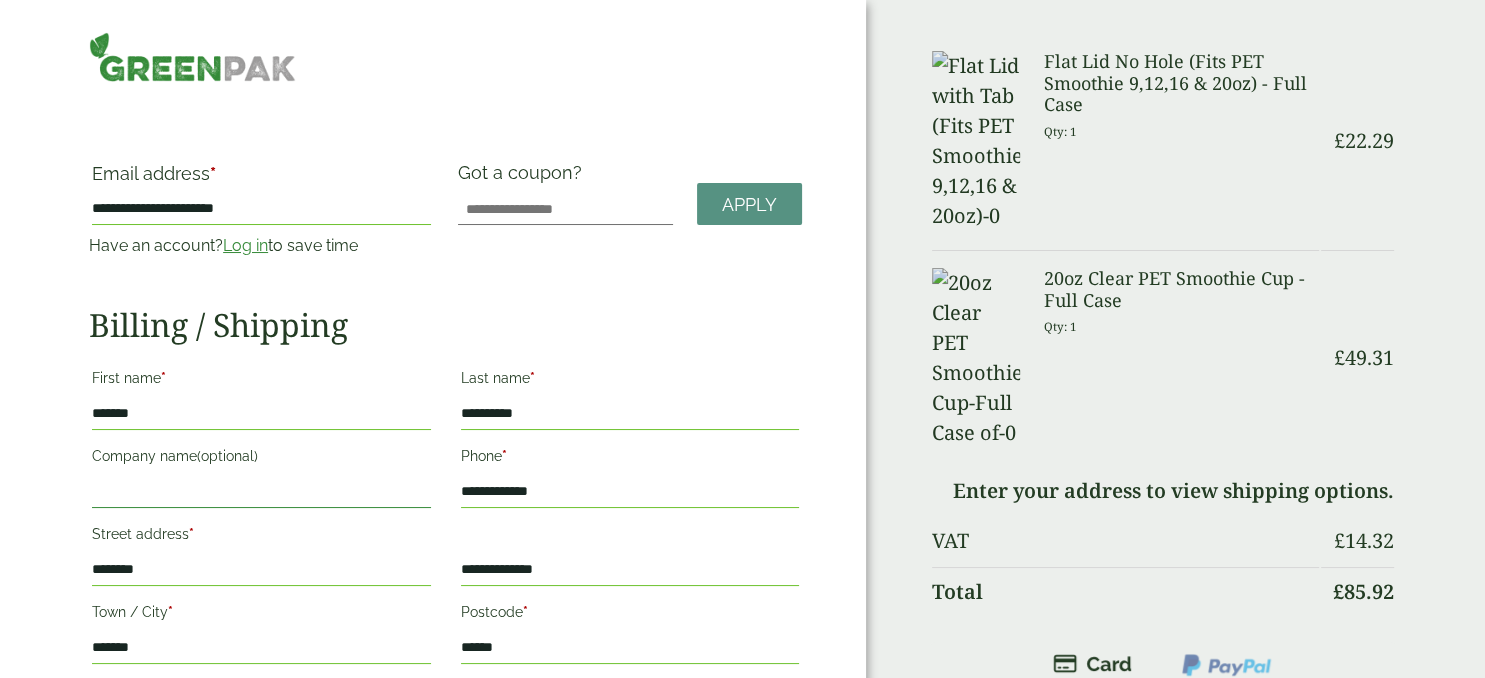 click on "Company name  (optional)" at bounding box center (261, 492) 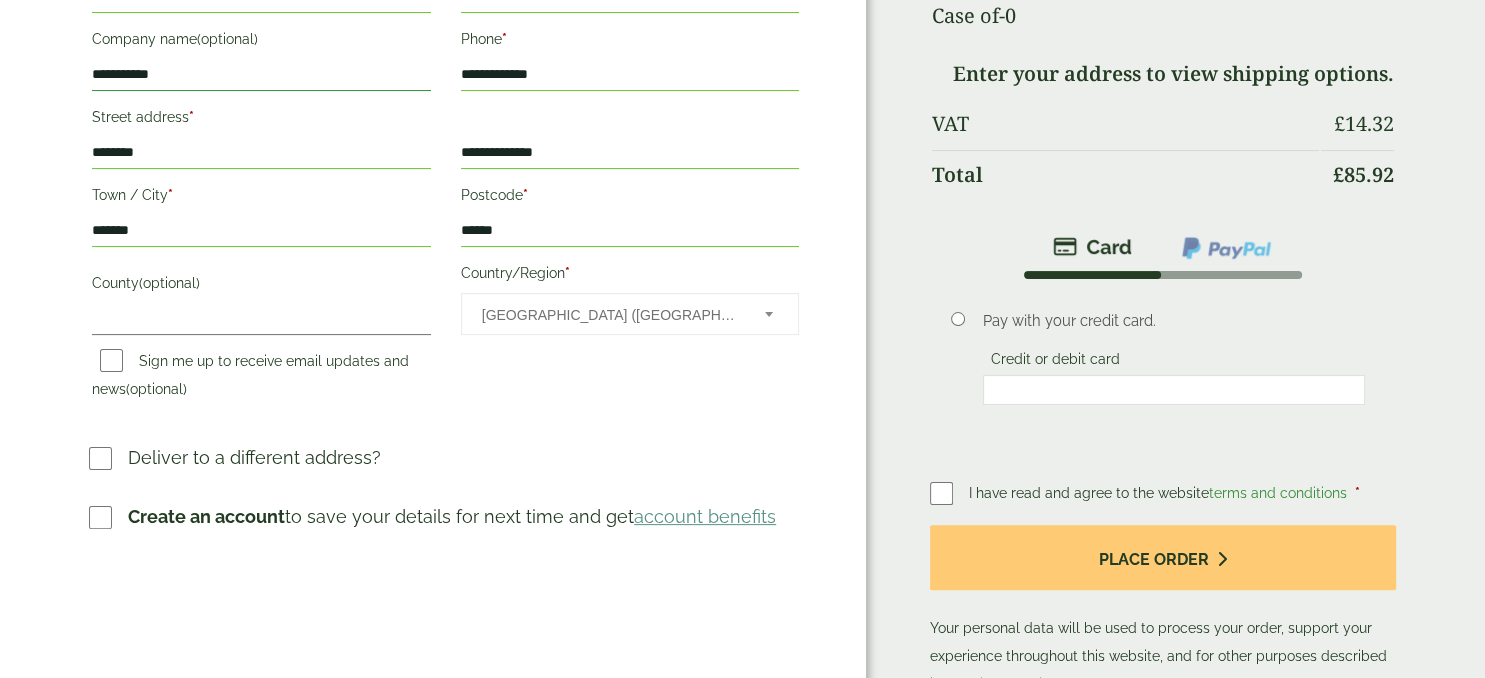 scroll, scrollTop: 419, scrollLeft: 0, axis: vertical 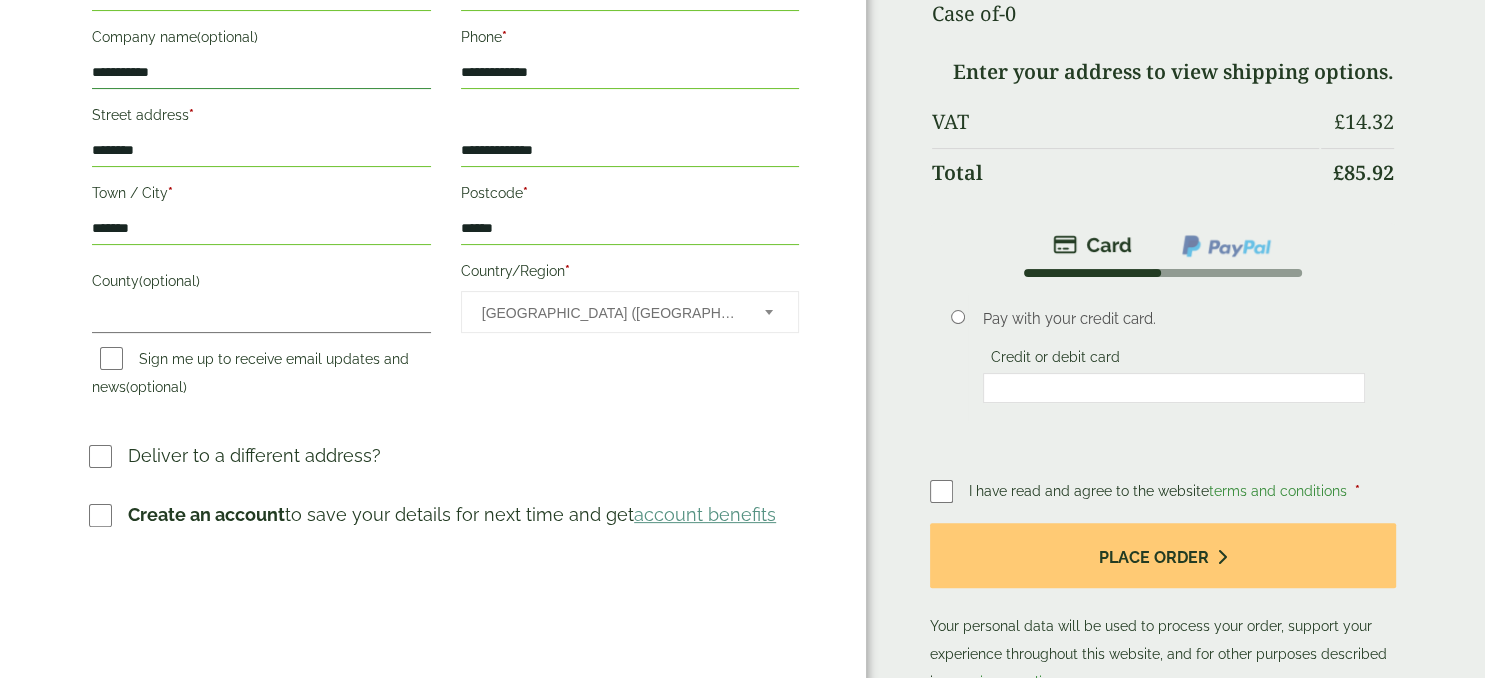 type on "**********" 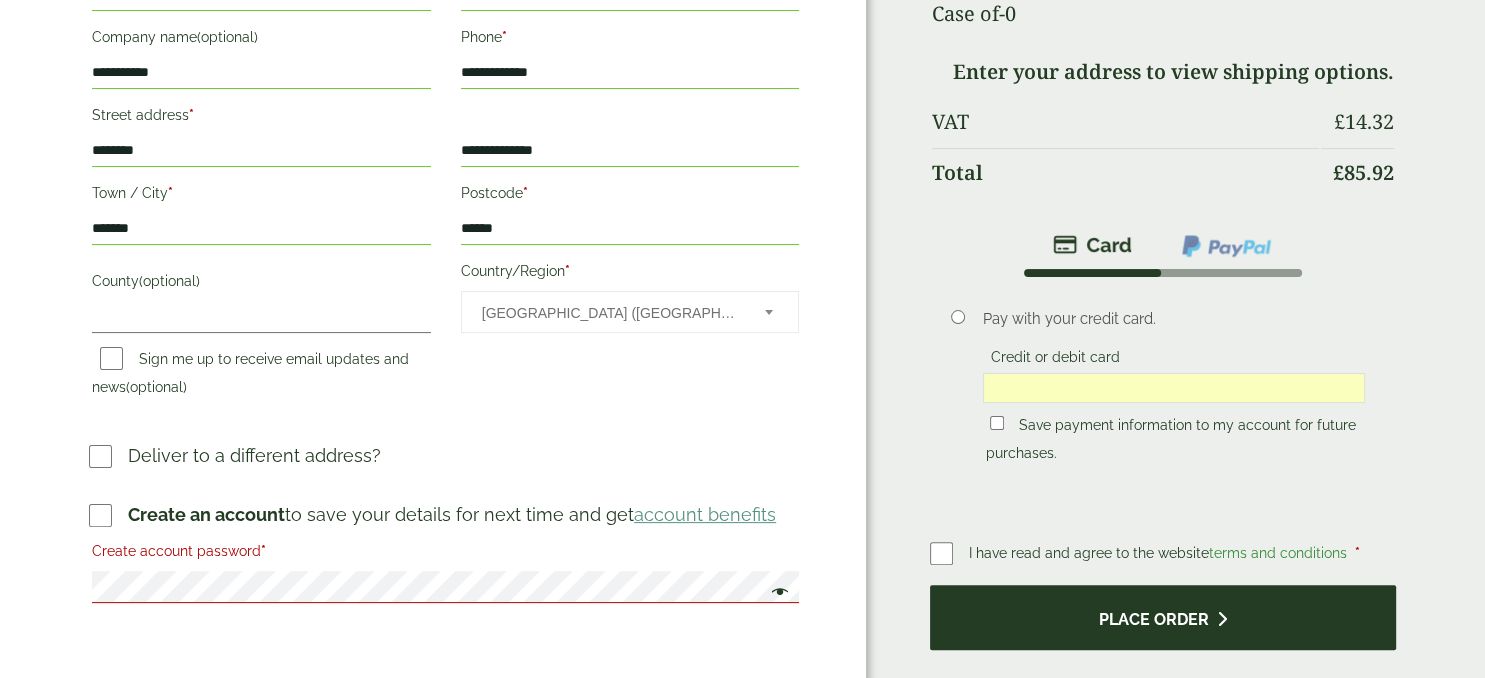 click on "Place order" at bounding box center (1163, 617) 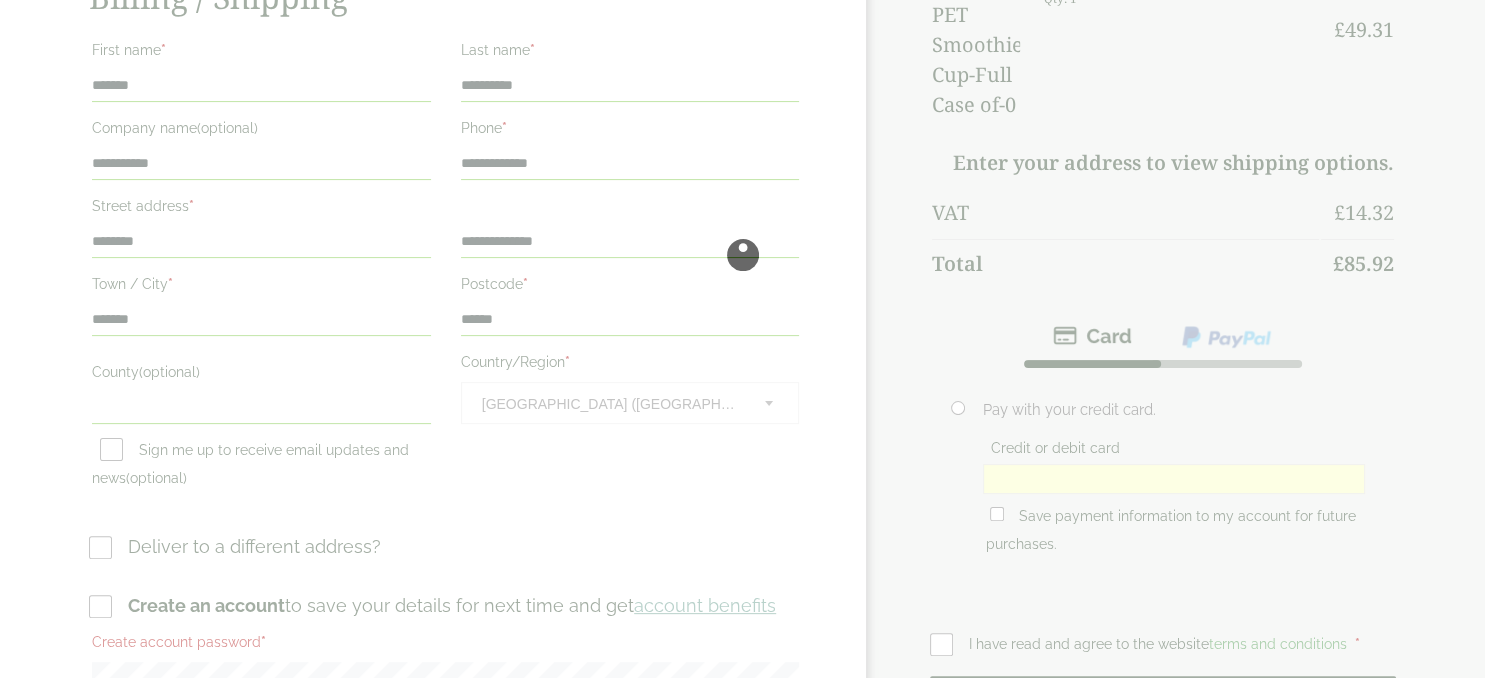scroll, scrollTop: 0, scrollLeft: 0, axis: both 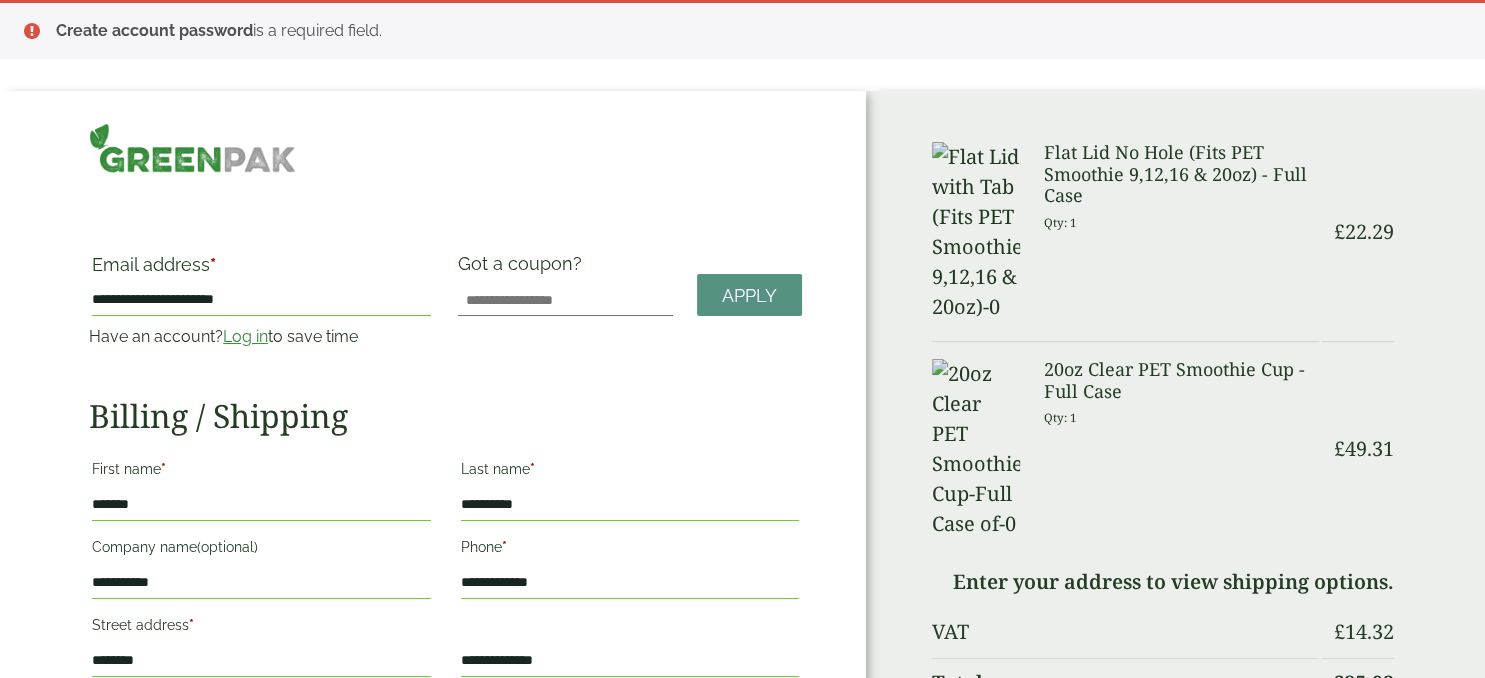 click on "**********" at bounding box center (433, 719) 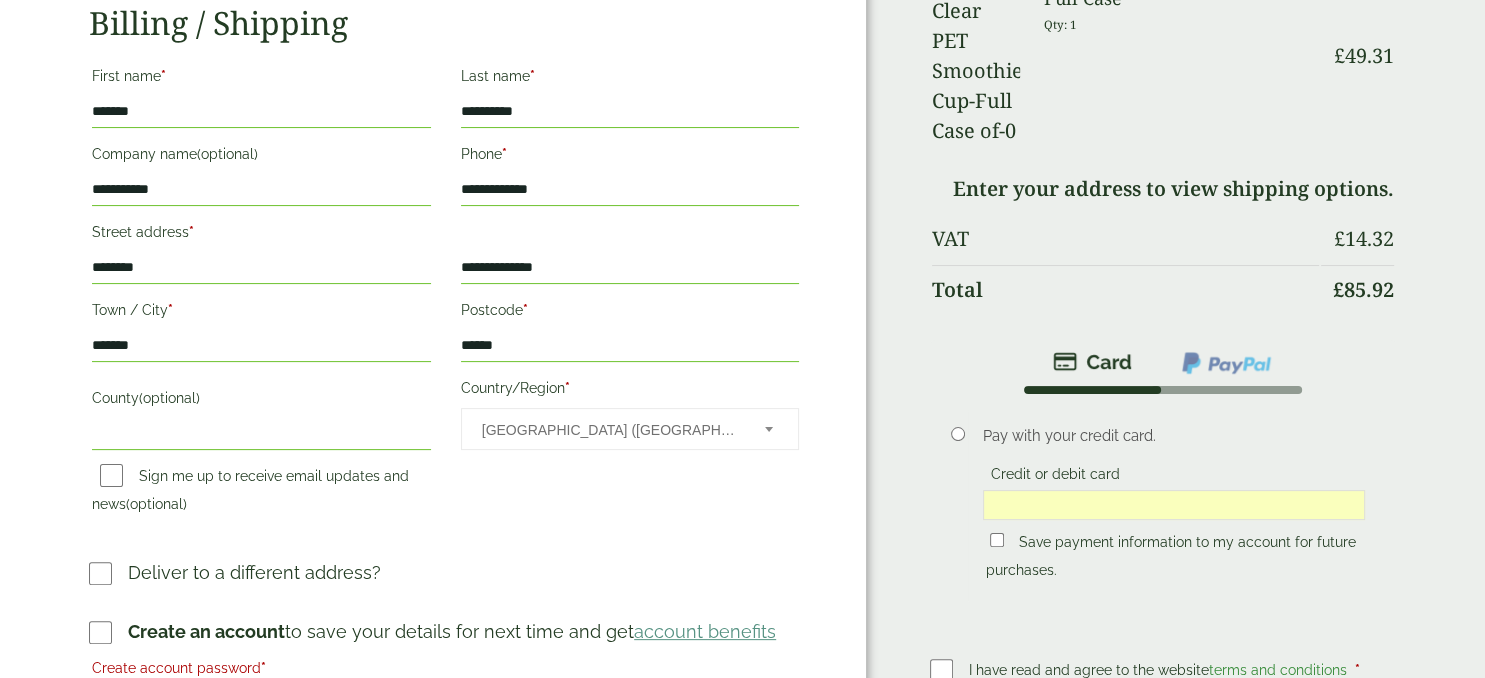 scroll, scrollTop: 405, scrollLeft: 0, axis: vertical 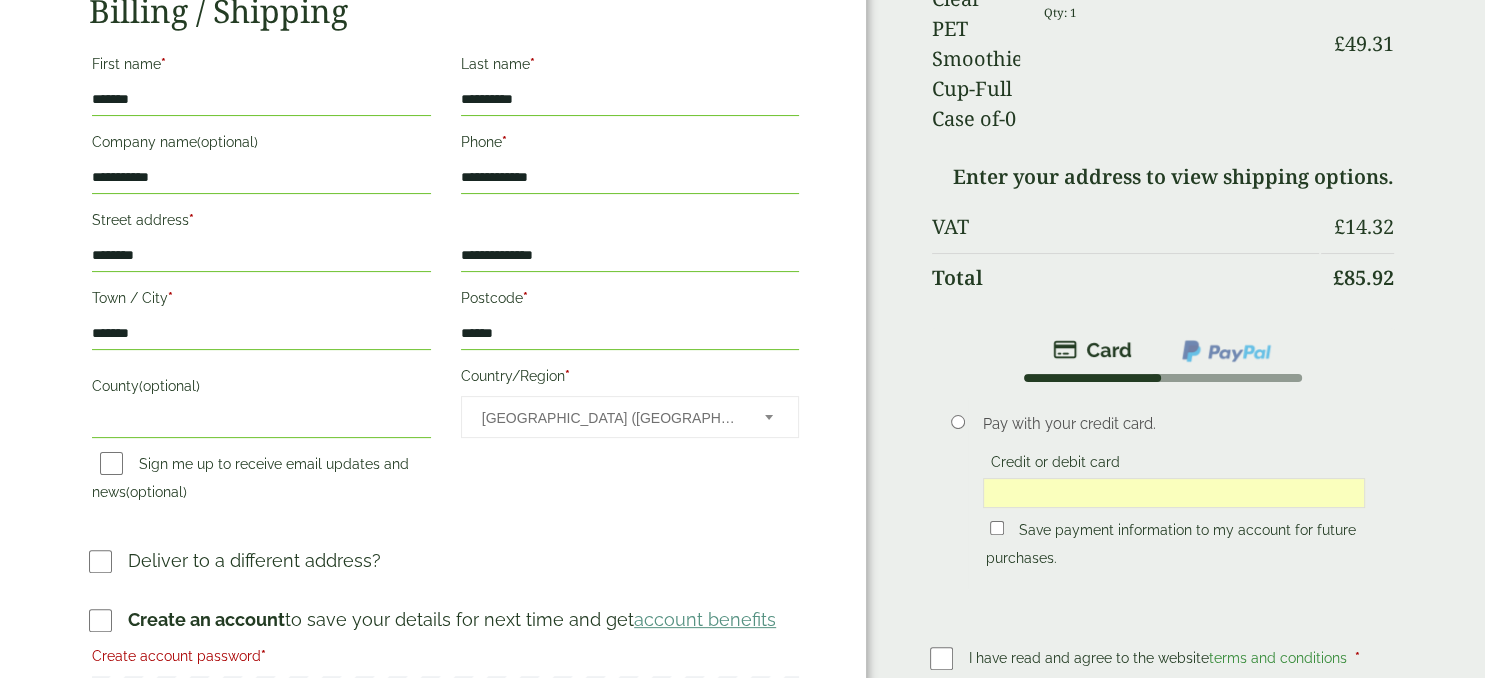 click on "Place order" at bounding box center (1163, 722) 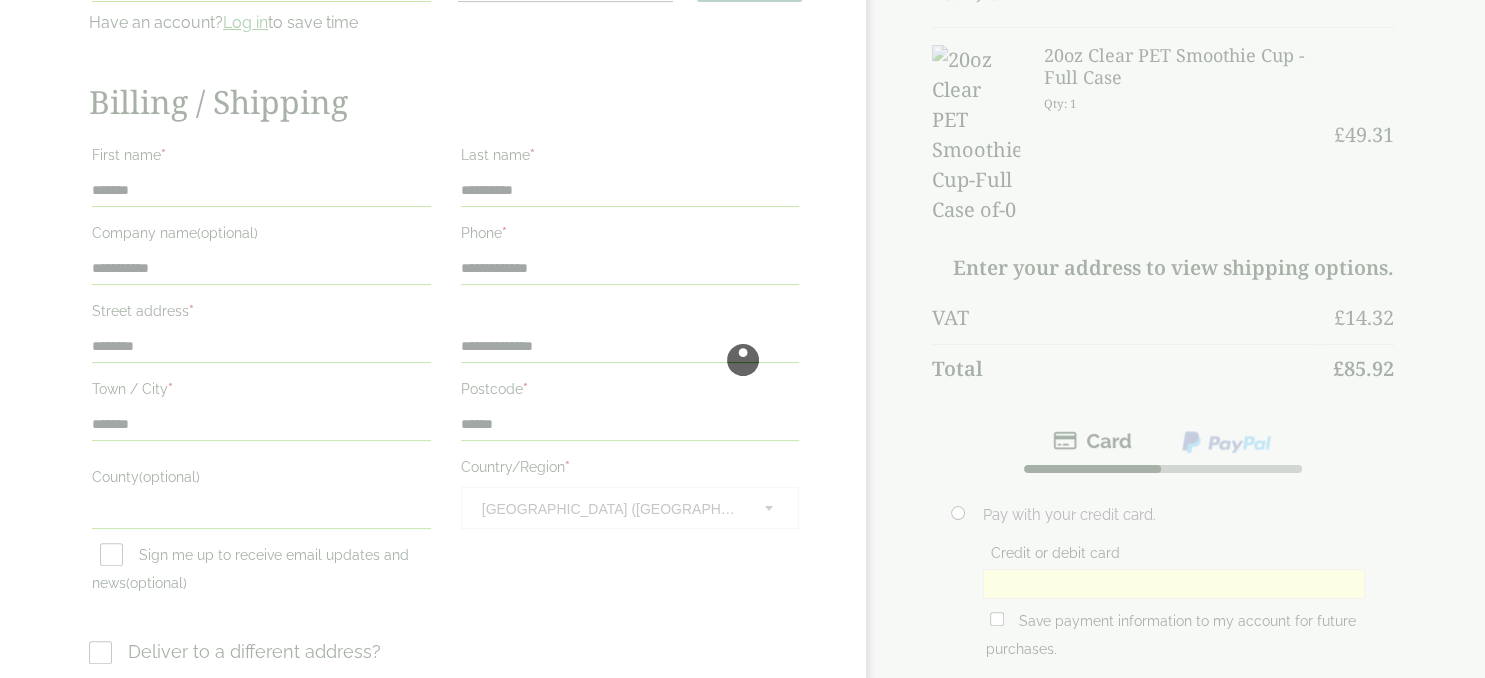 scroll, scrollTop: 0, scrollLeft: 0, axis: both 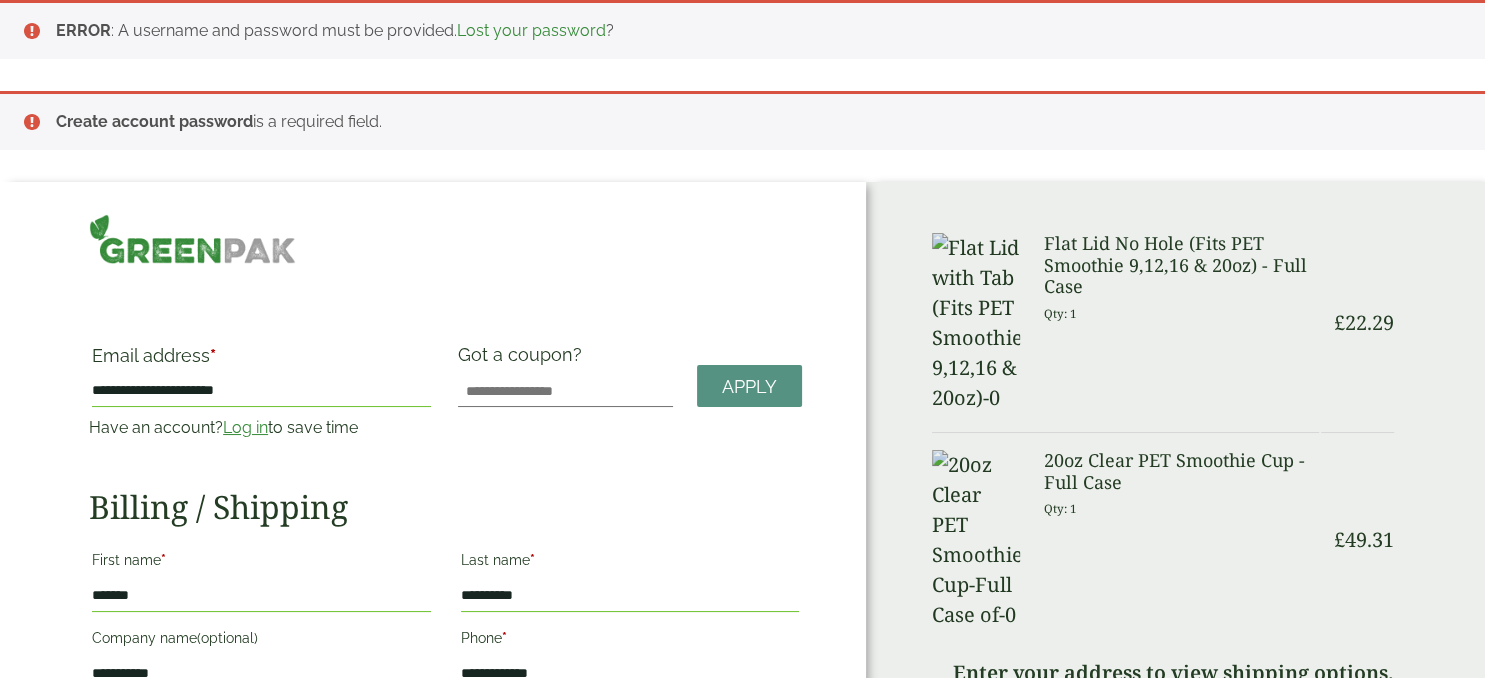 click on "ERROR : A username and password must be provided.  Lost your password ?" at bounding box center [754, 31] 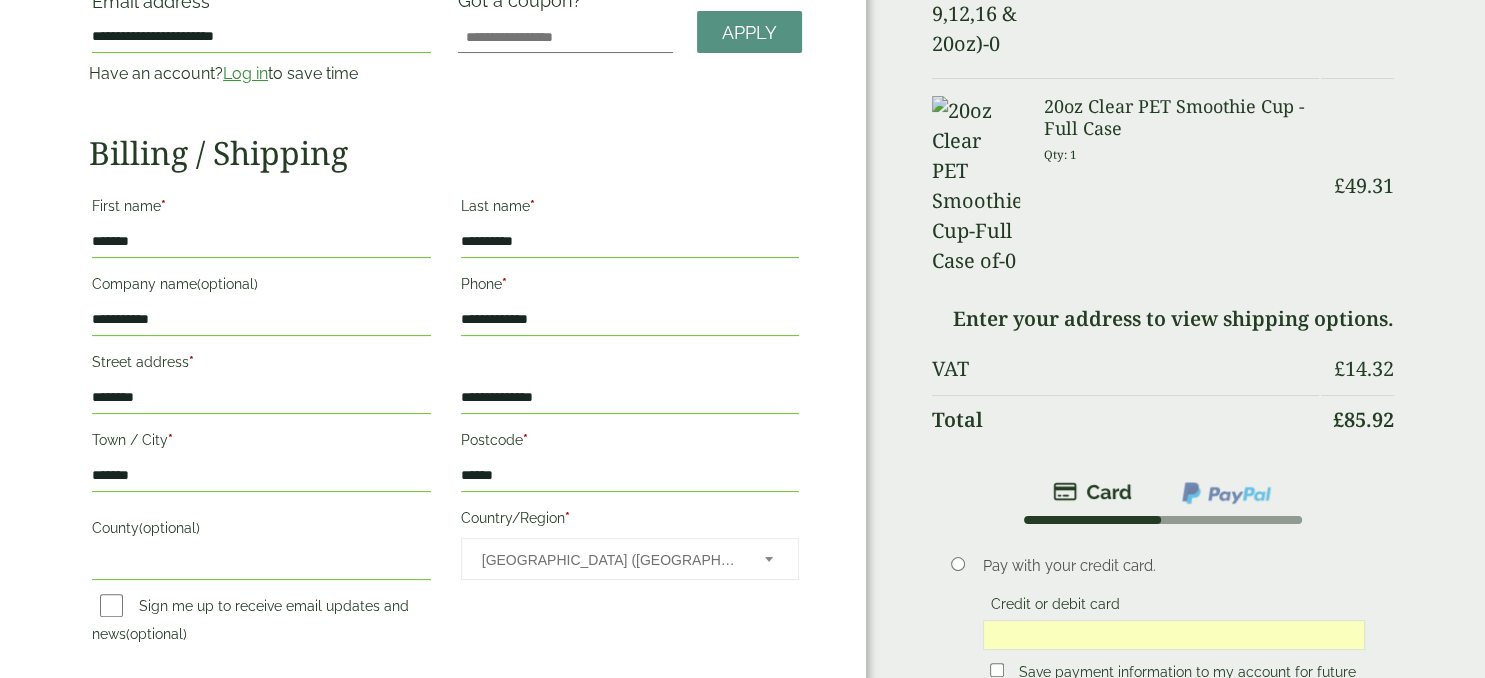 scroll, scrollTop: 0, scrollLeft: 0, axis: both 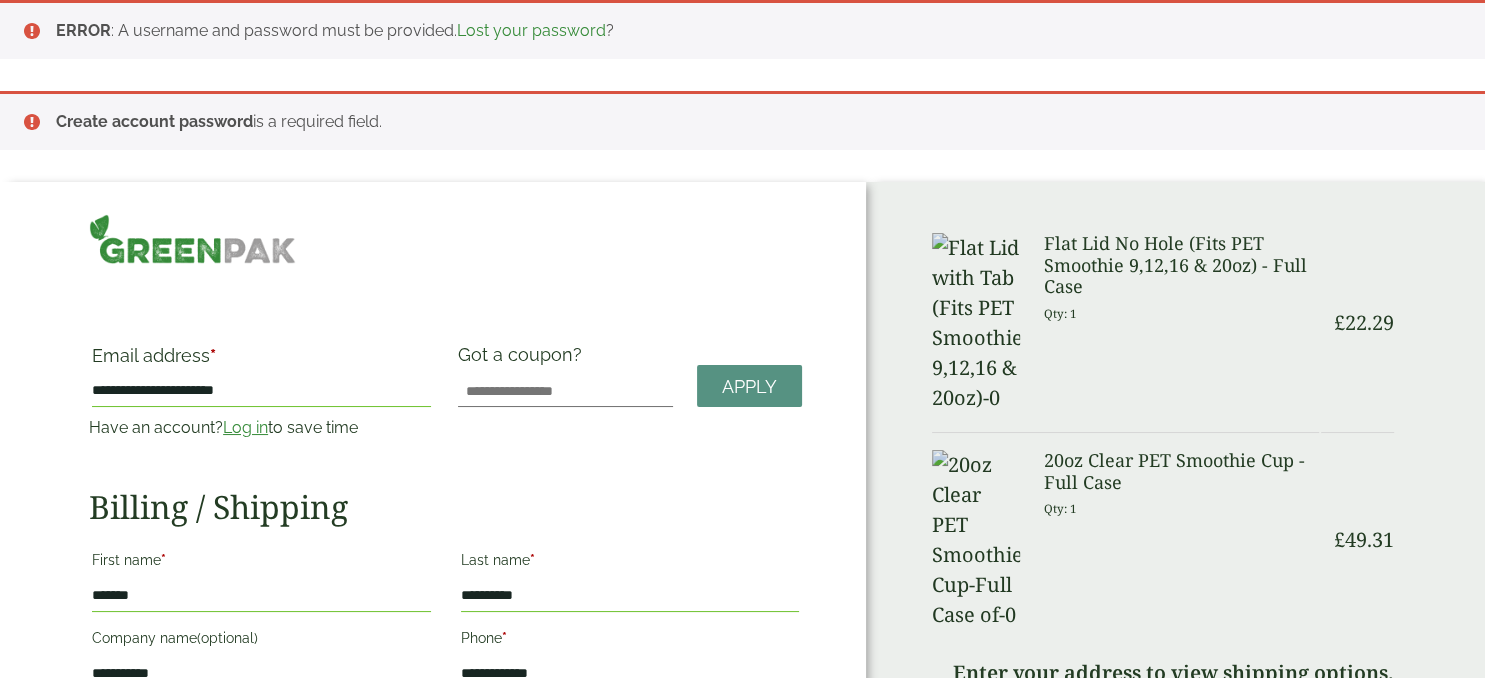 click on "ERROR : A username and password must be provided.  Lost your password ?" at bounding box center (742, 29) 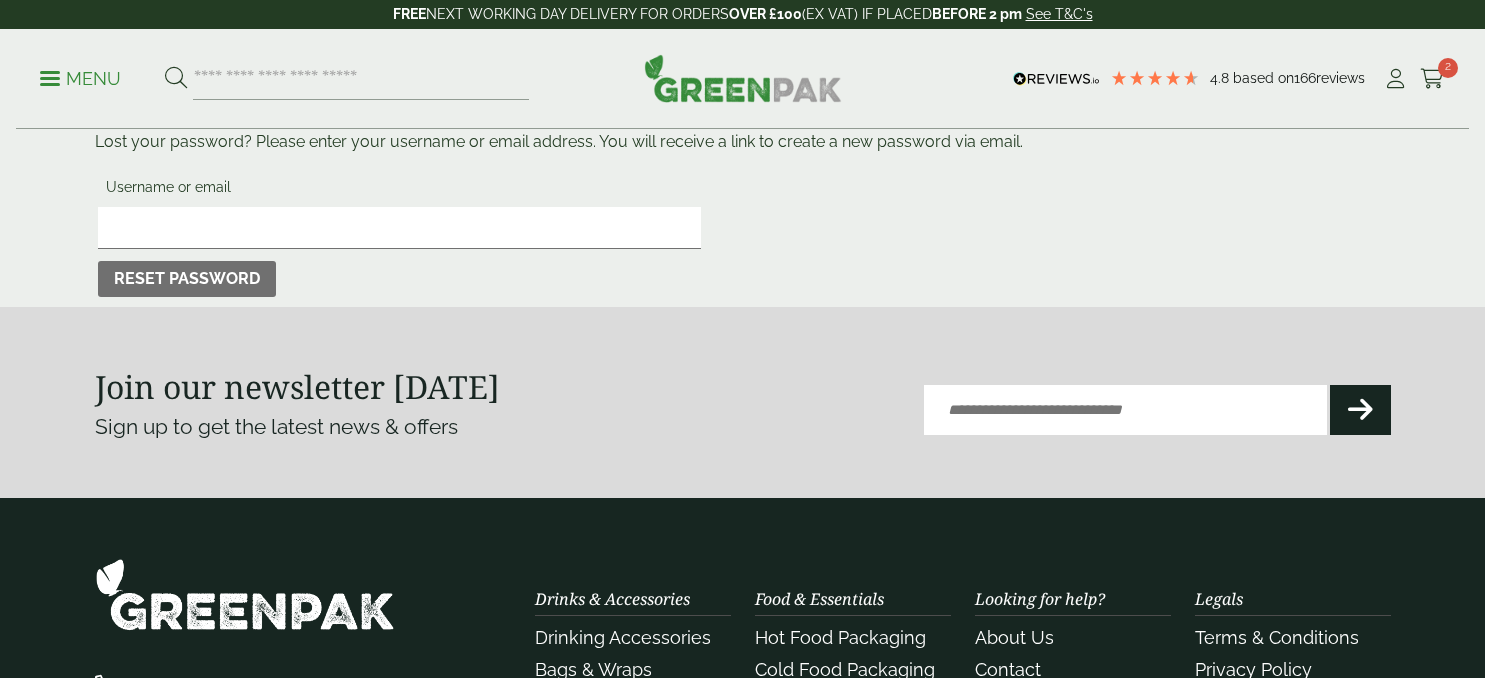click on "Username or email" at bounding box center (399, 228) 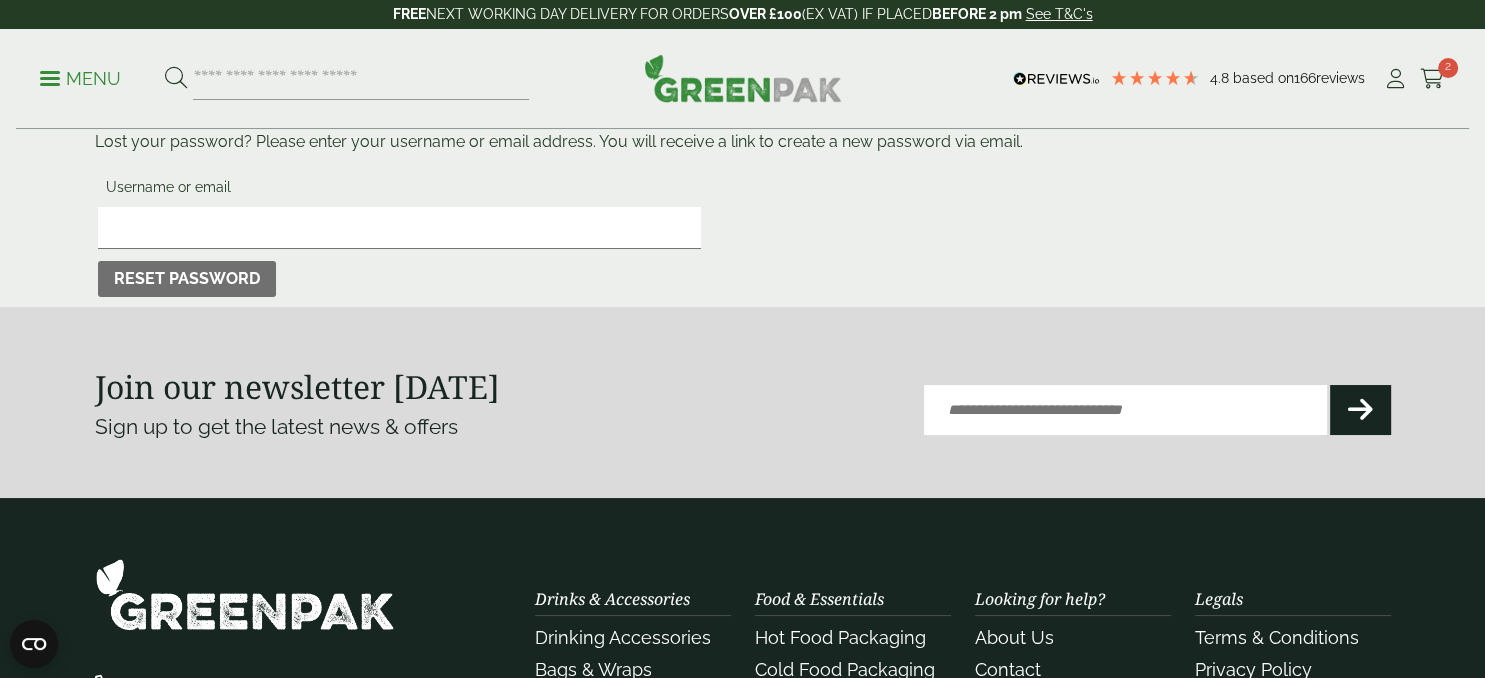 click on "Username or email" at bounding box center [399, 228] 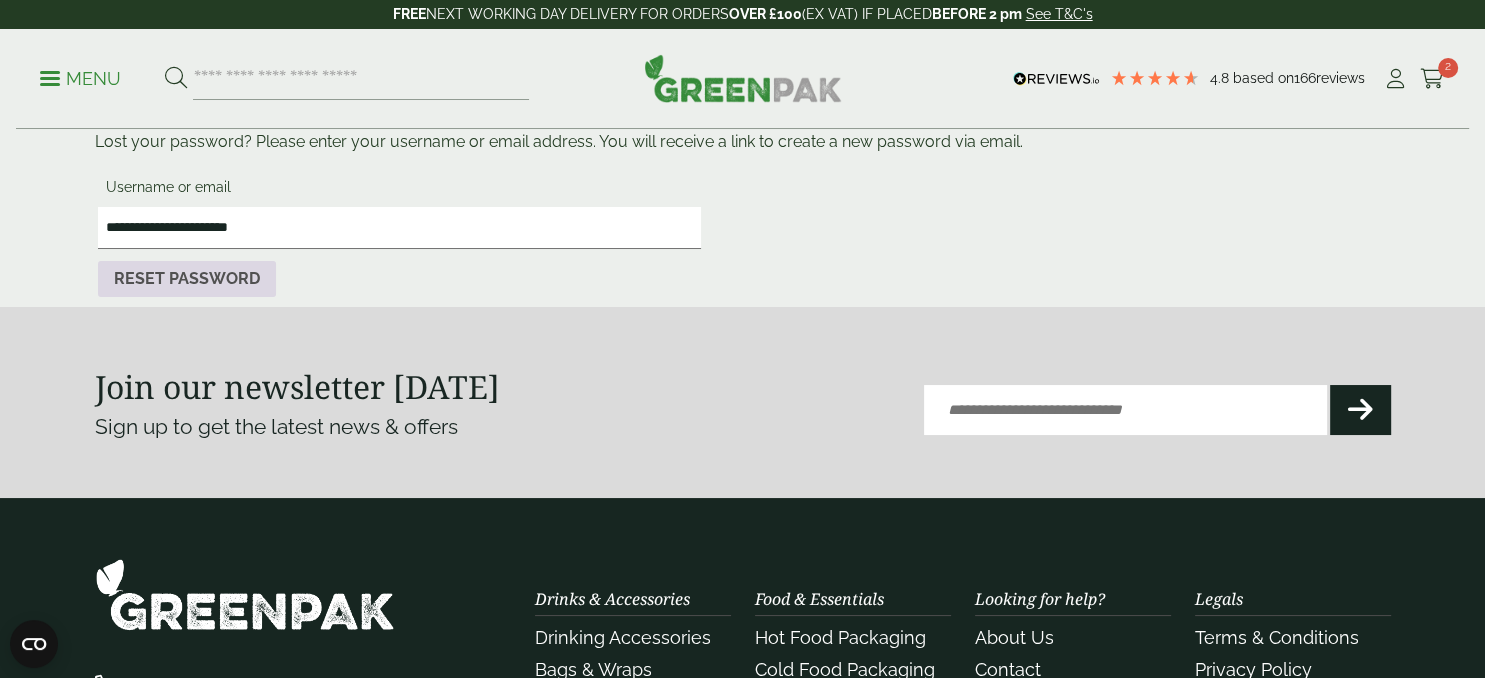 type on "**********" 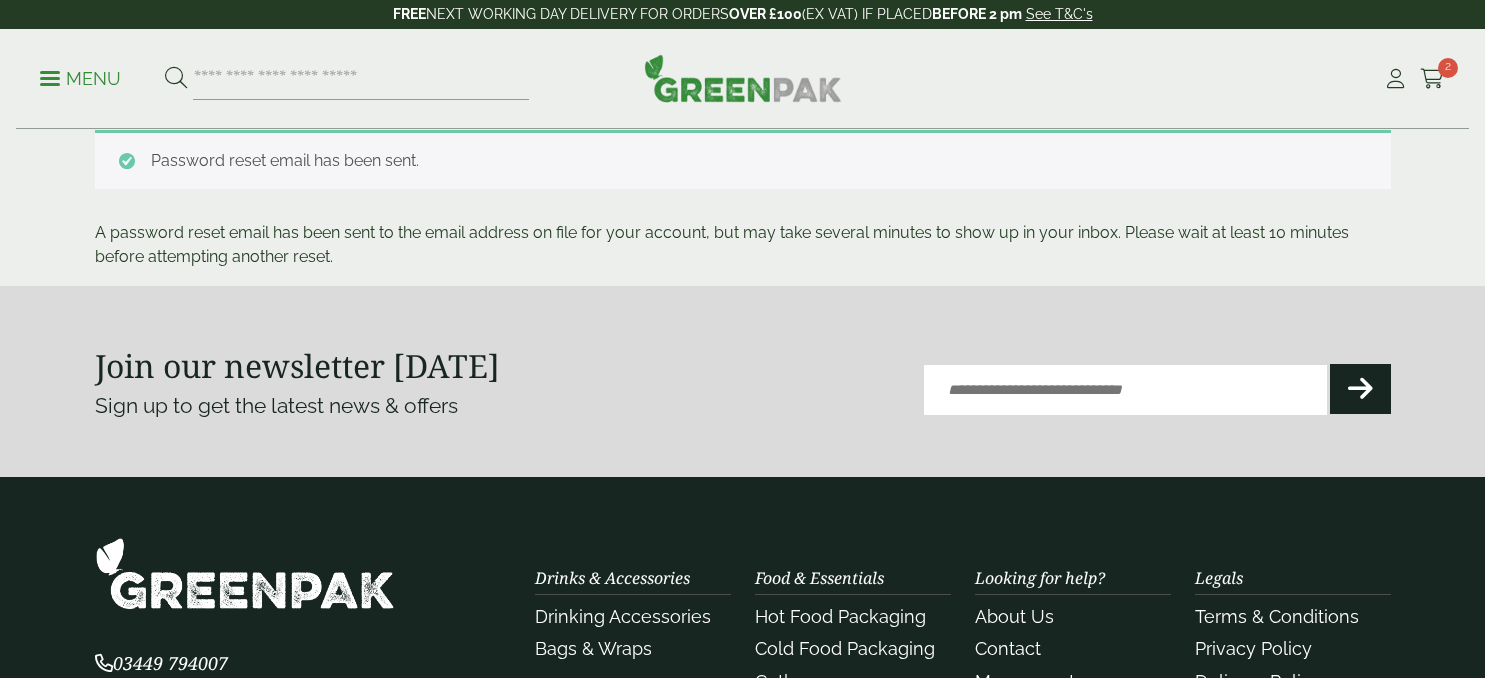 scroll, scrollTop: 0, scrollLeft: 0, axis: both 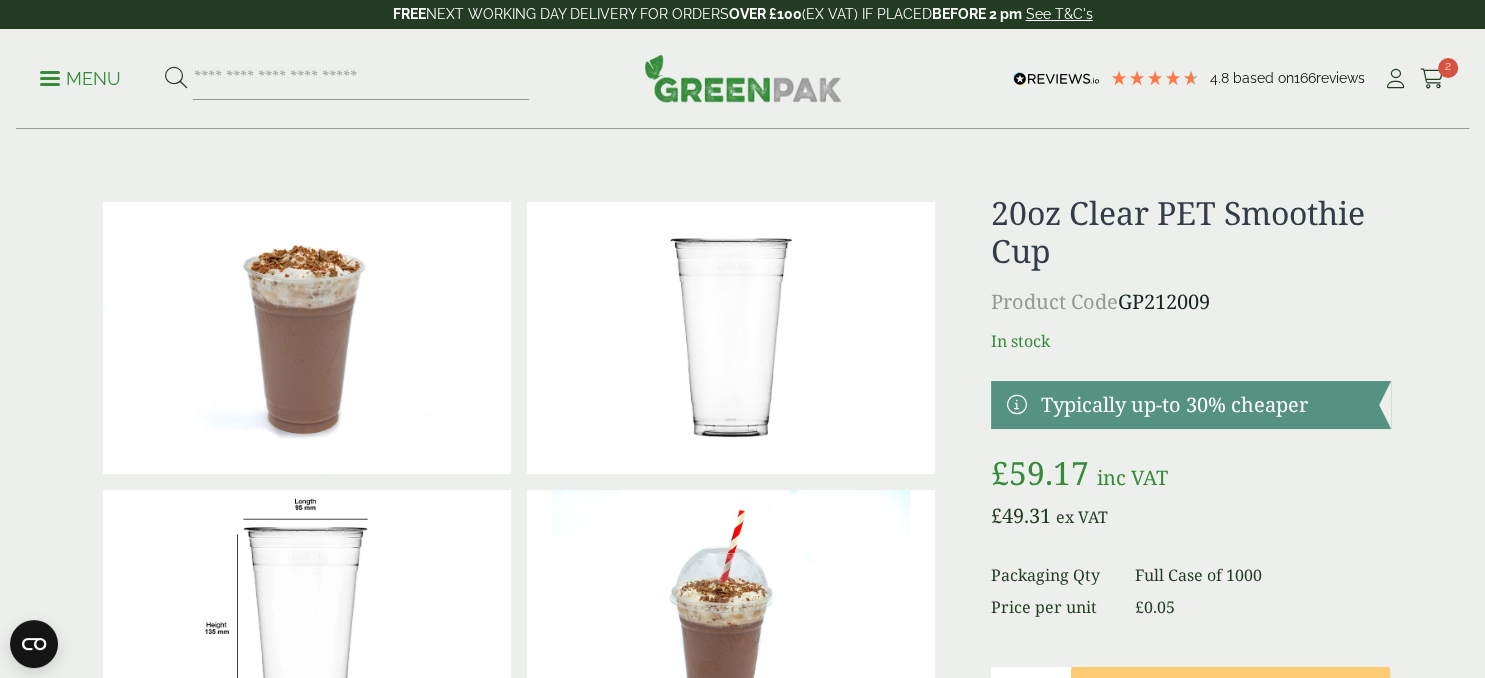 click on "Menu" at bounding box center [80, 77] 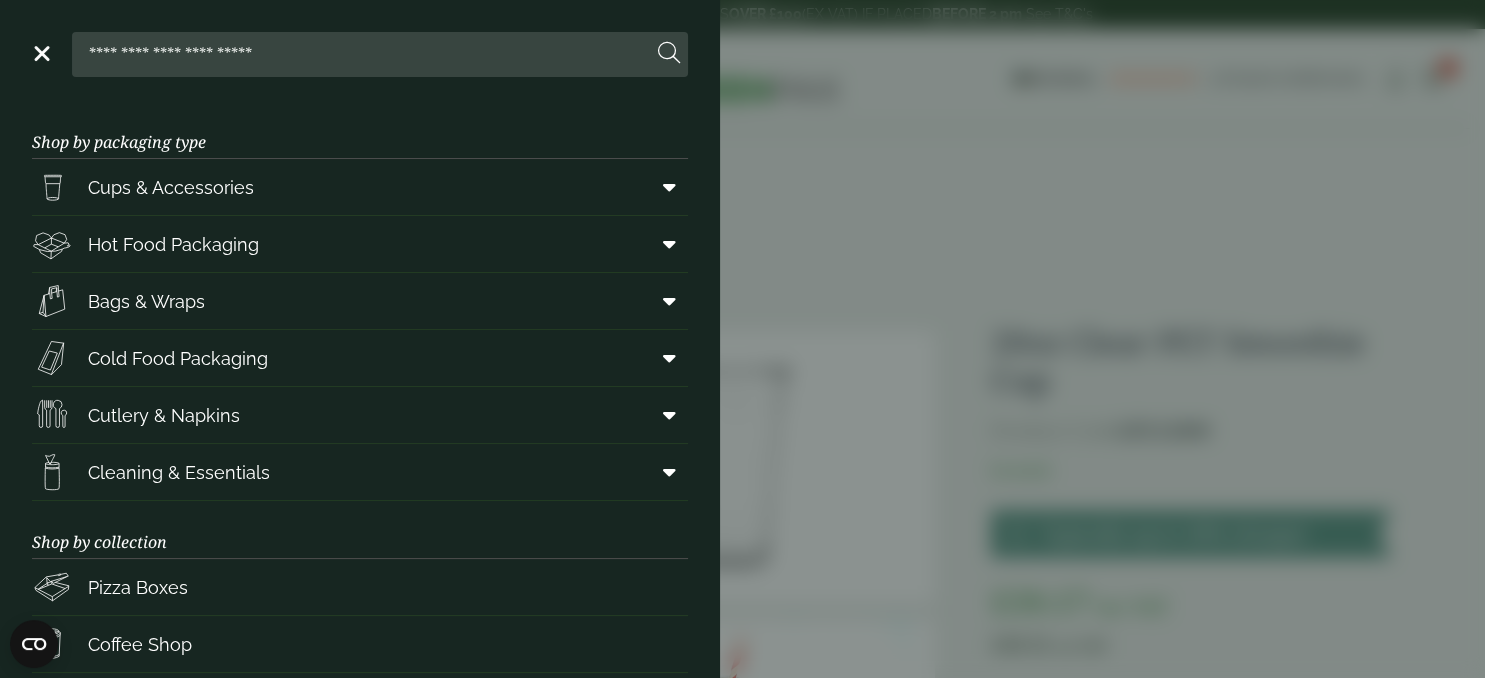 click on "Close
Shop by packaging type
Cups & Accessories
Hot Drink Paper Cups
Smoothie Cups
Pint & Half Pint Glasses
Hiball Glasses
Shot Glasses
Stemmed Glasses
Tumblers Glasses
Carafes & Jugs
In-cup Drinks
Coca Cola Cups
Green Effect
Single Wall Cups
Hot Food Packaging
Food Trays
Hotdog Trays
Deli Boxes
On The Go Boxes
Chicken Boxes
Clamshell Boxes
Burger Boxes
Pizza Boxes
Kraft Bowls" at bounding box center [742, 339] 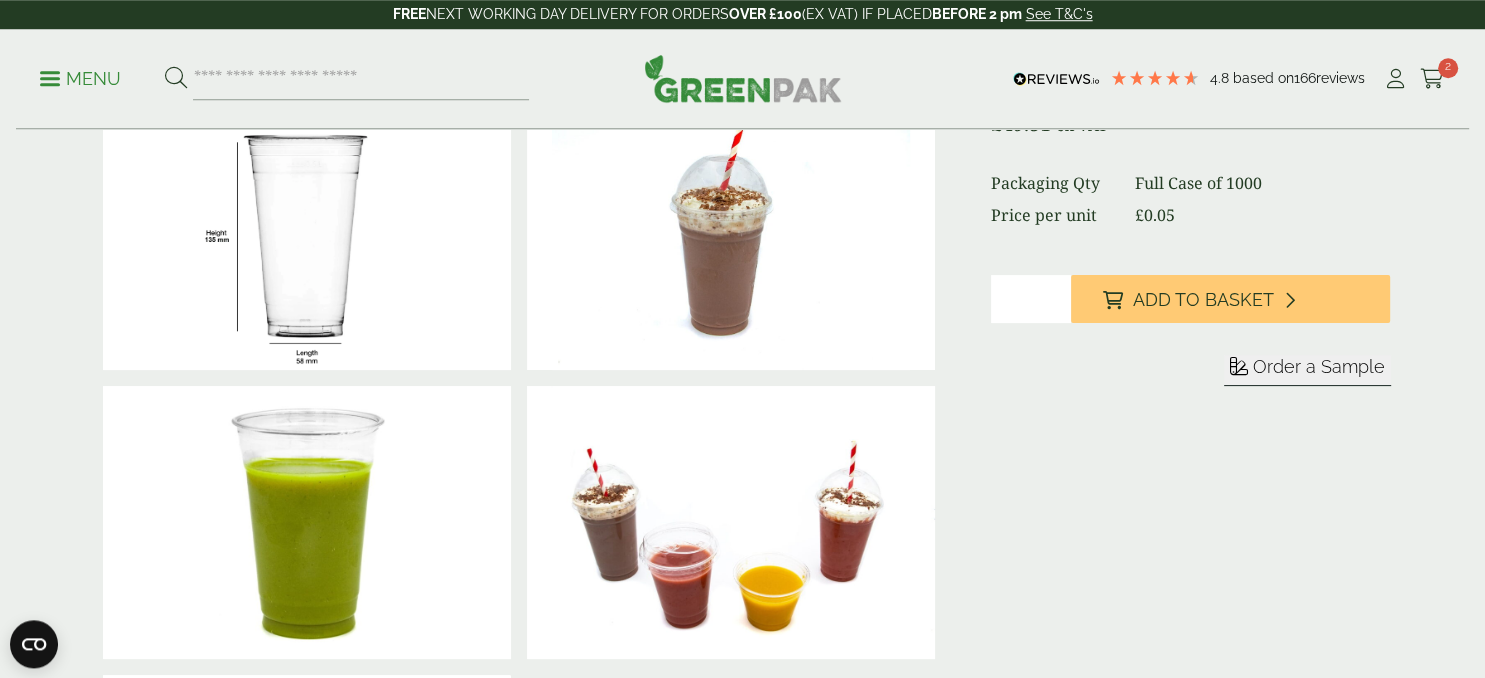 scroll, scrollTop: 380, scrollLeft: 0, axis: vertical 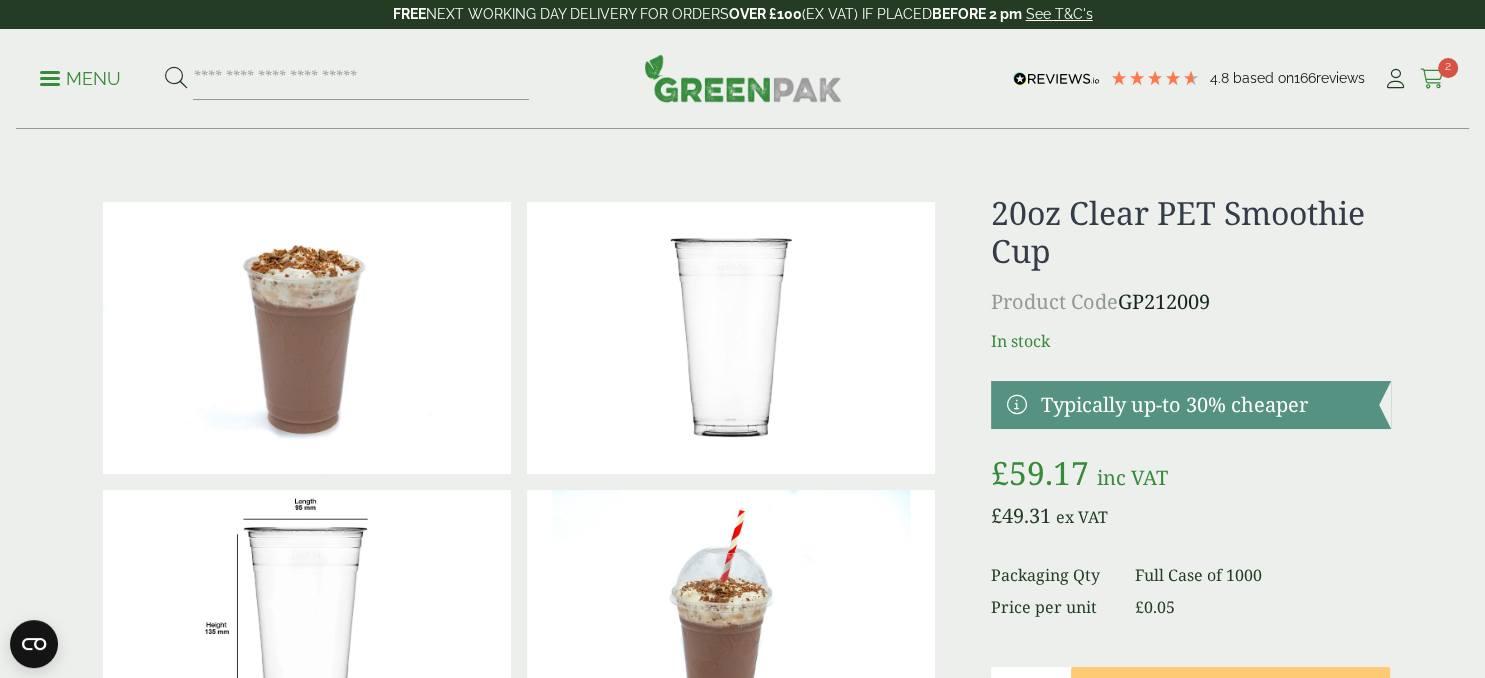 click on "2" at bounding box center [1448, 68] 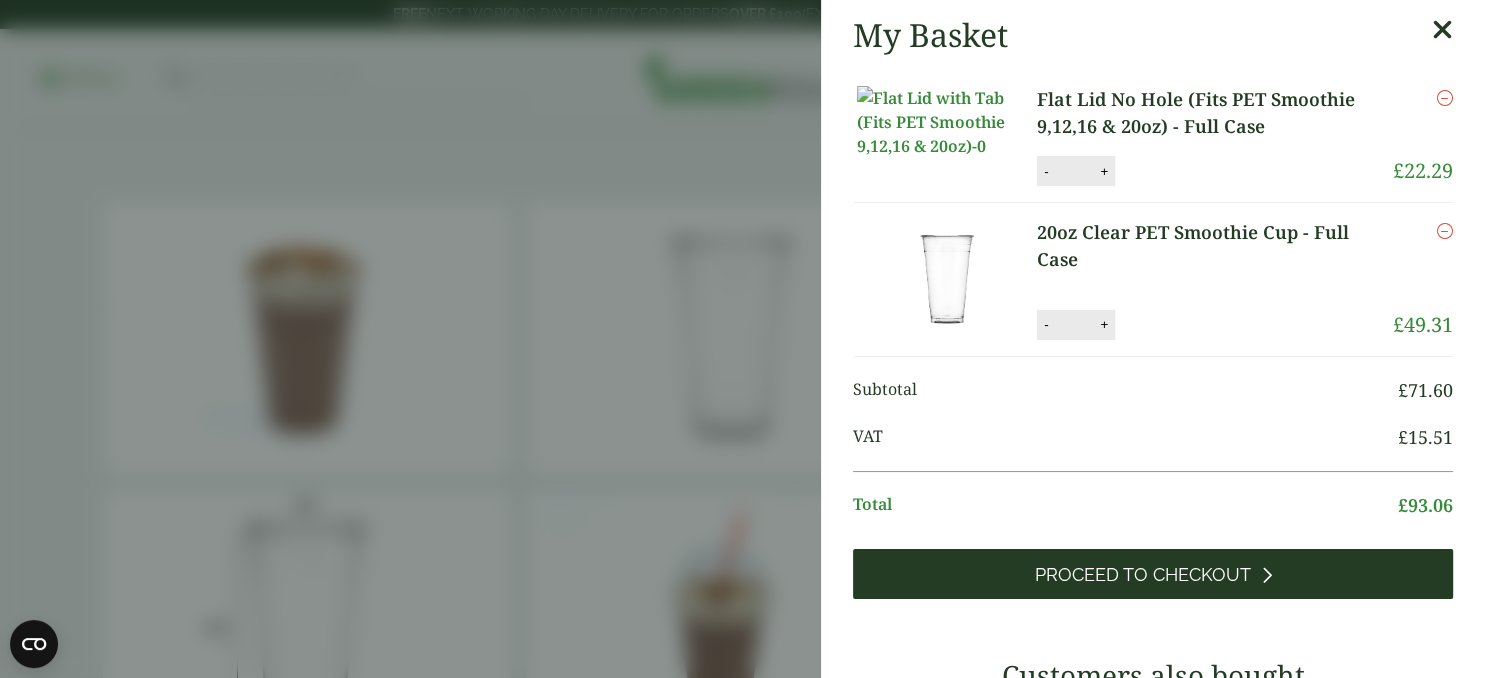 click on "Proceed to Checkout" at bounding box center (1153, 574) 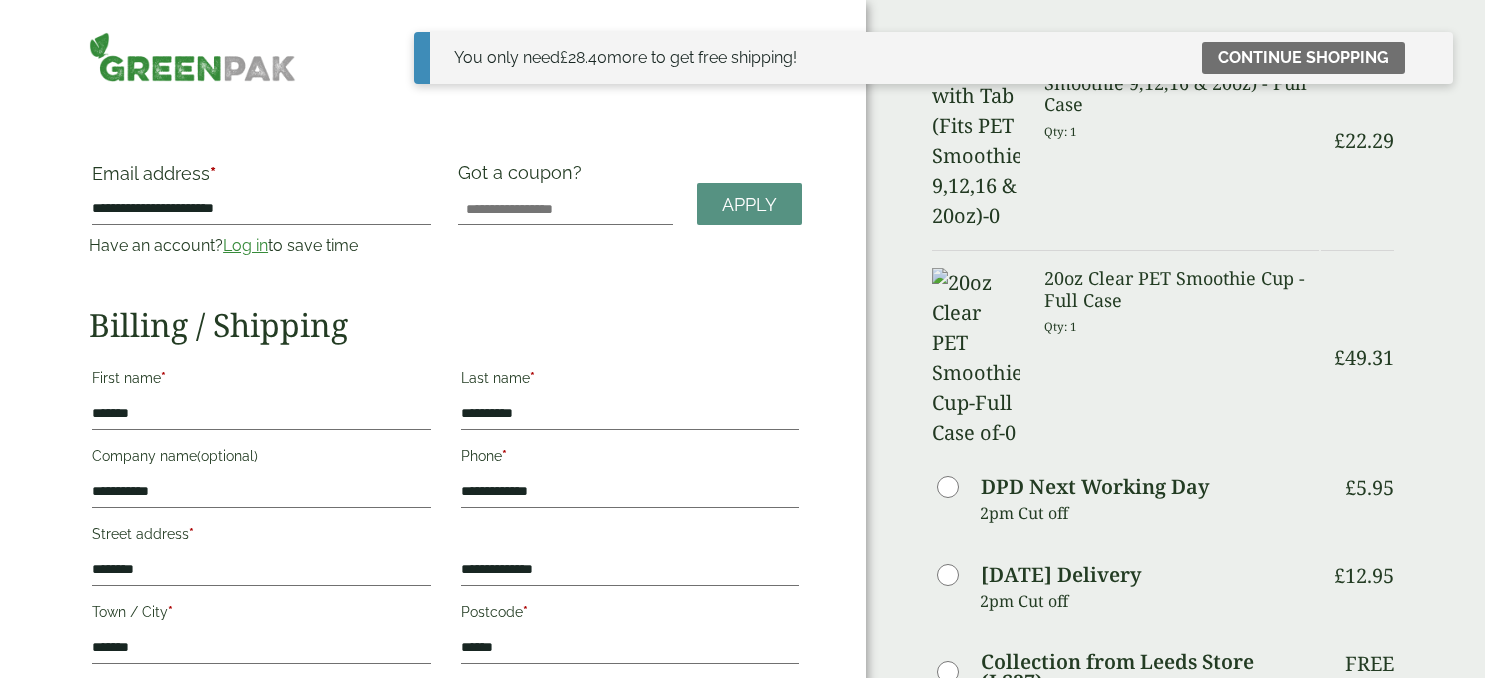 scroll, scrollTop: 0, scrollLeft: 0, axis: both 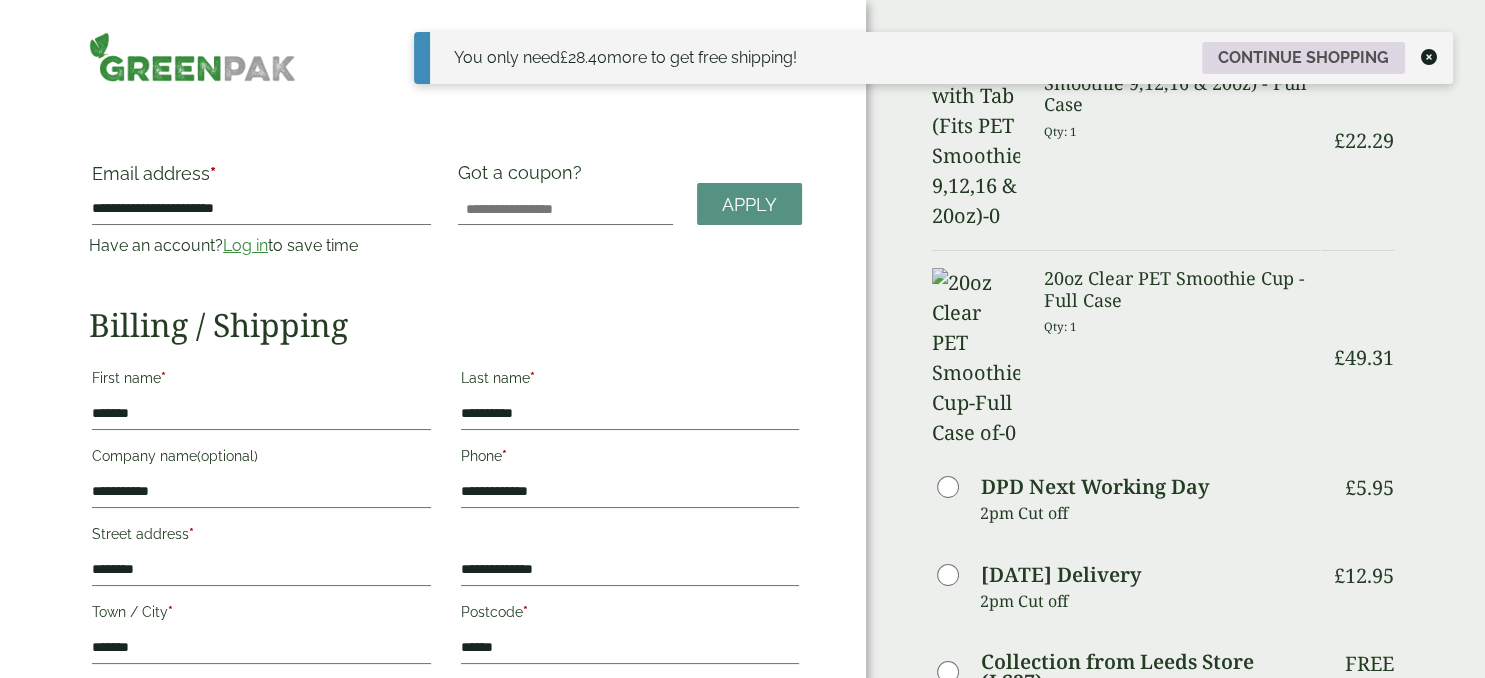 click on "Continue shopping" at bounding box center [1303, 58] 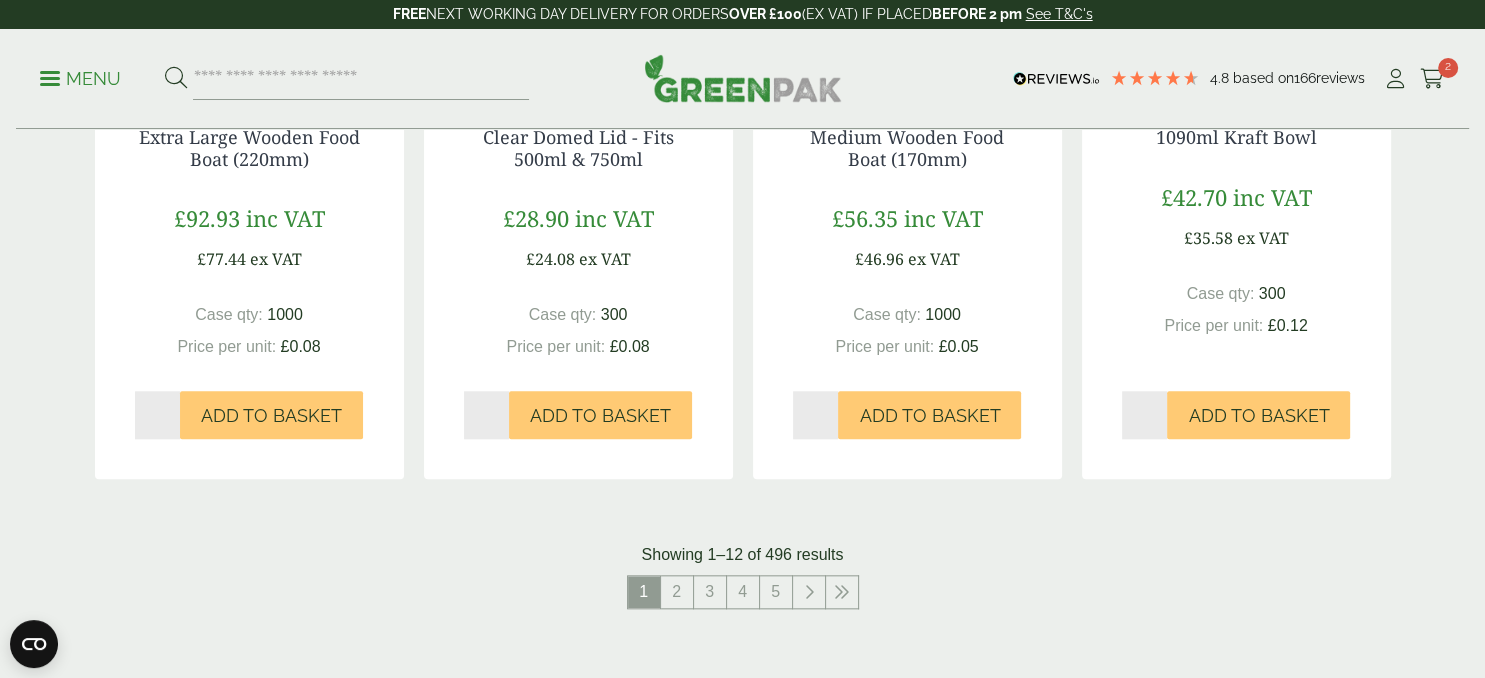 scroll, scrollTop: 2006, scrollLeft: 0, axis: vertical 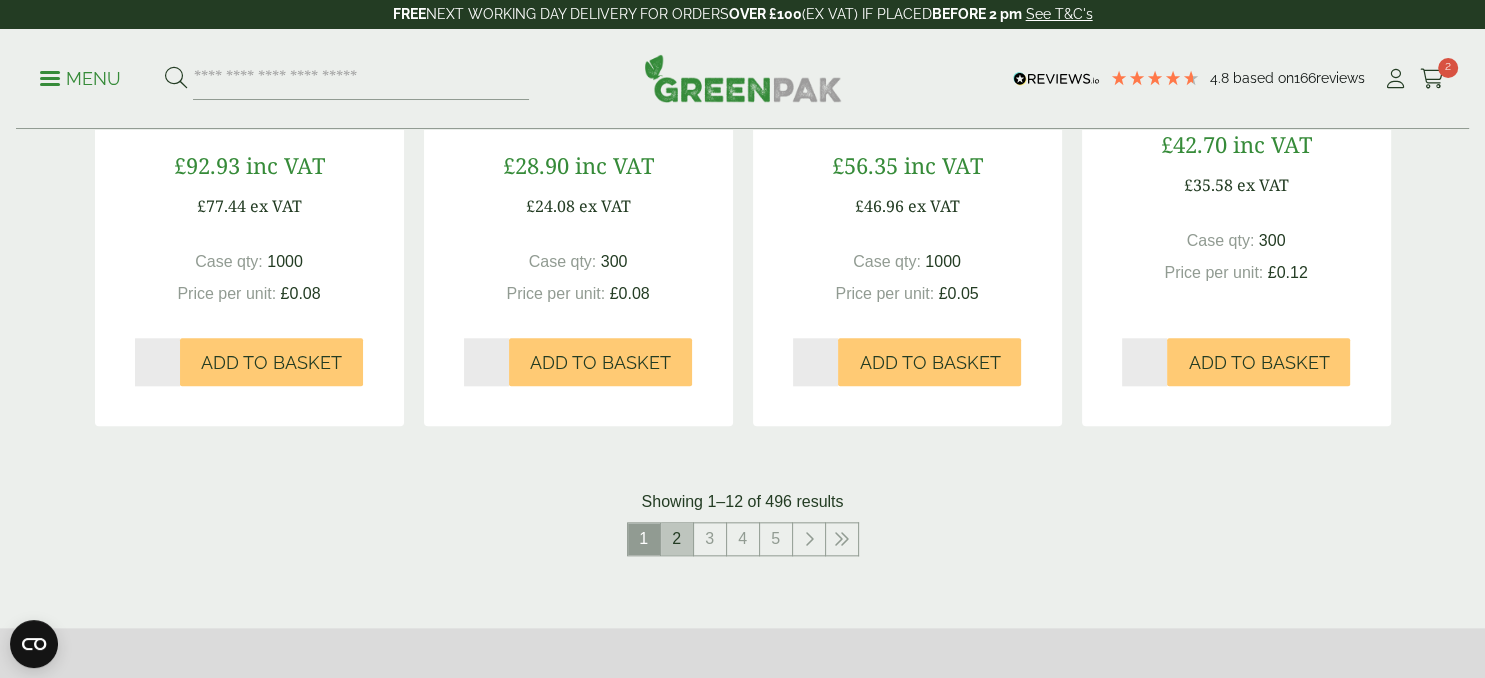 click on "2" at bounding box center (677, 539) 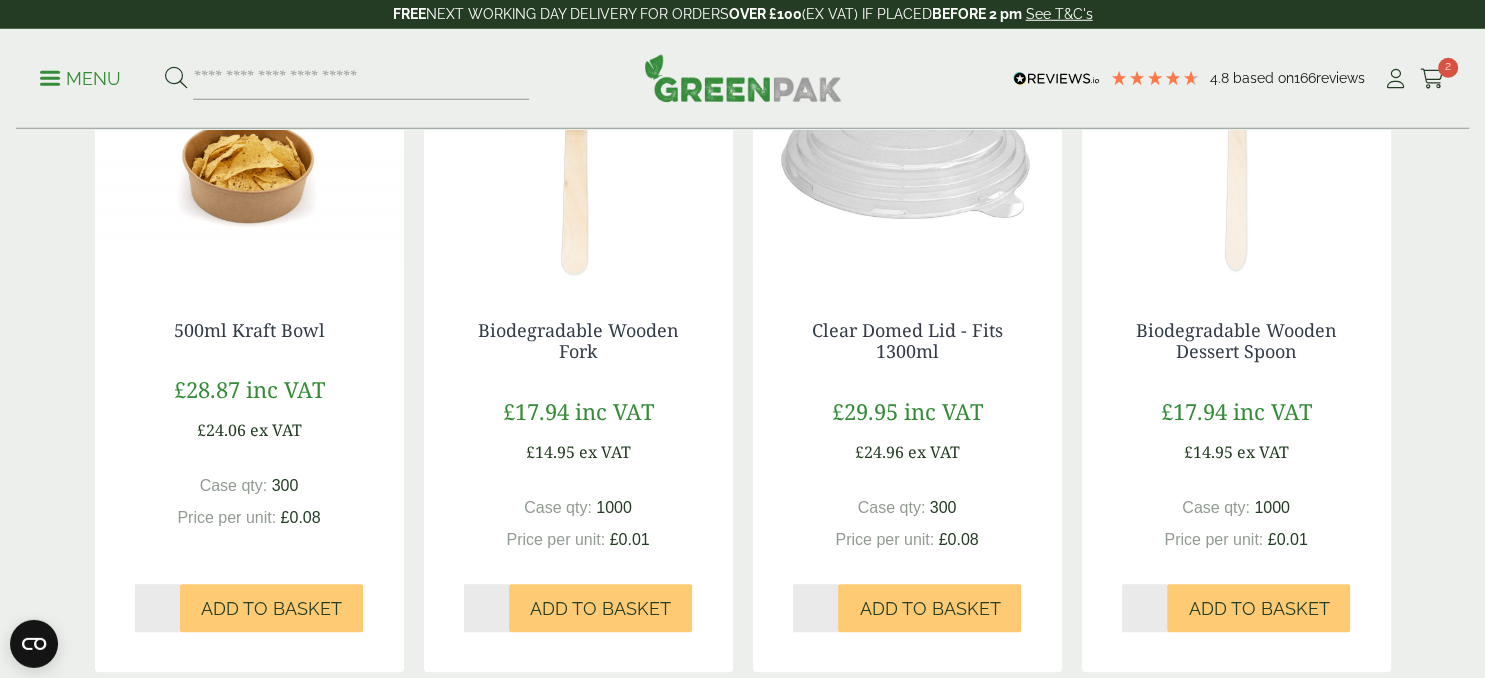 scroll, scrollTop: 1108, scrollLeft: 0, axis: vertical 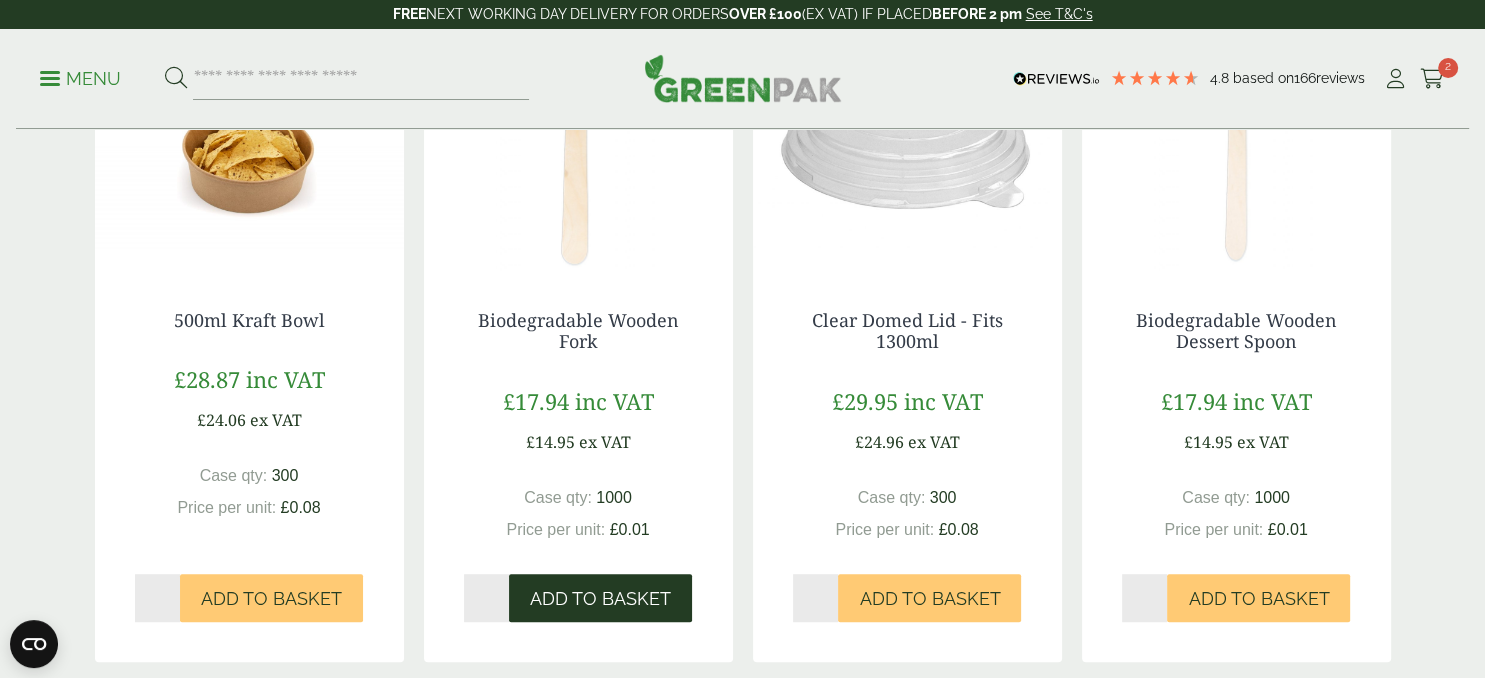 click on "Add to Basket" at bounding box center [600, 598] 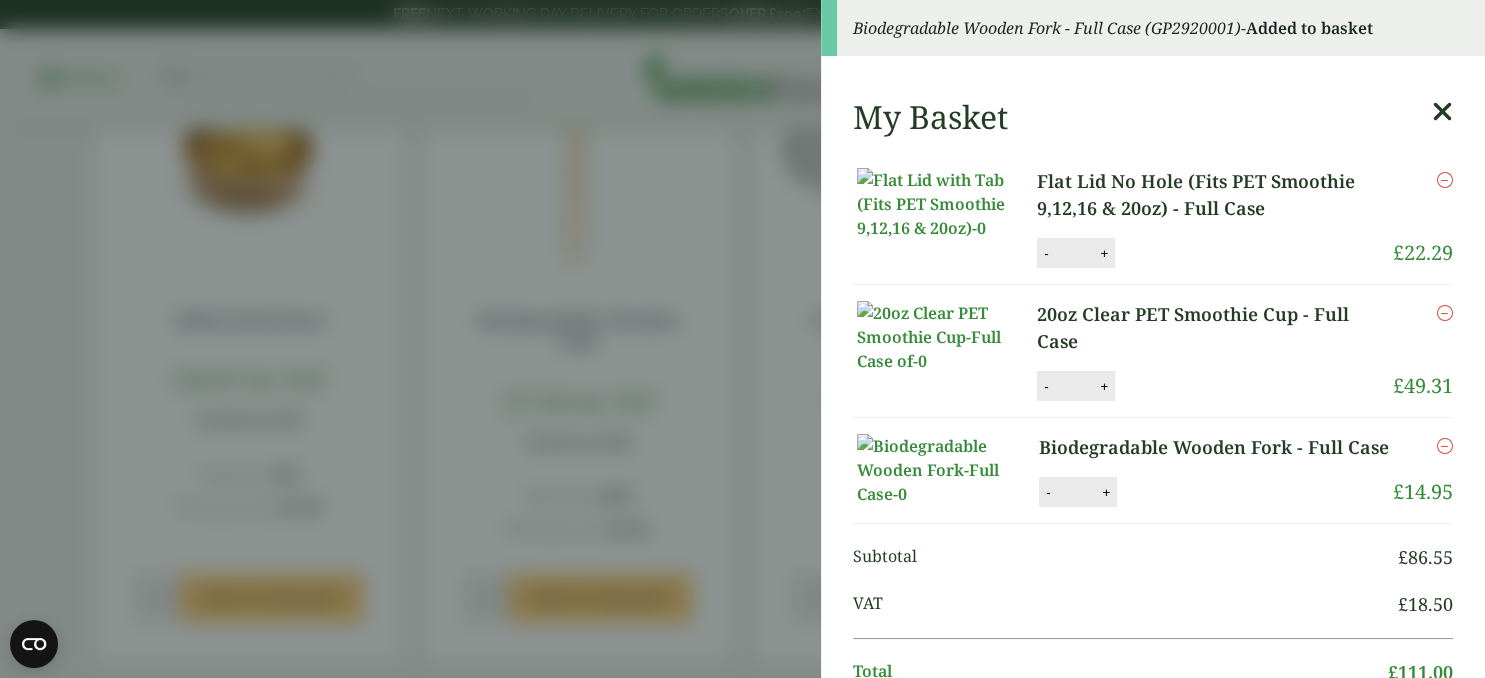 scroll, scrollTop: 2006, scrollLeft: 0, axis: vertical 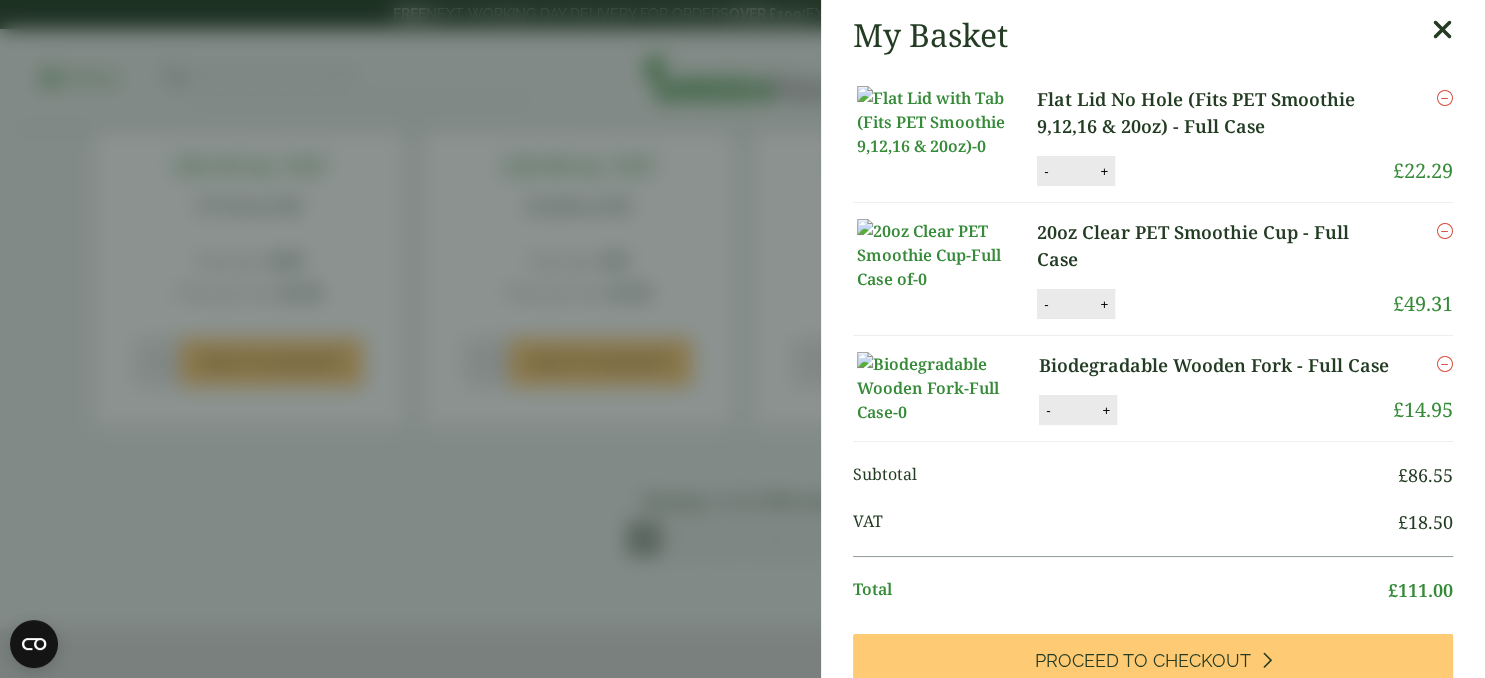 click at bounding box center [1442, 30] 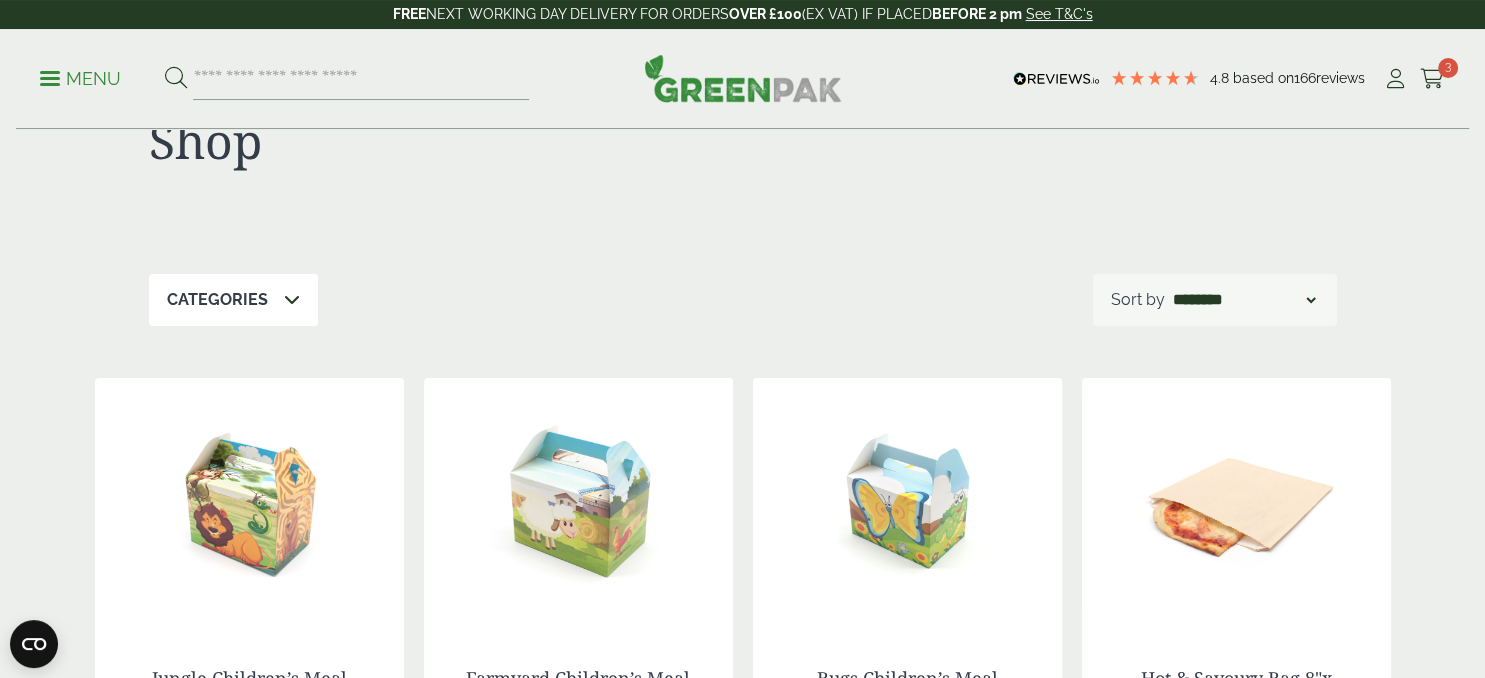 scroll, scrollTop: 0, scrollLeft: 0, axis: both 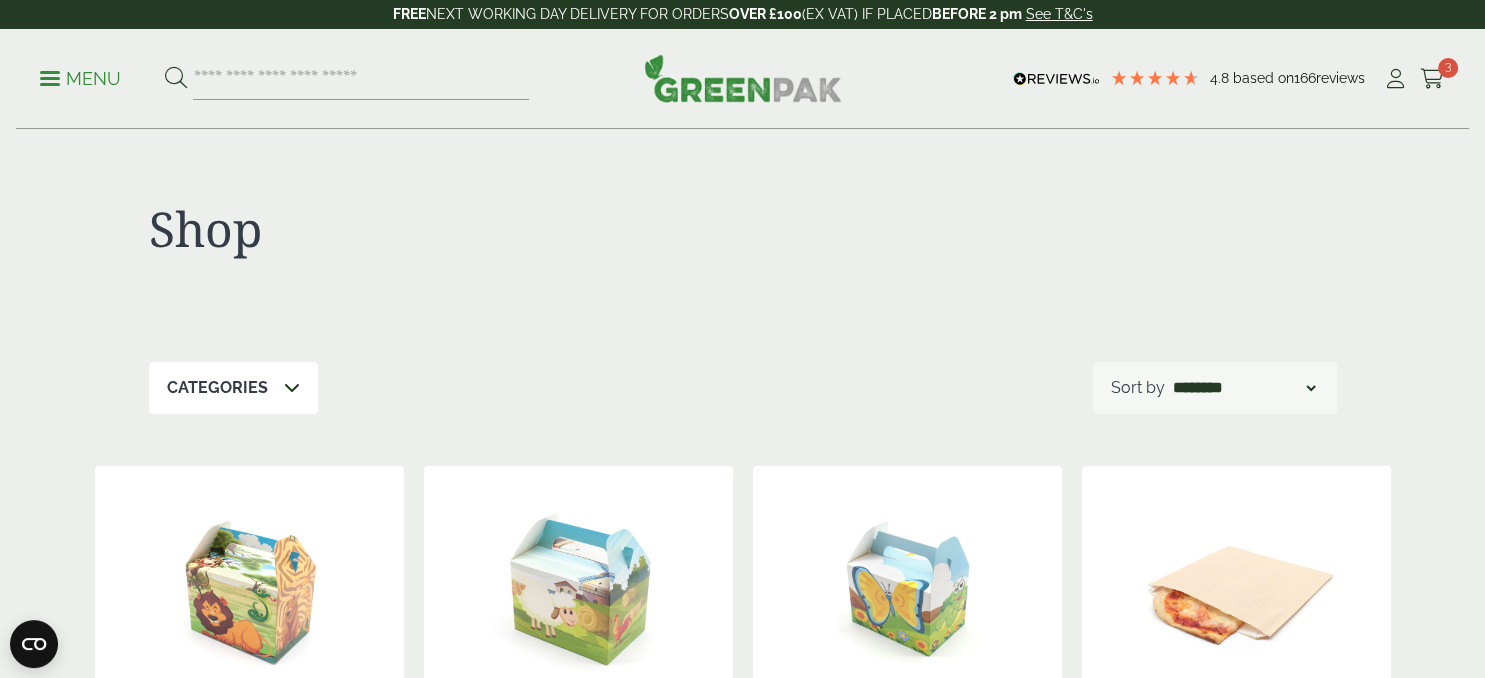 click on "Categories" at bounding box center (233, 388) 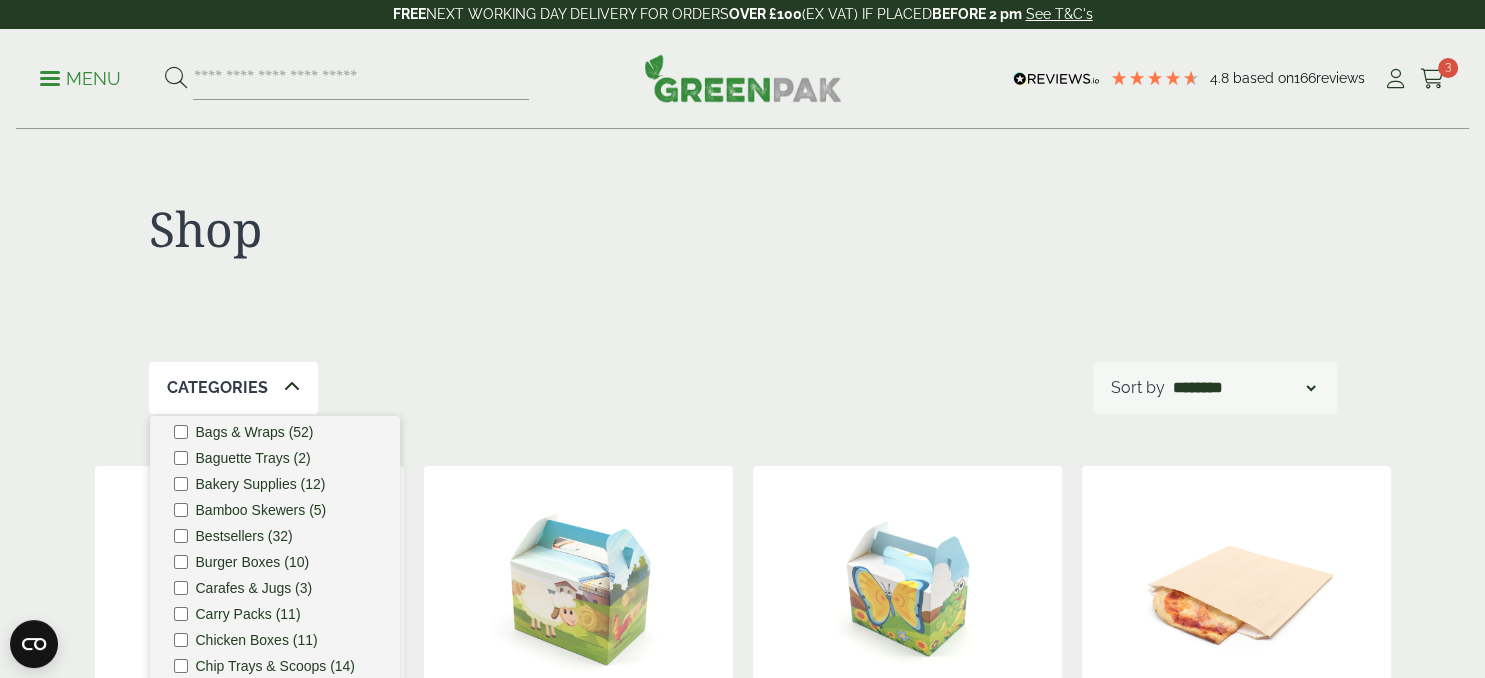 scroll, scrollTop: 87, scrollLeft: 0, axis: vertical 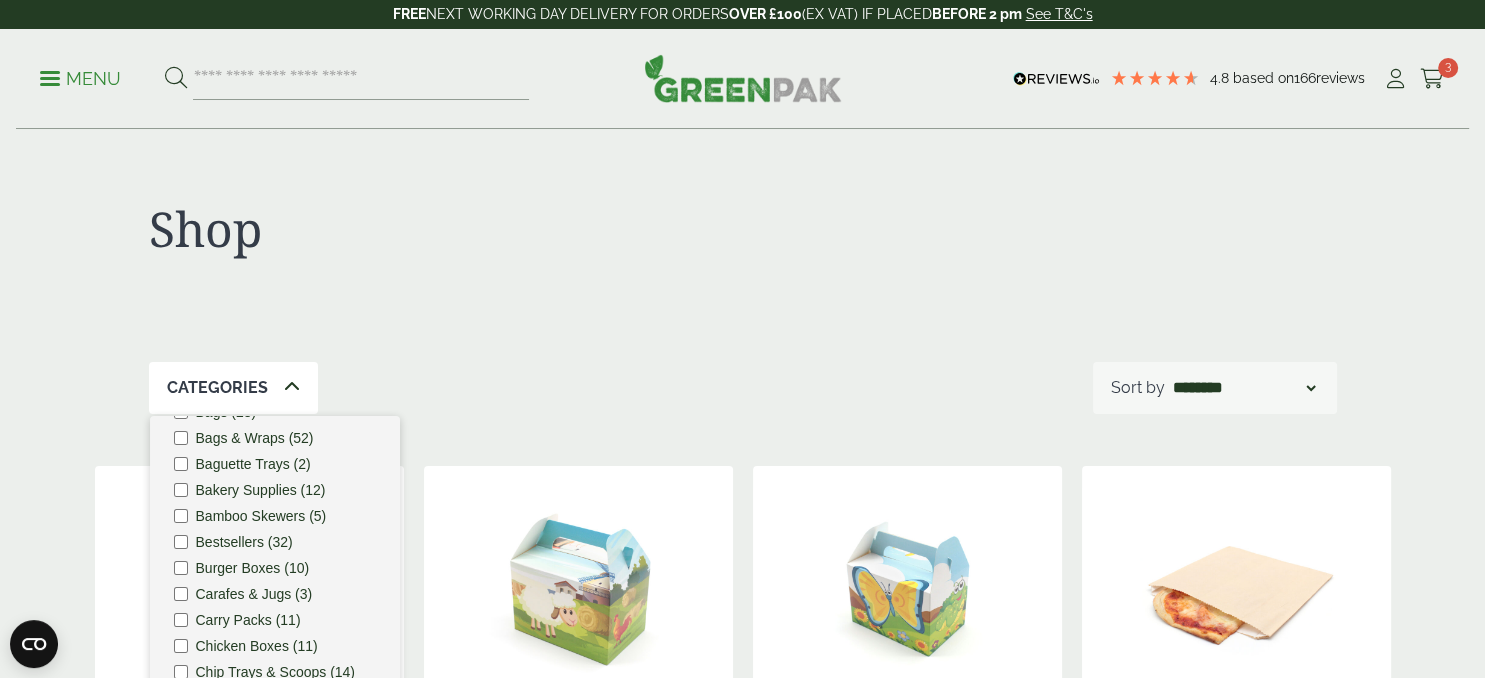 click on "Burger Boxes (10)" at bounding box center (253, 568) 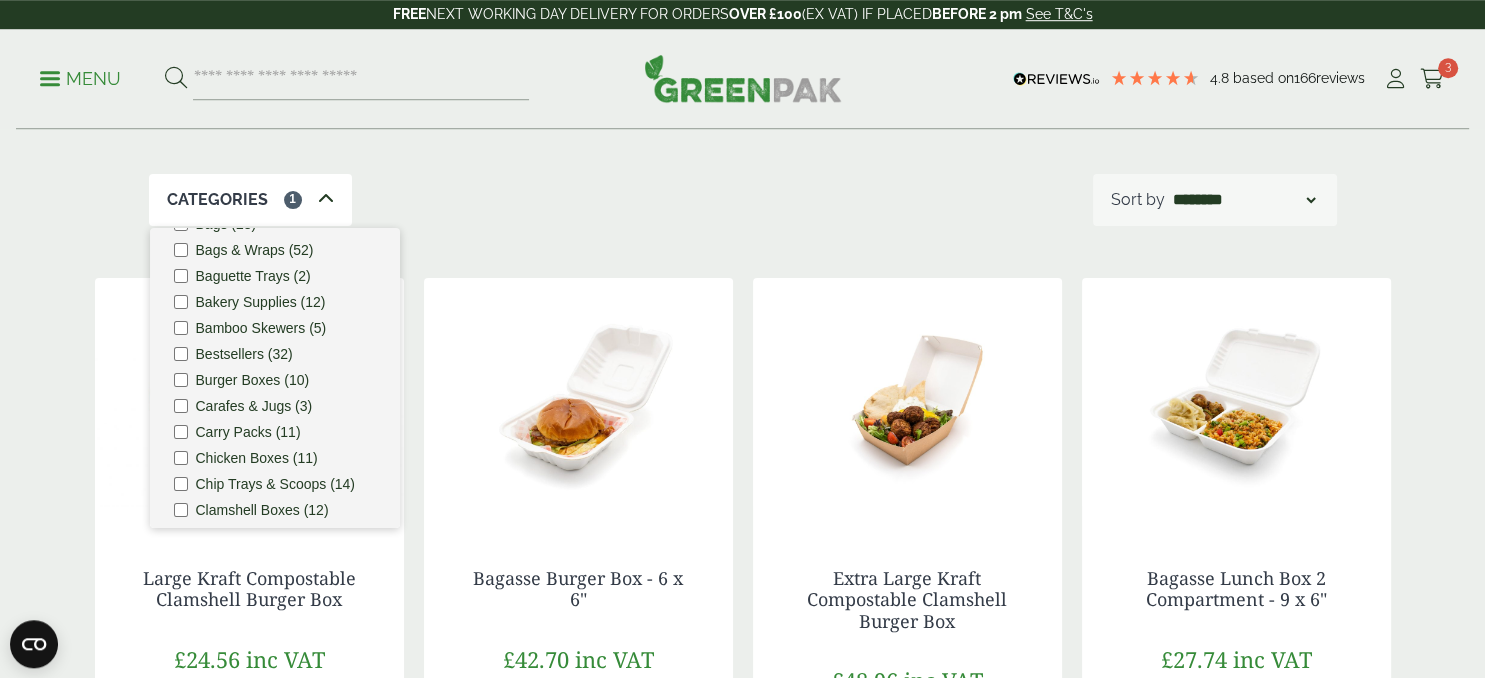 scroll, scrollTop: 192, scrollLeft: 0, axis: vertical 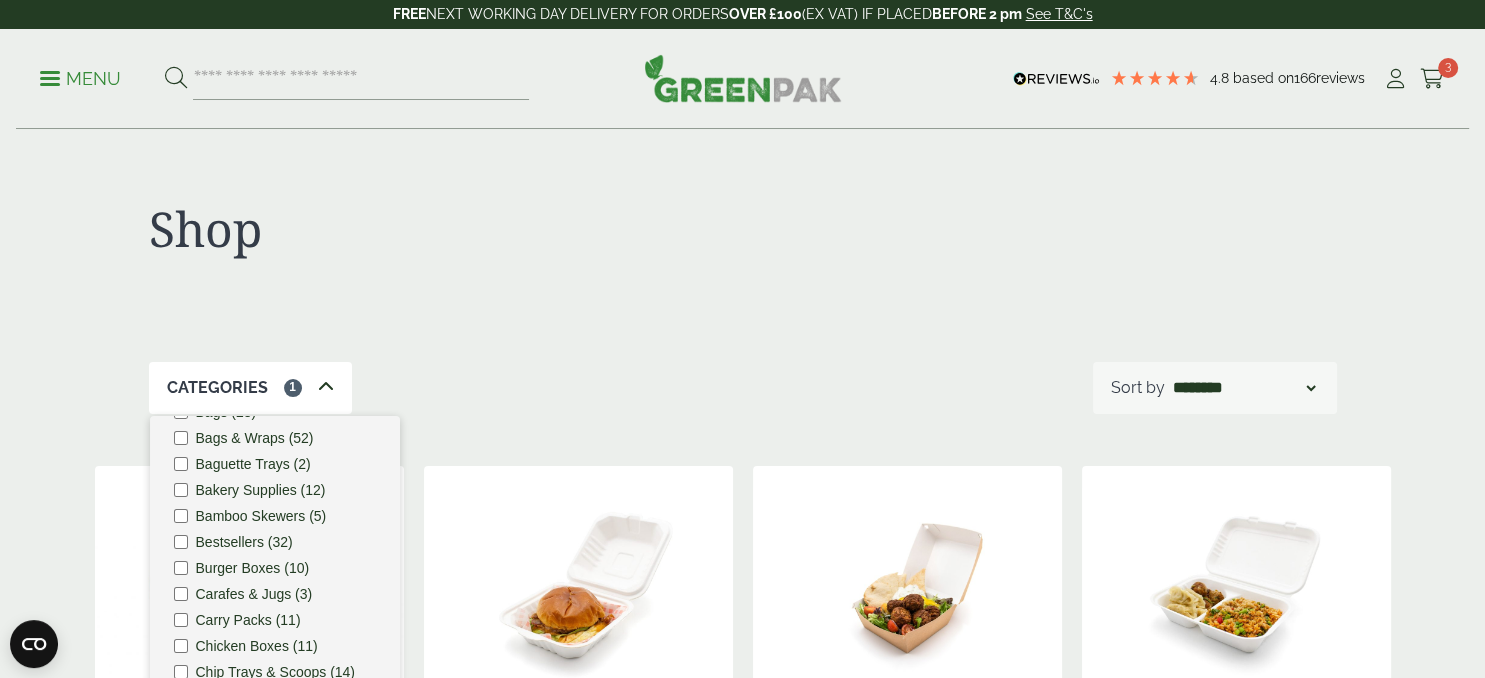 click on "Bestsellers (32)" at bounding box center [244, 542] 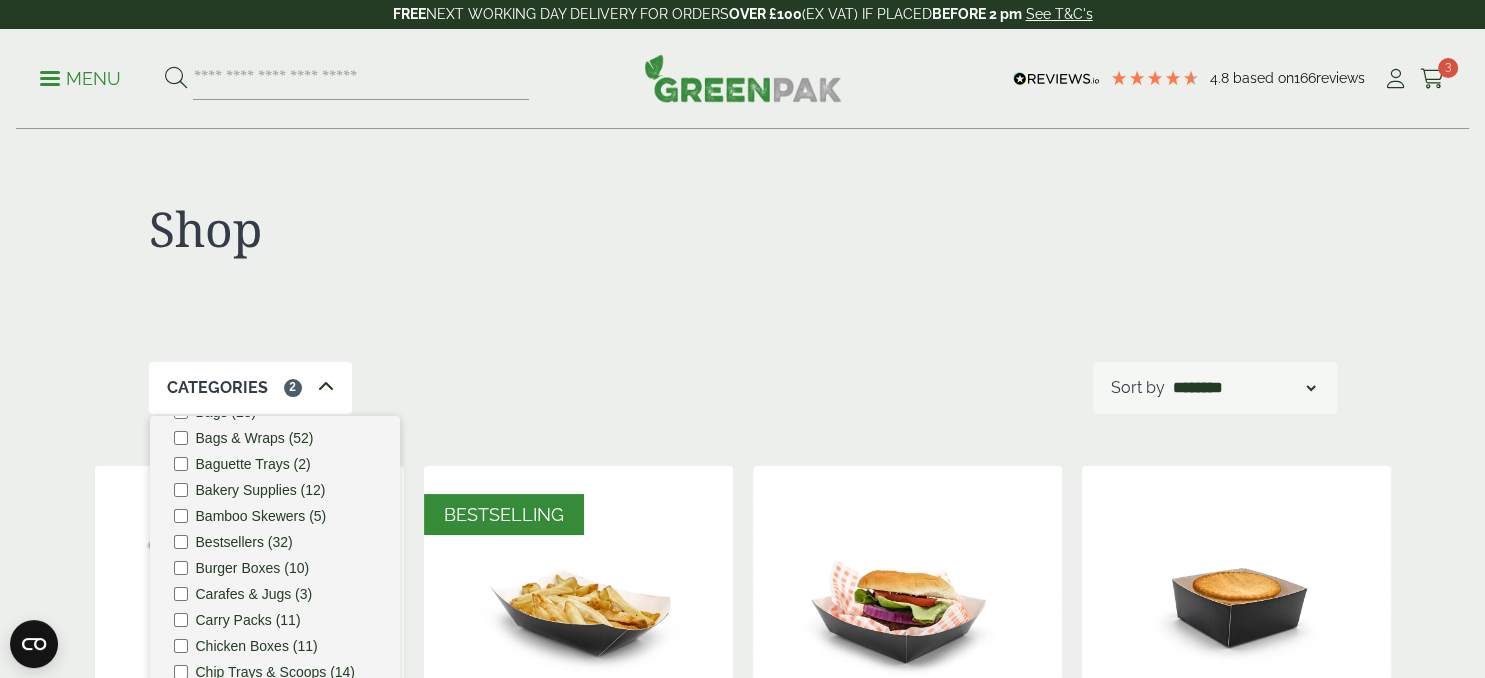 click on "Bamboo Skewers (5)" at bounding box center (261, 516) 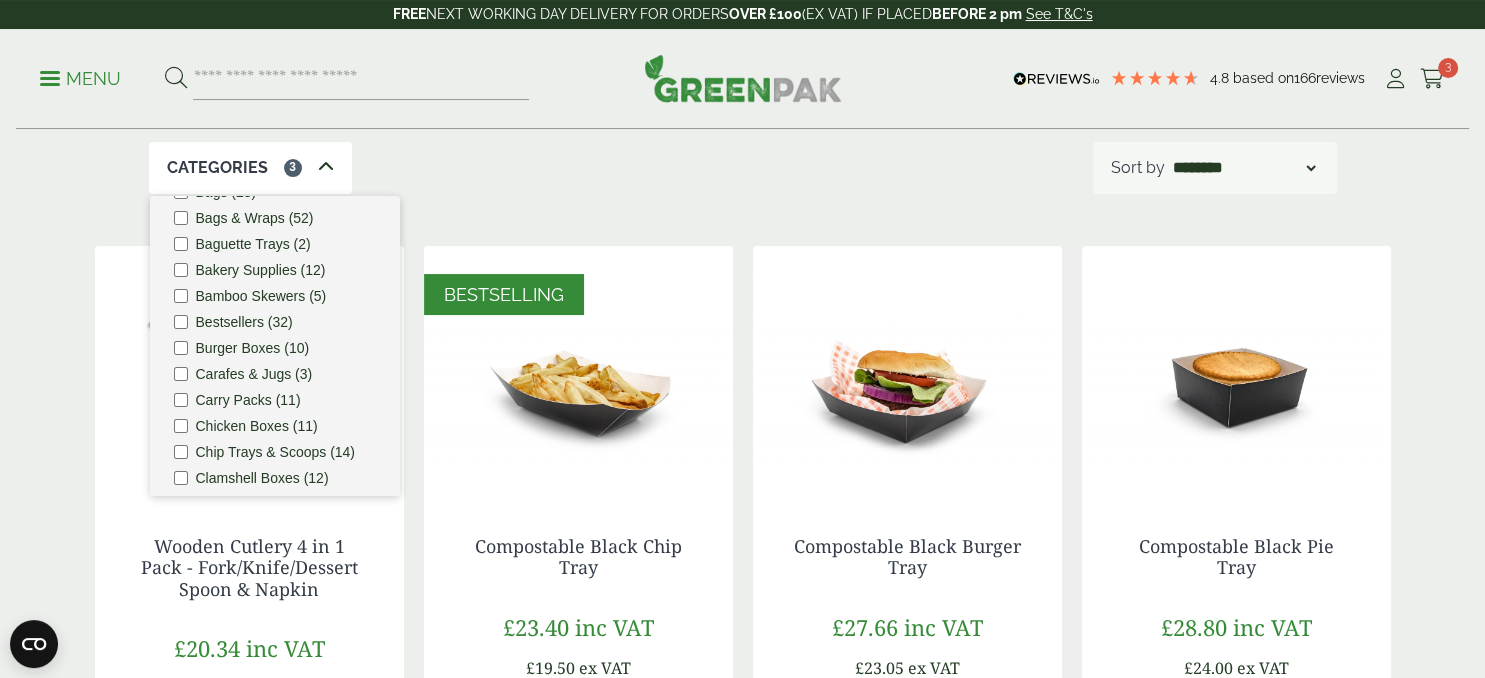 scroll, scrollTop: 228, scrollLeft: 0, axis: vertical 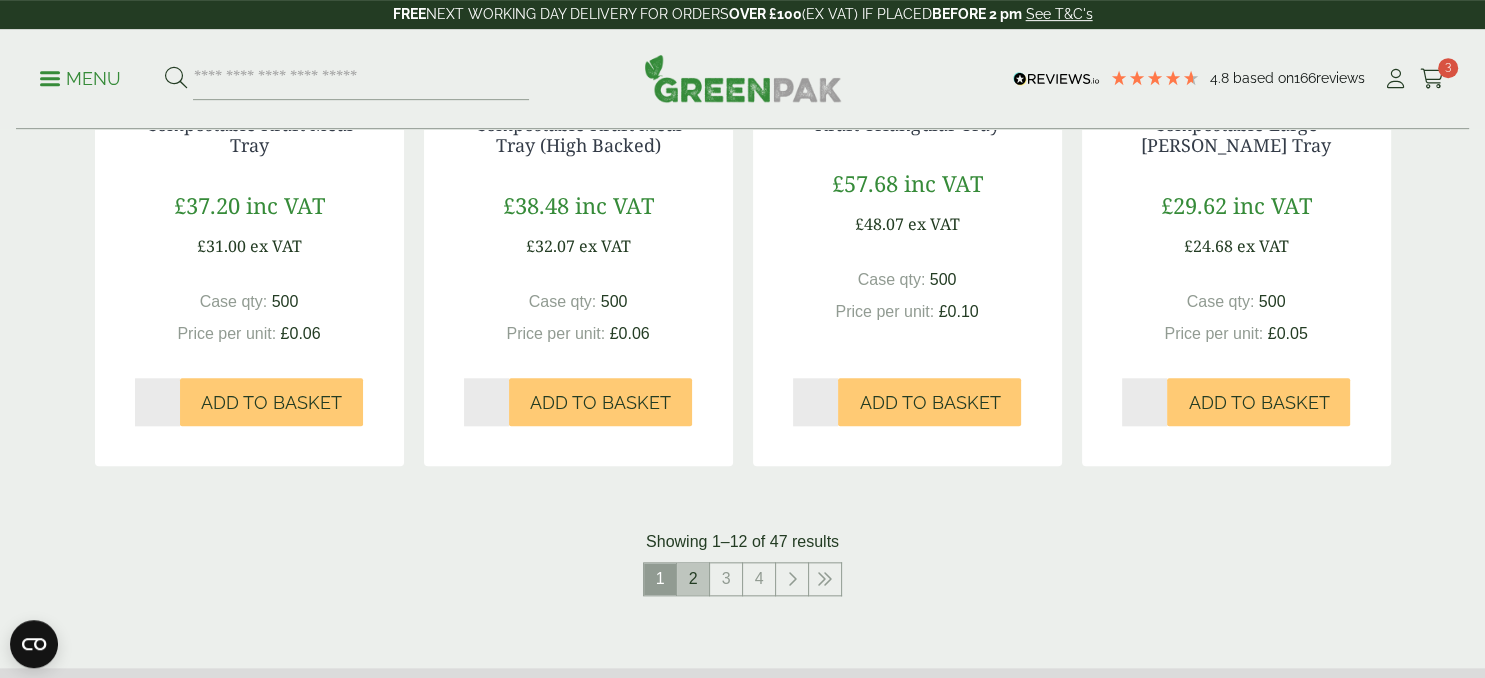 click on "2" at bounding box center (693, 579) 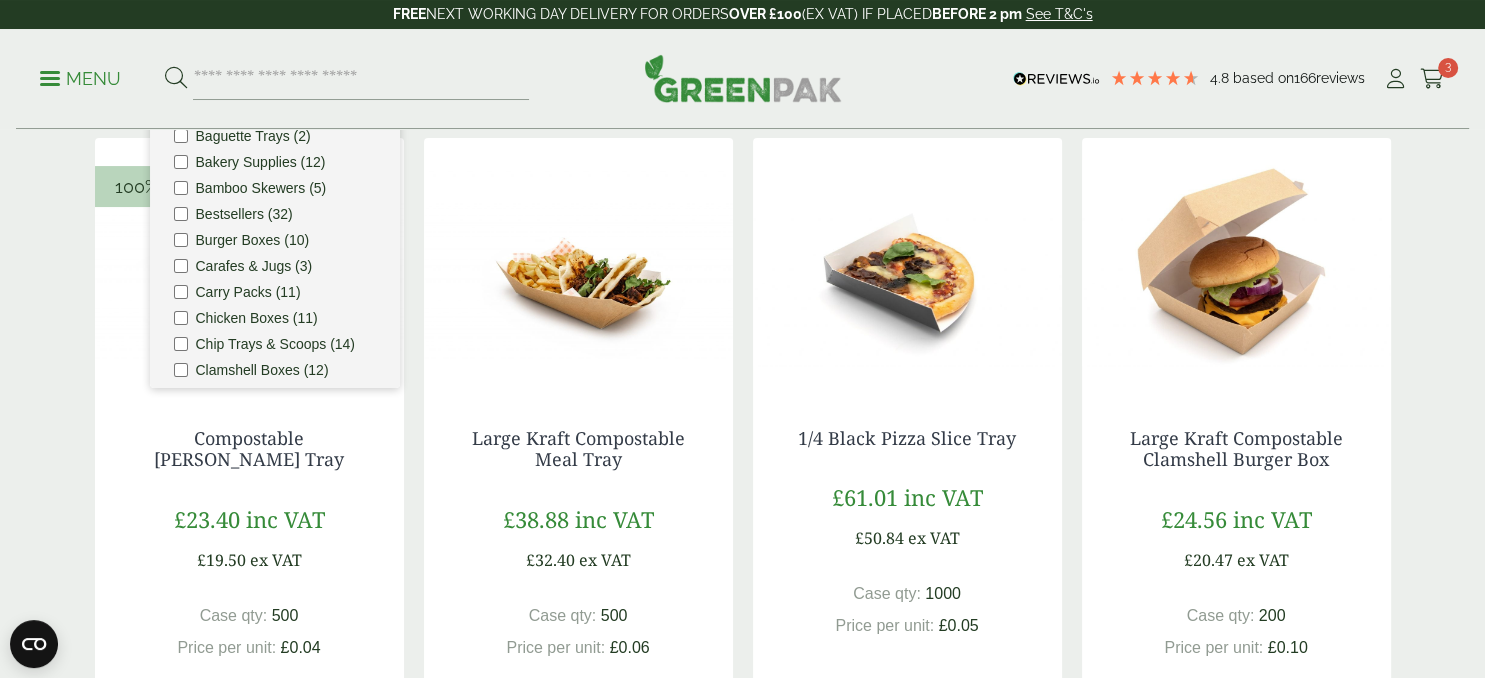 scroll, scrollTop: 320, scrollLeft: 0, axis: vertical 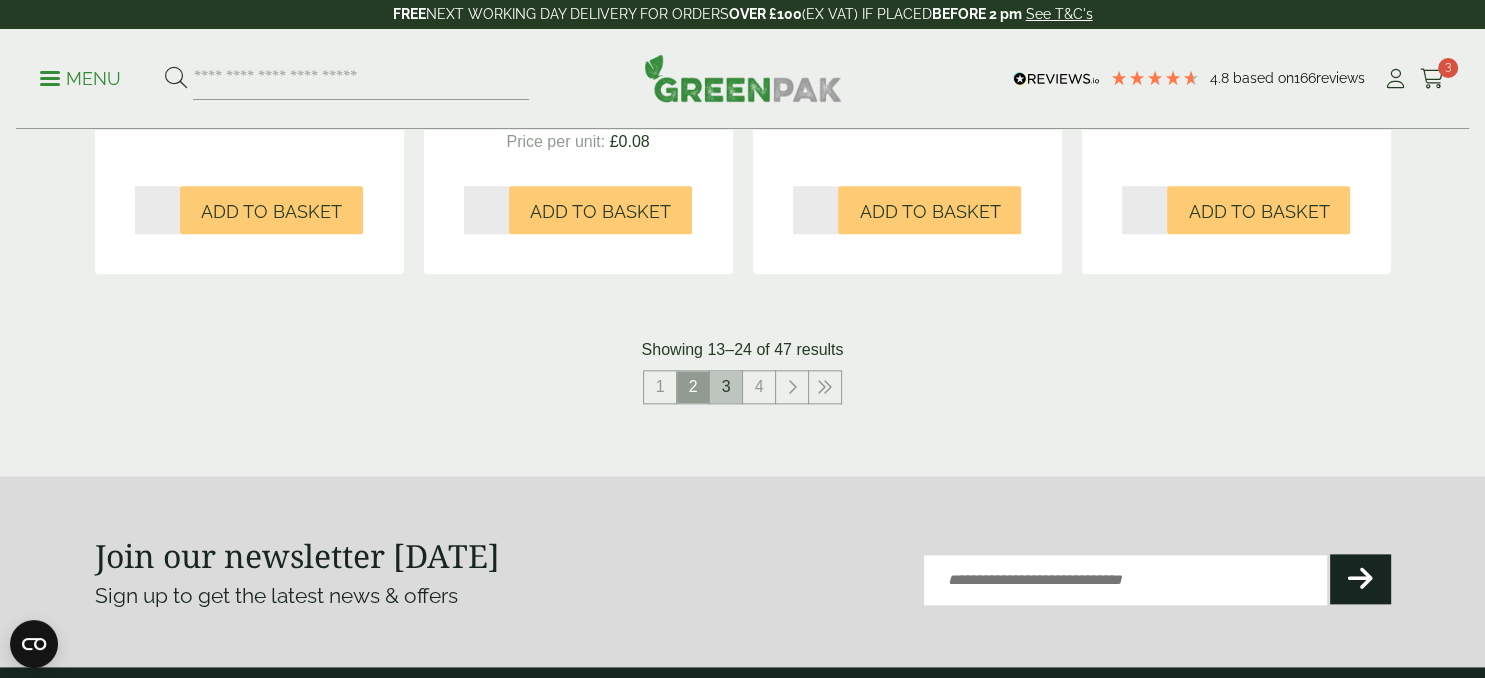 click on "3" at bounding box center (726, 387) 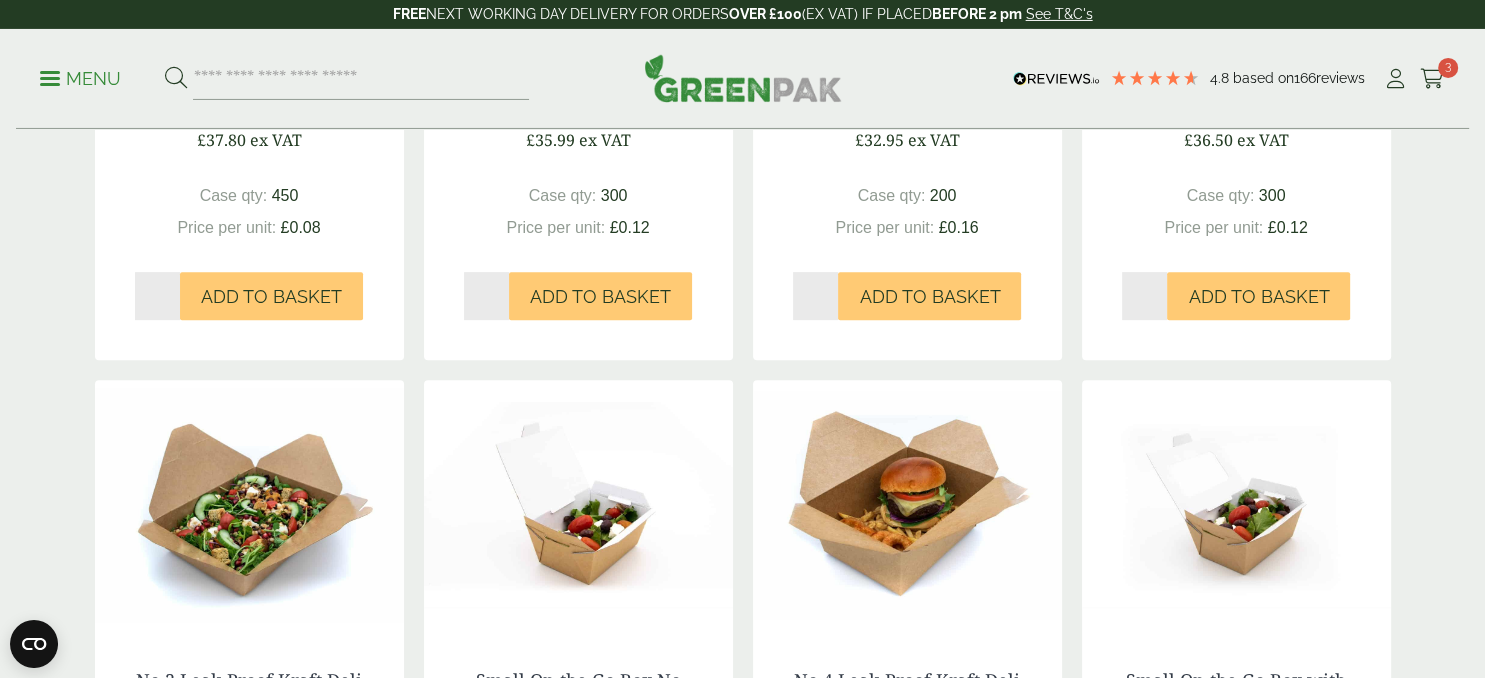 scroll, scrollTop: 744, scrollLeft: 0, axis: vertical 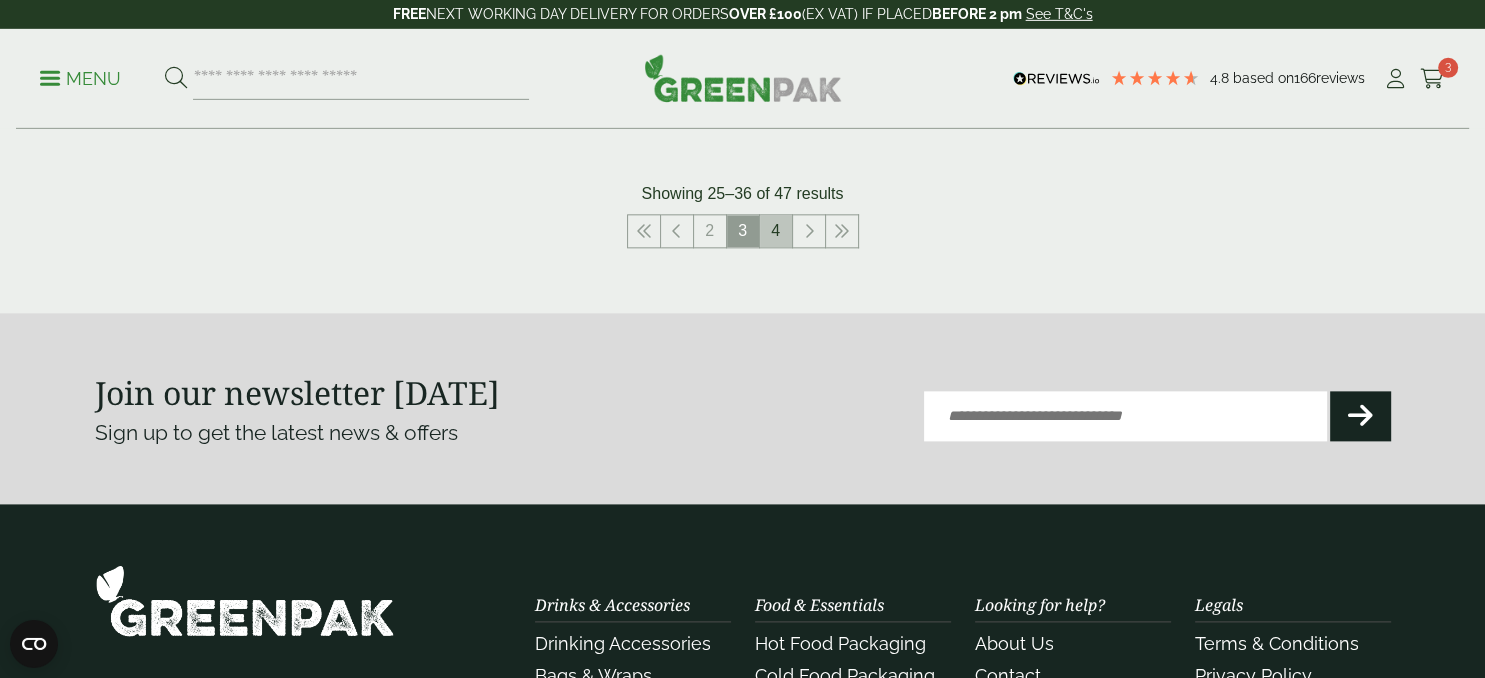 click on "4" at bounding box center [776, 231] 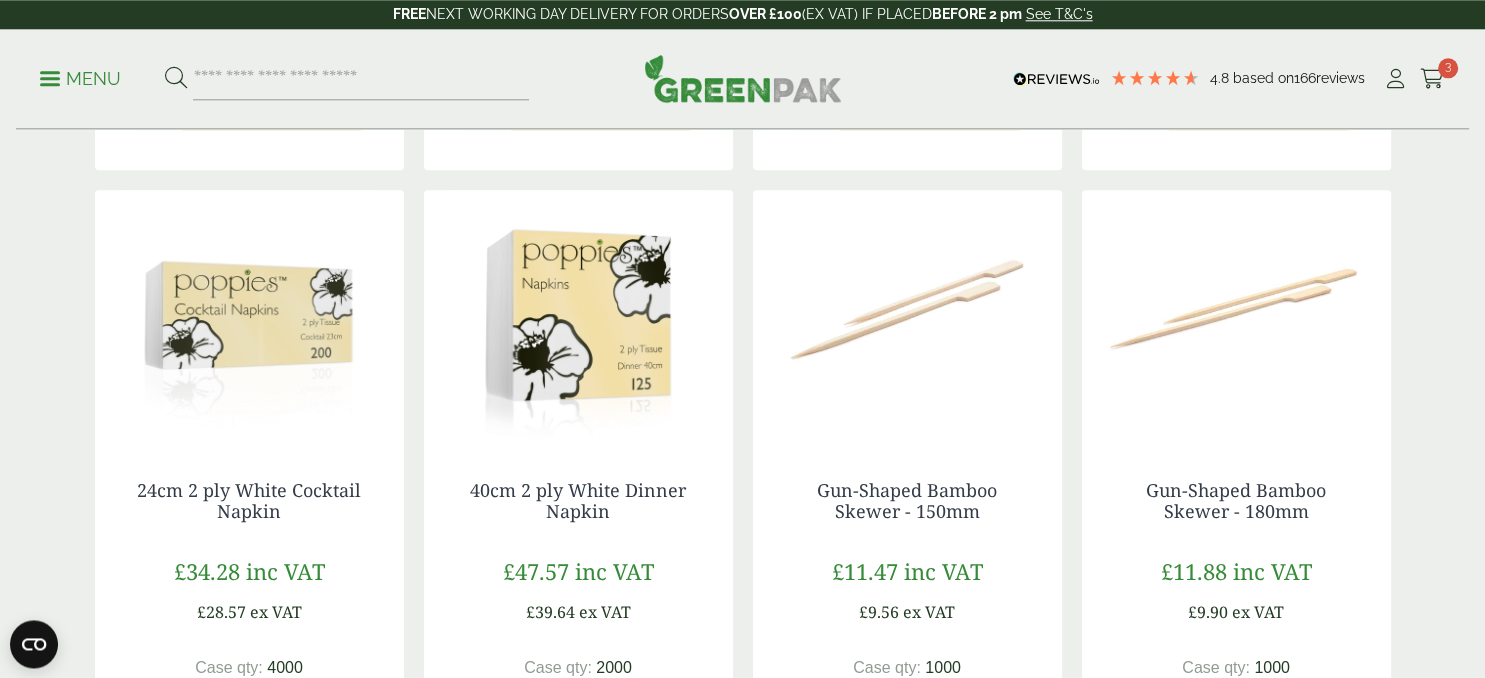 scroll, scrollTop: 929, scrollLeft: 0, axis: vertical 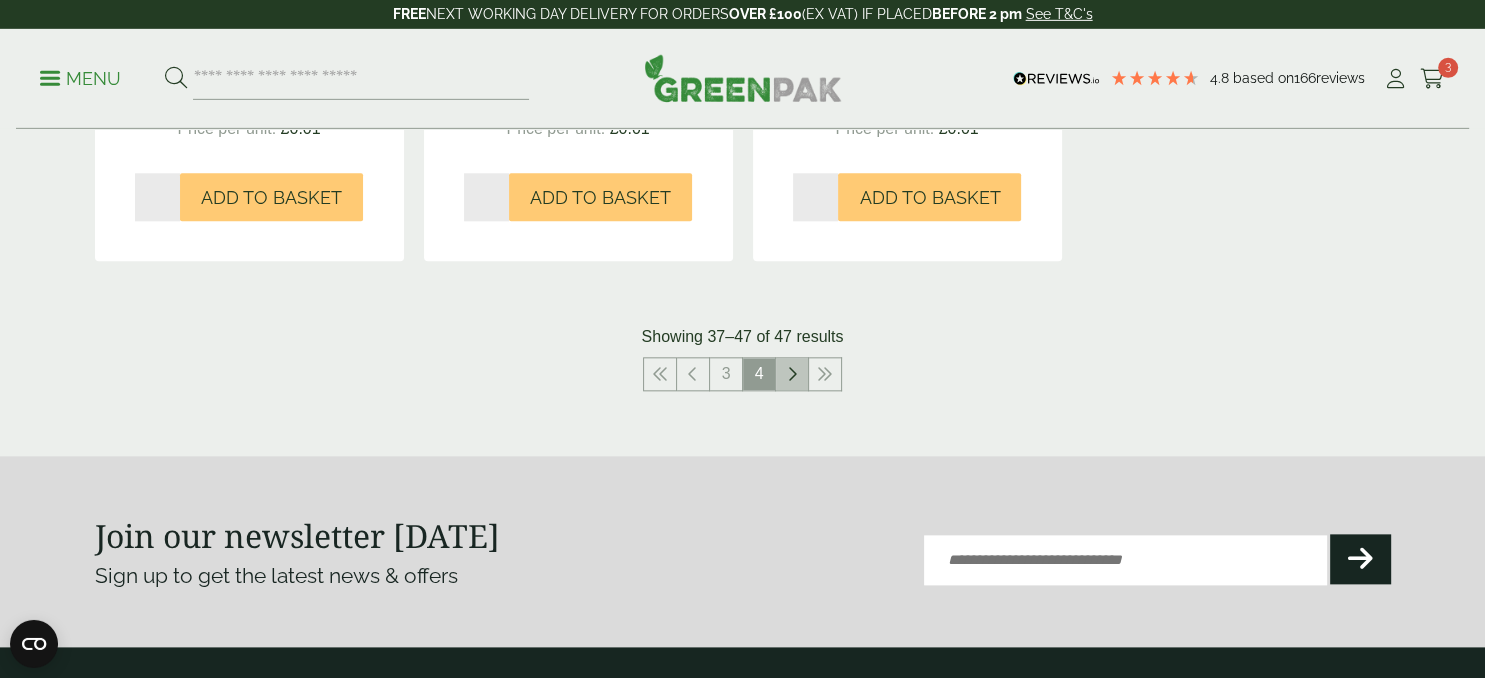 click at bounding box center [792, 374] 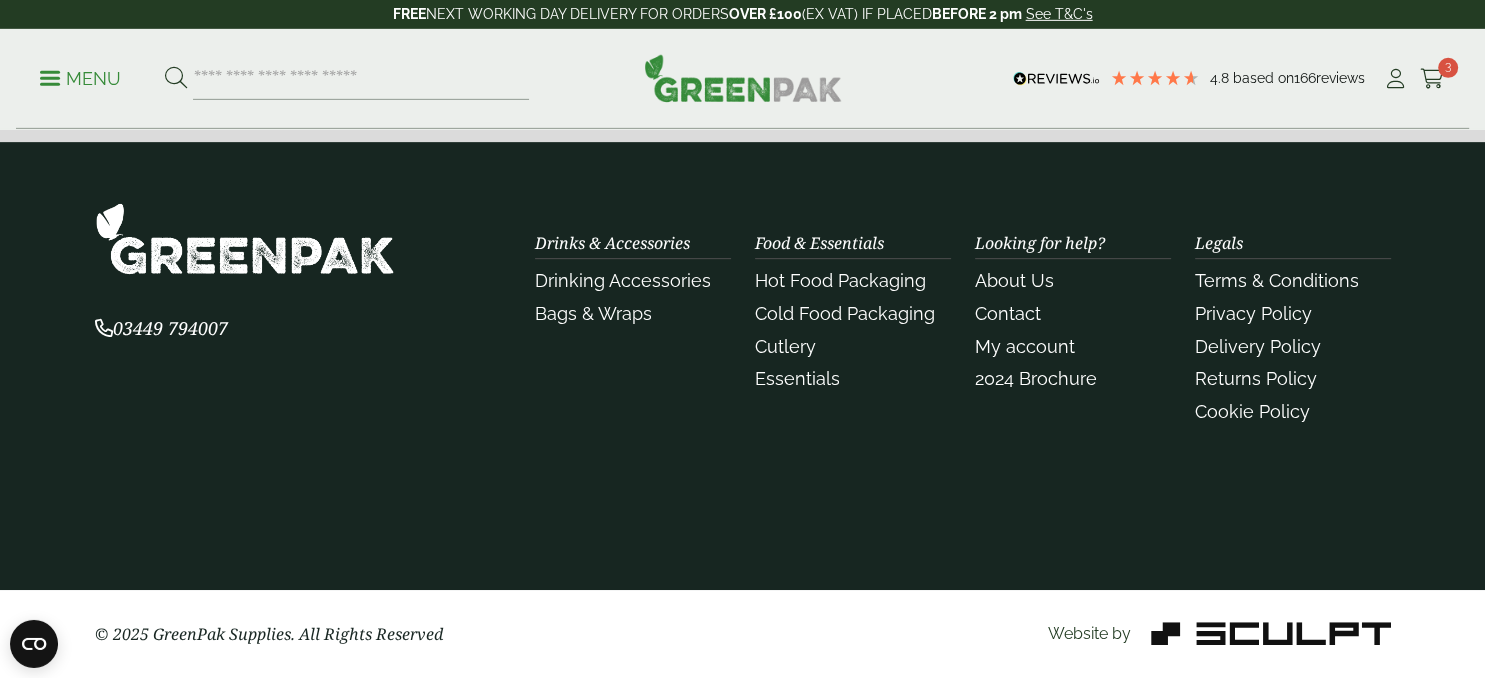 scroll, scrollTop: 778, scrollLeft: 0, axis: vertical 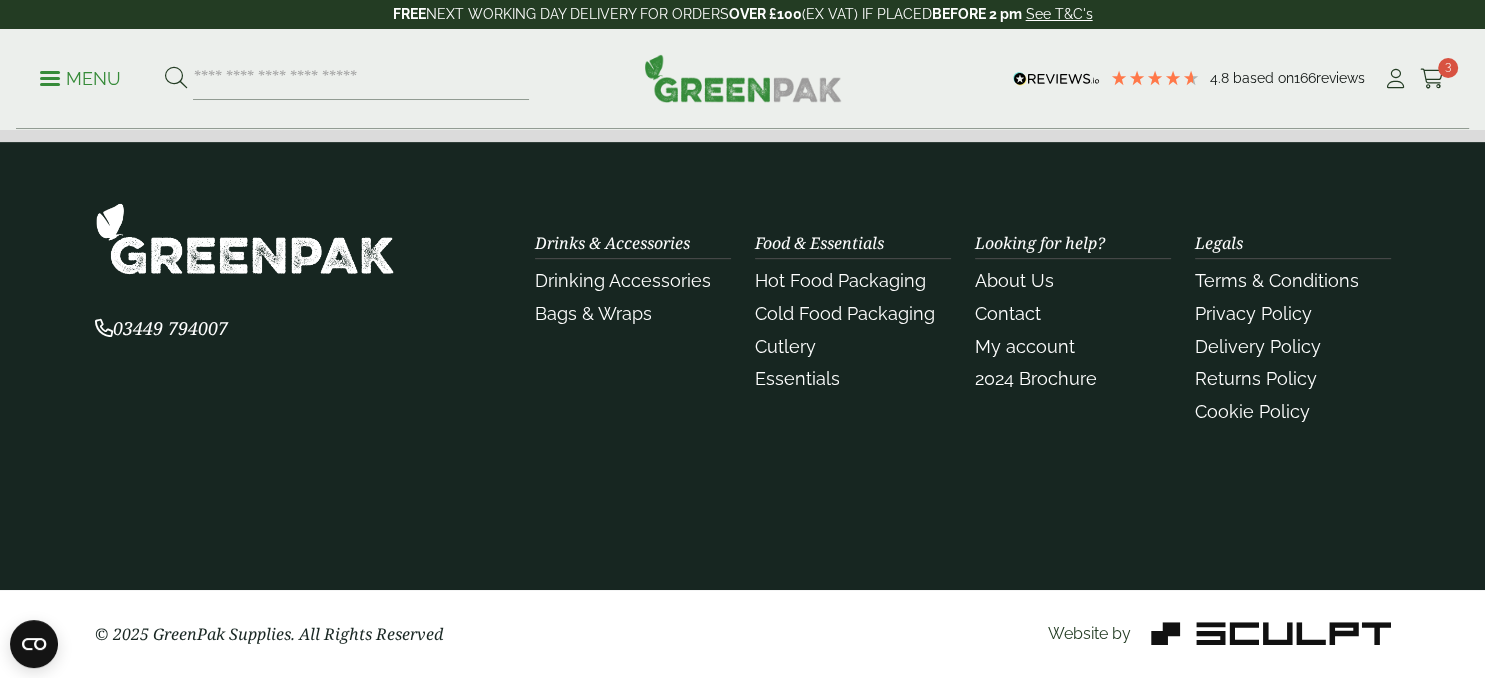 drag, startPoint x: 1478, startPoint y: 405, endPoint x: 1484, endPoint y: 234, distance: 171.10522 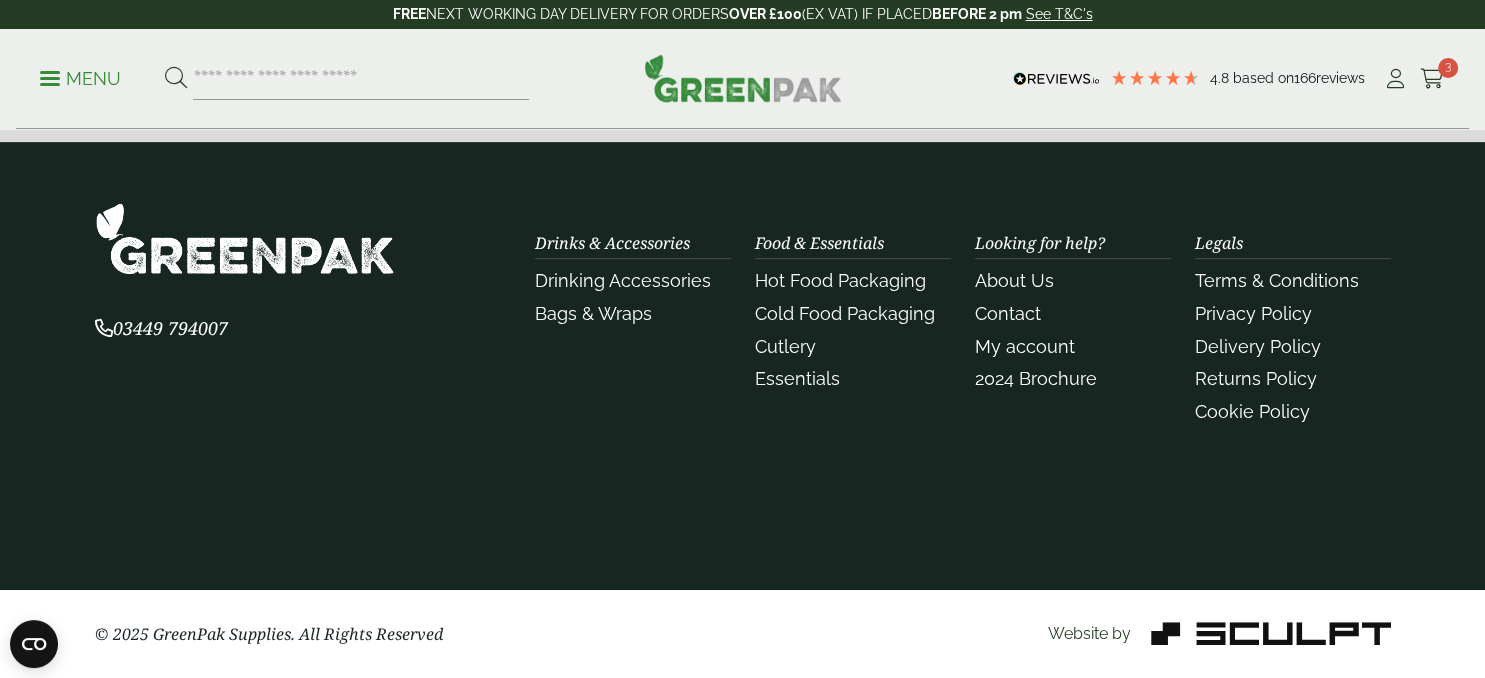 scroll, scrollTop: 2676, scrollLeft: 0, axis: vertical 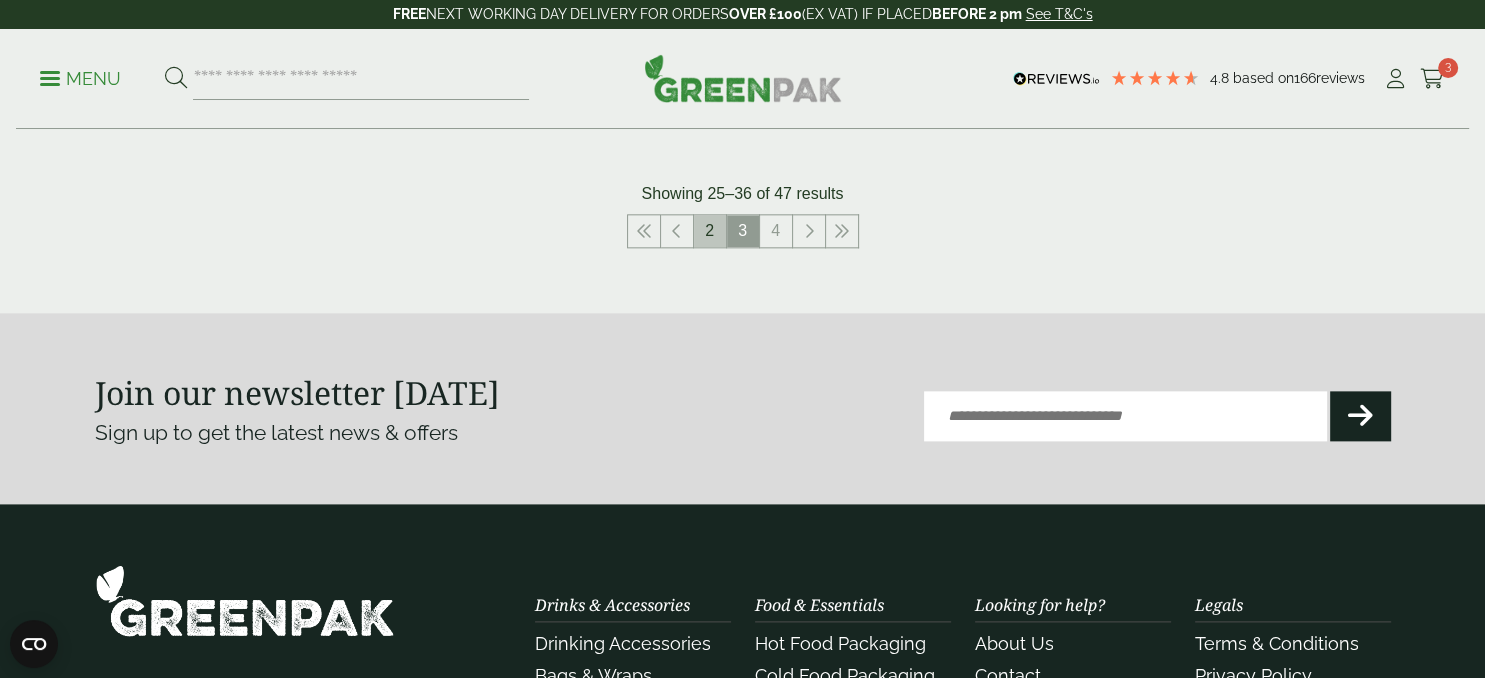 click on "2" at bounding box center (710, 231) 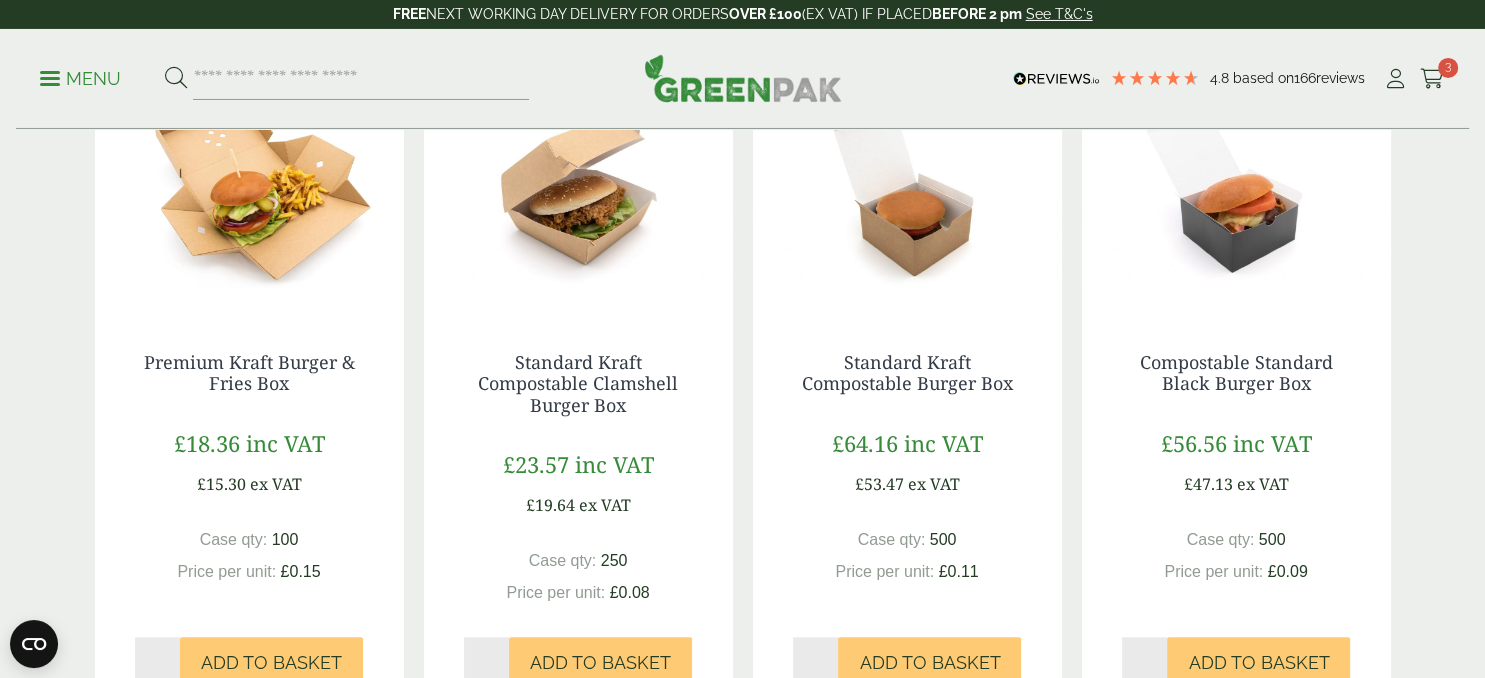 scroll, scrollTop: 1754, scrollLeft: 0, axis: vertical 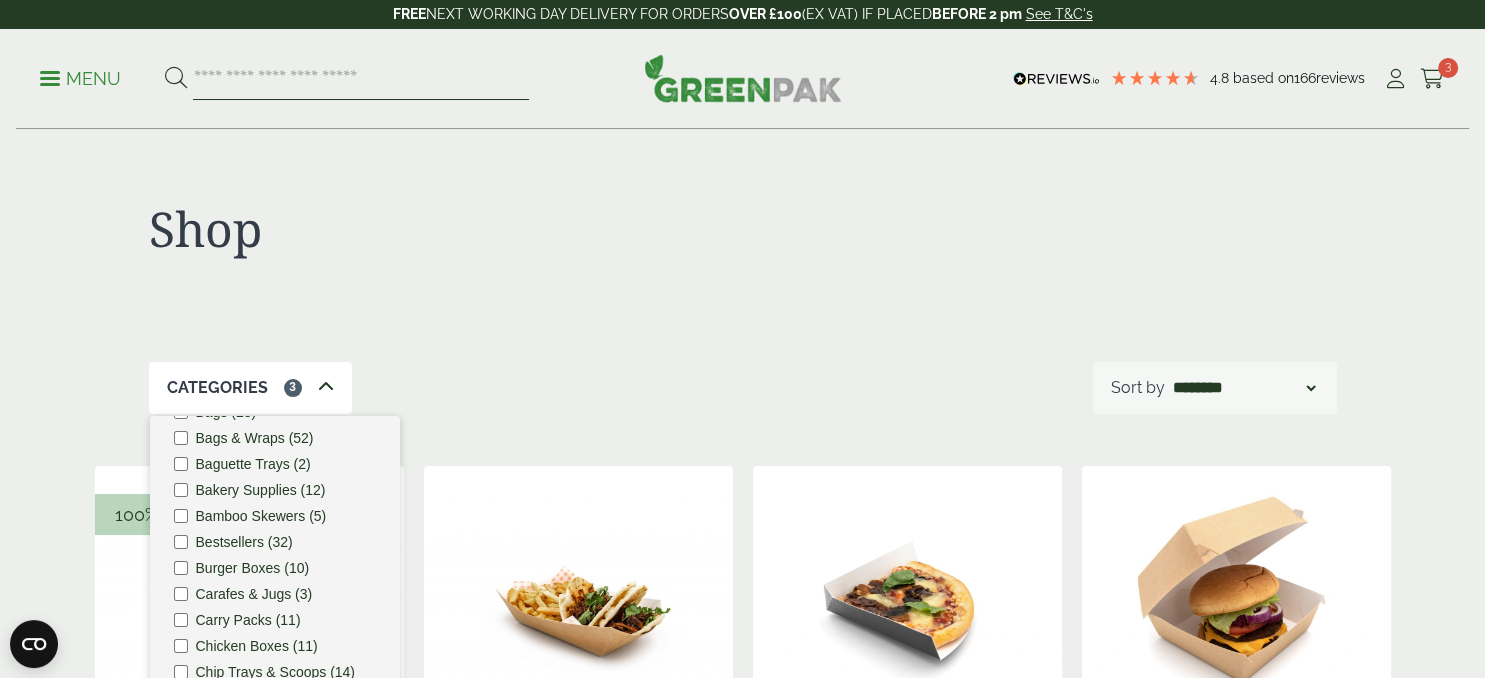 click at bounding box center (361, 79) 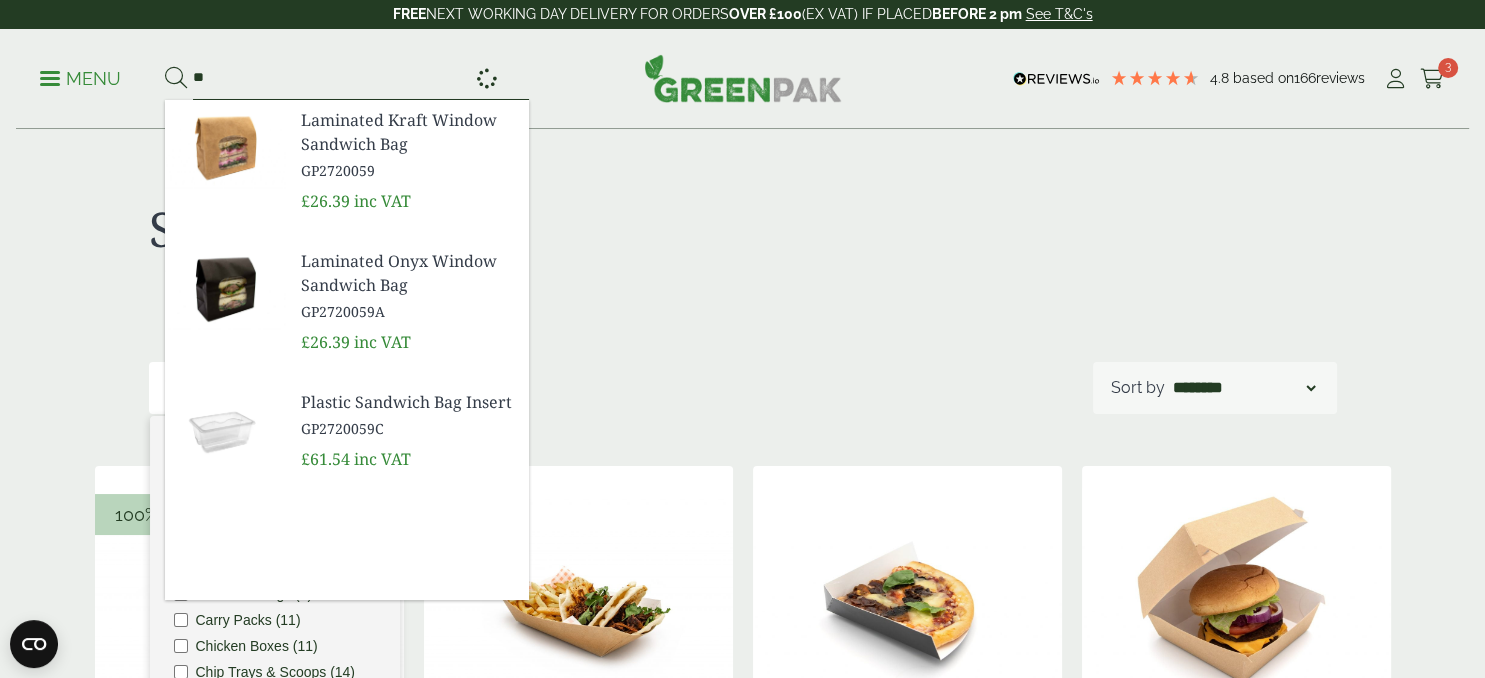 type on "*" 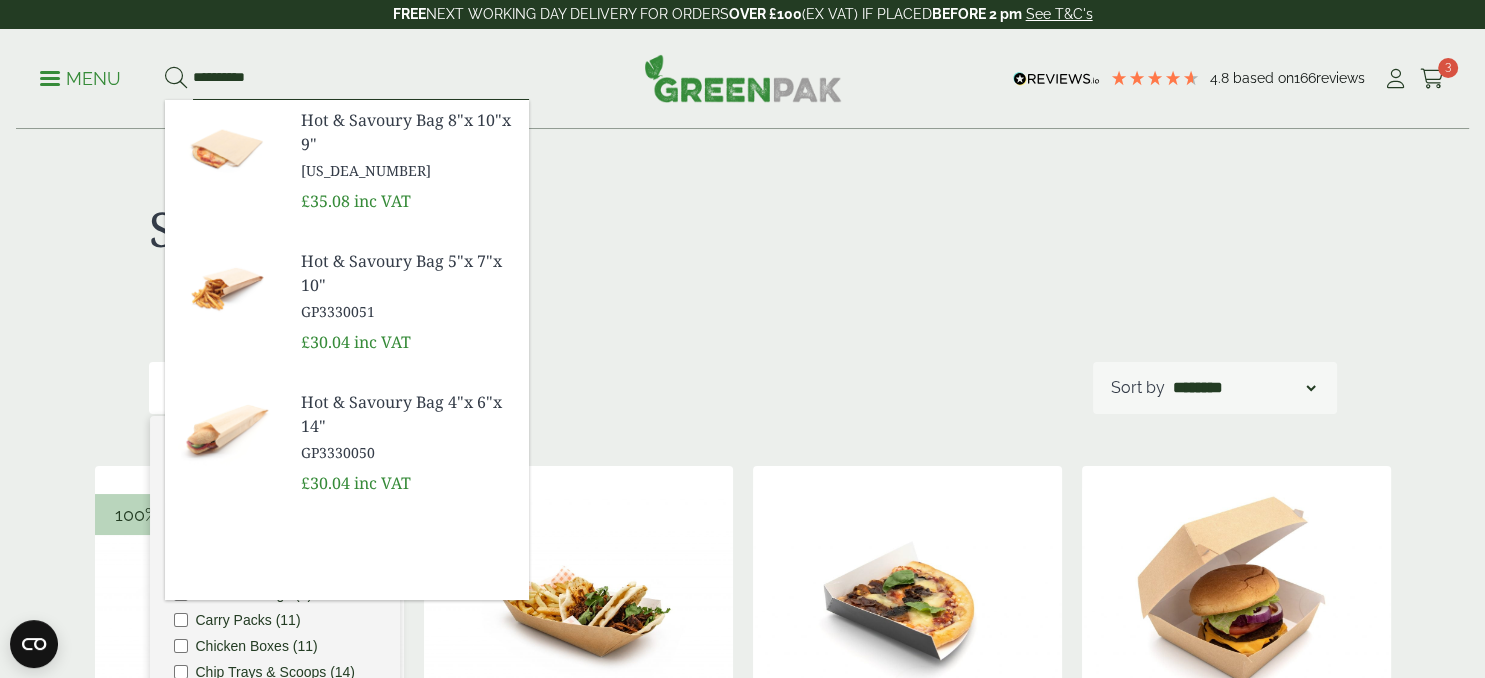 type on "**********" 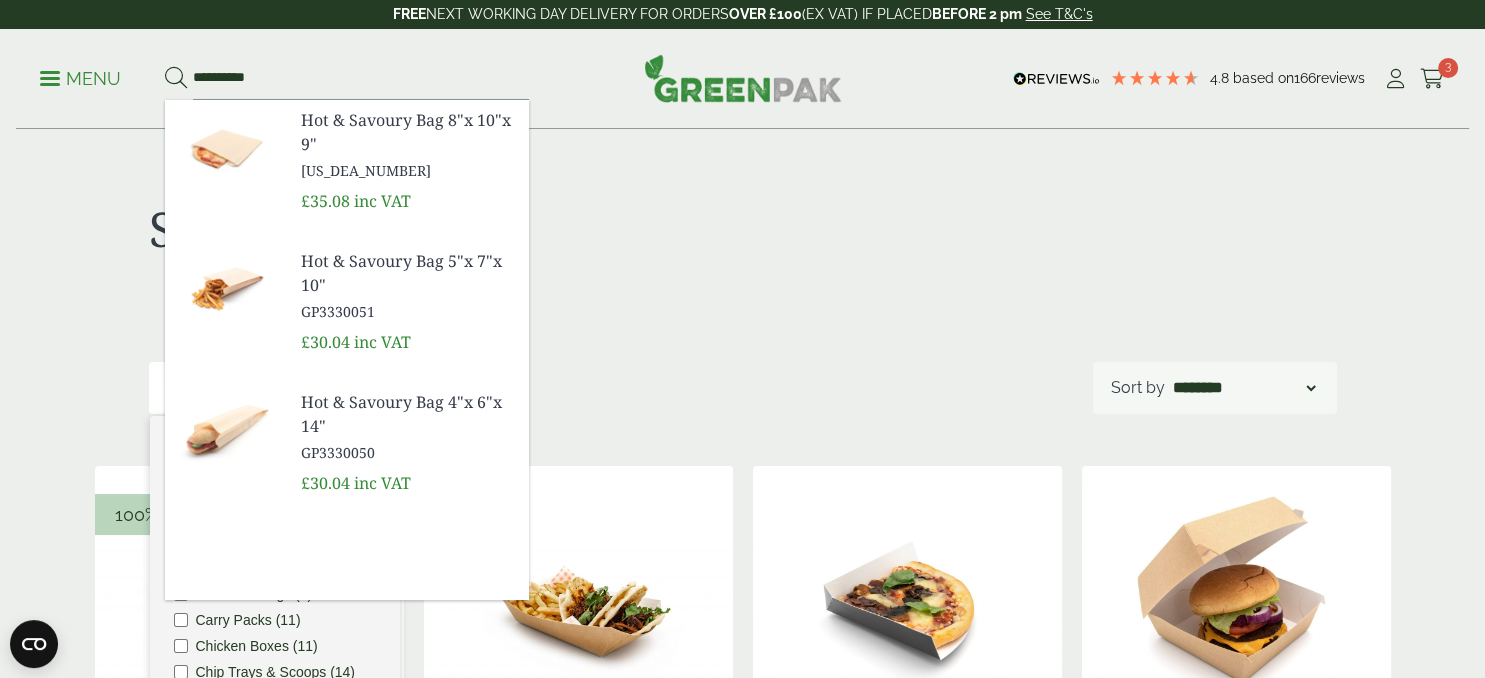 click at bounding box center [225, 148] 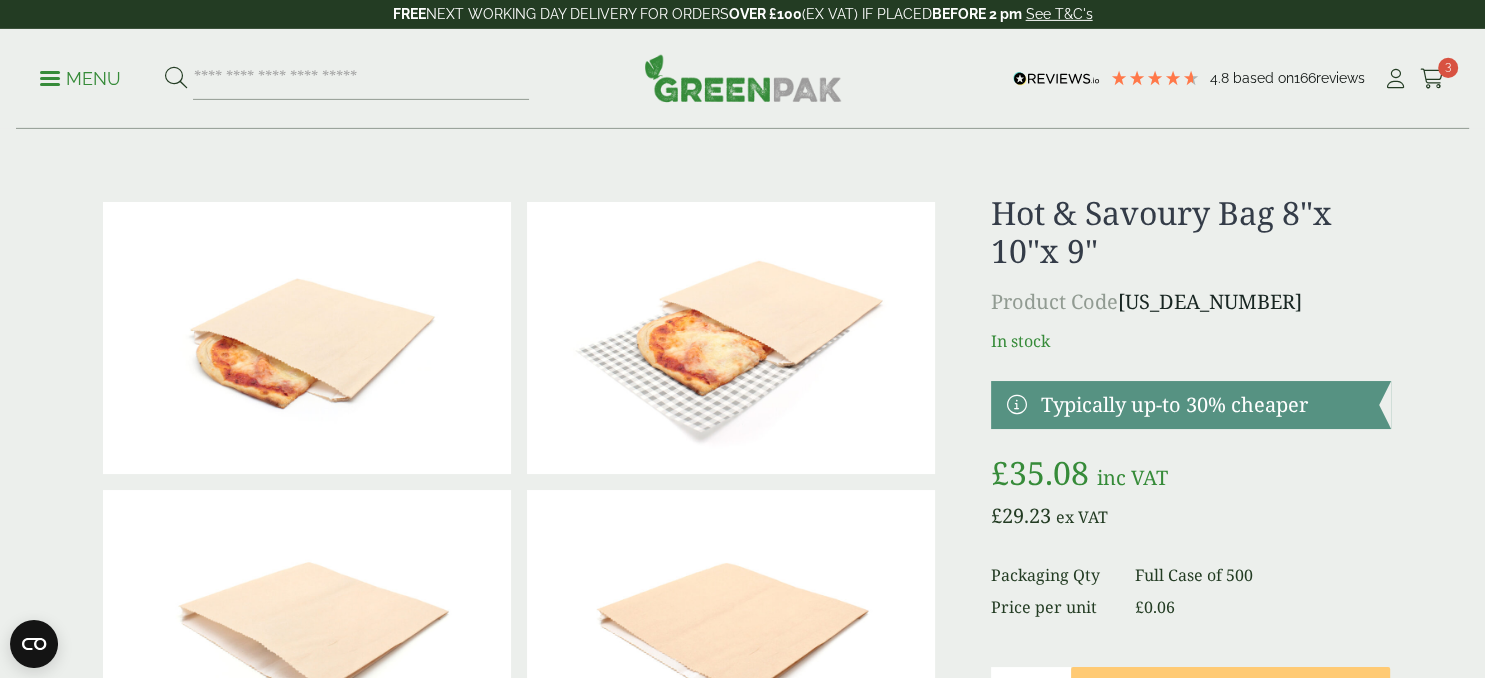 scroll, scrollTop: 0, scrollLeft: 0, axis: both 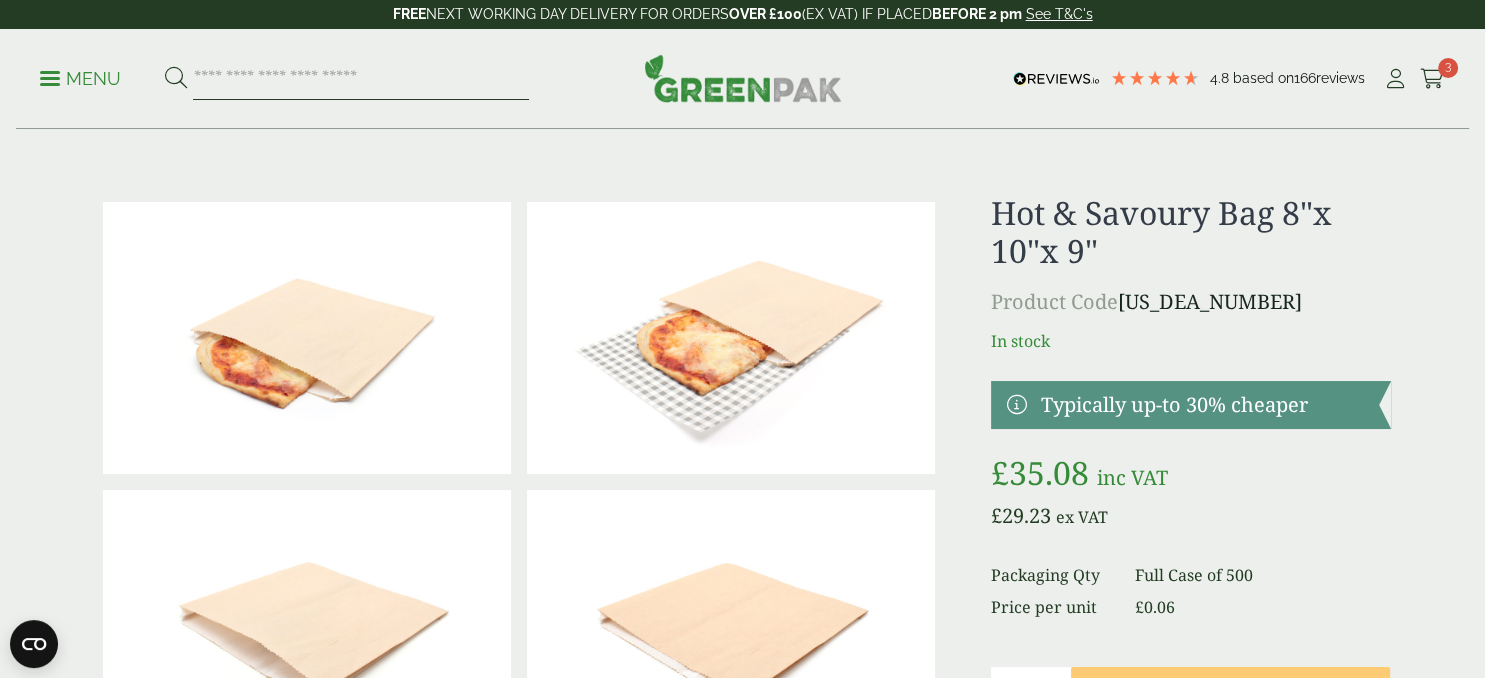click at bounding box center [361, 79] 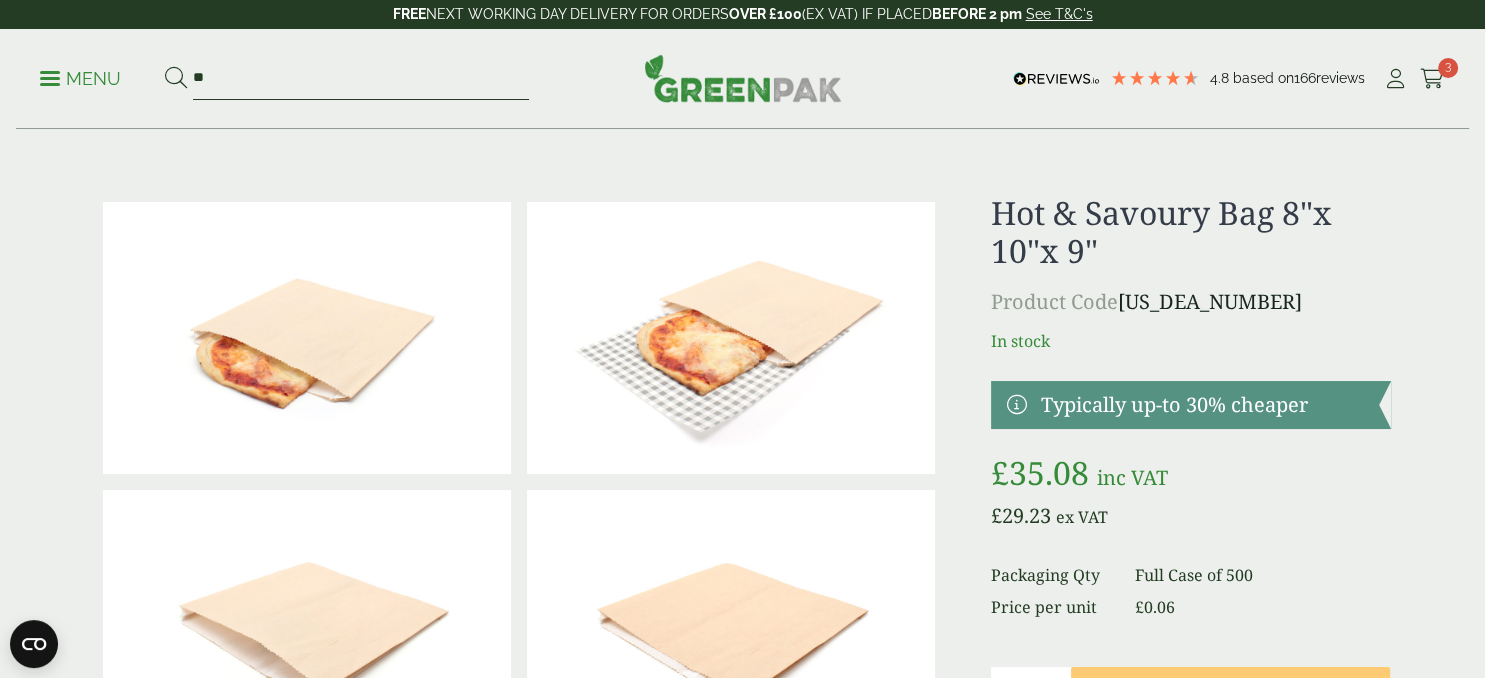 type on "*" 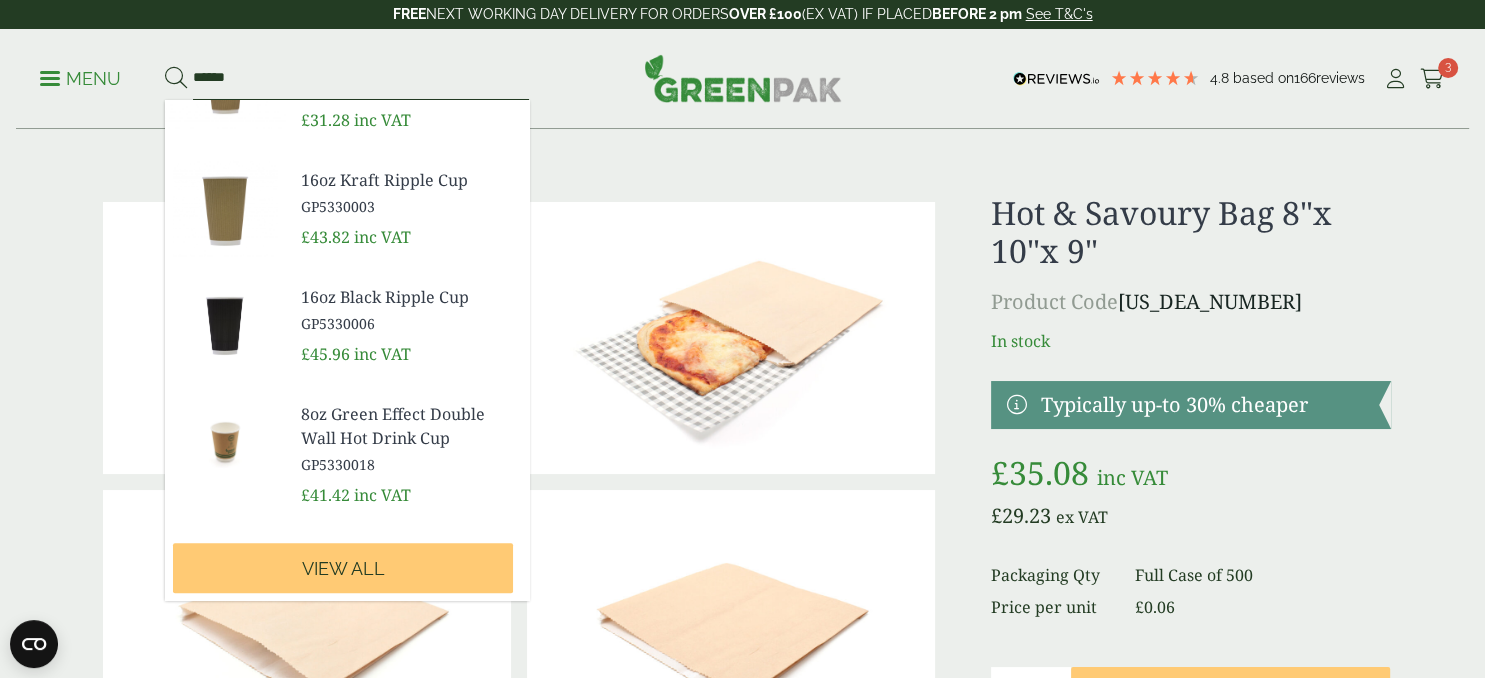 scroll, scrollTop: 0, scrollLeft: 0, axis: both 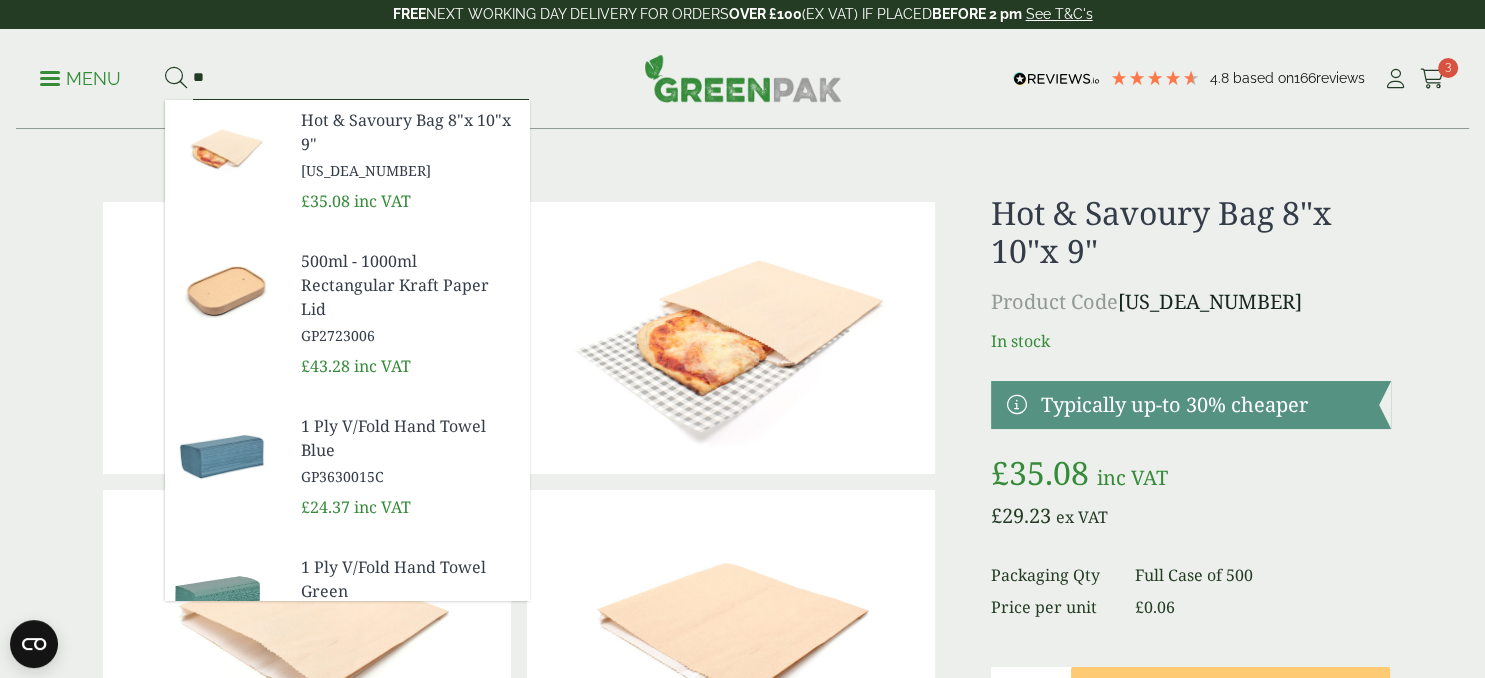 type on "*" 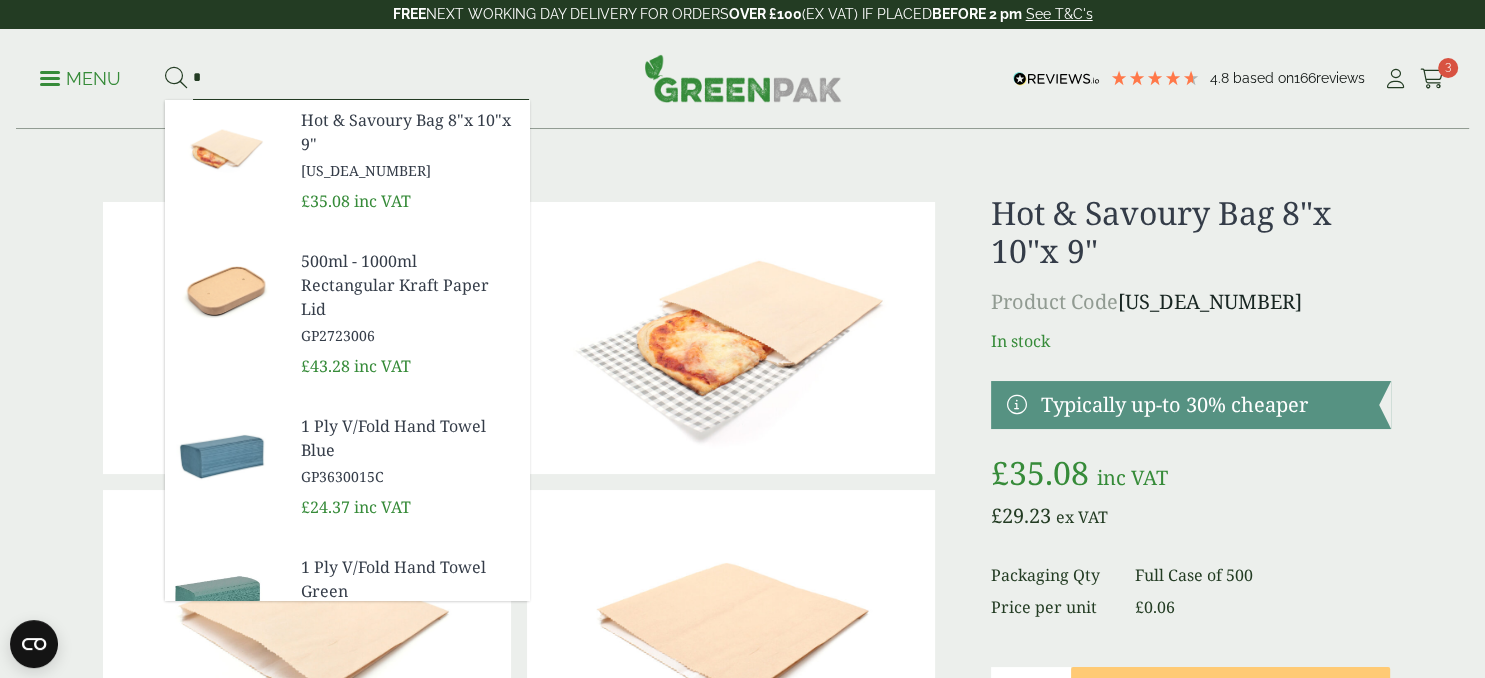 type 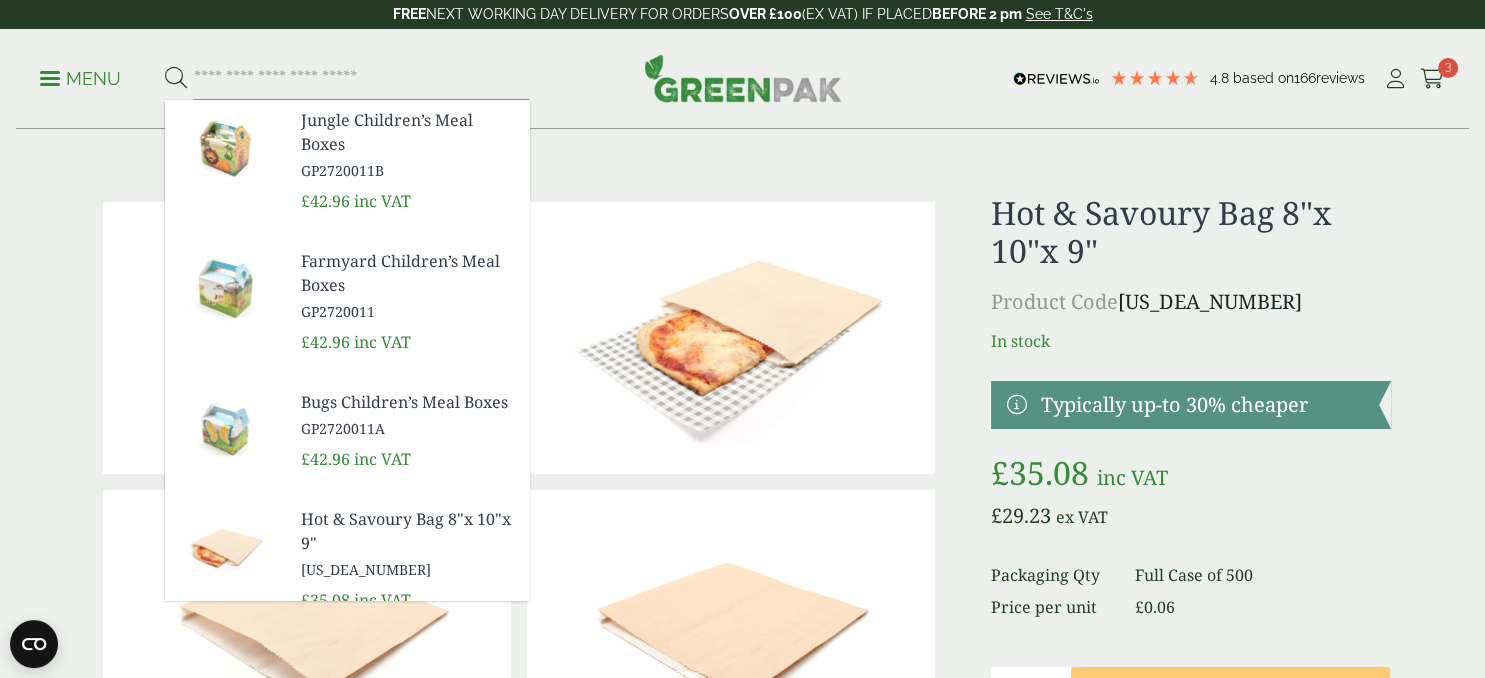 click on "Menu" at bounding box center (80, 79) 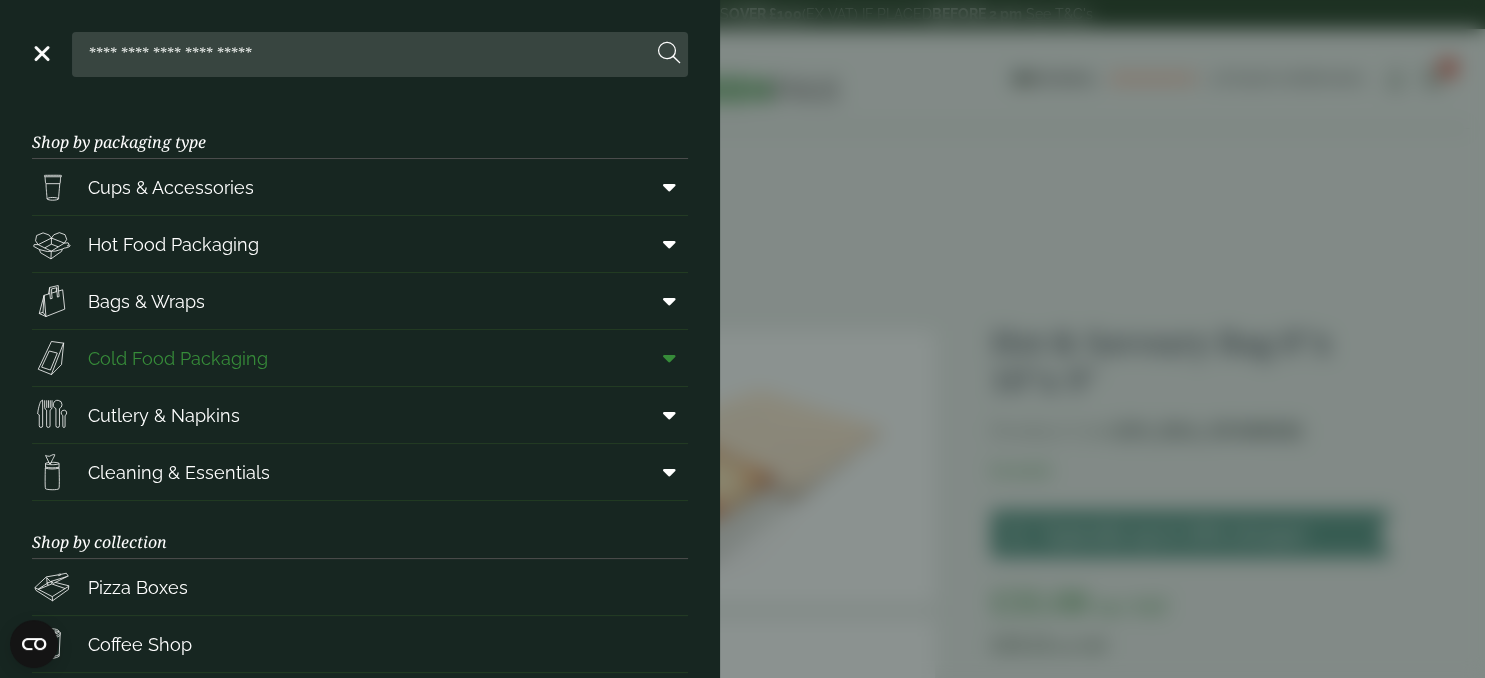 click on "Cold Food Packaging" at bounding box center (178, 358) 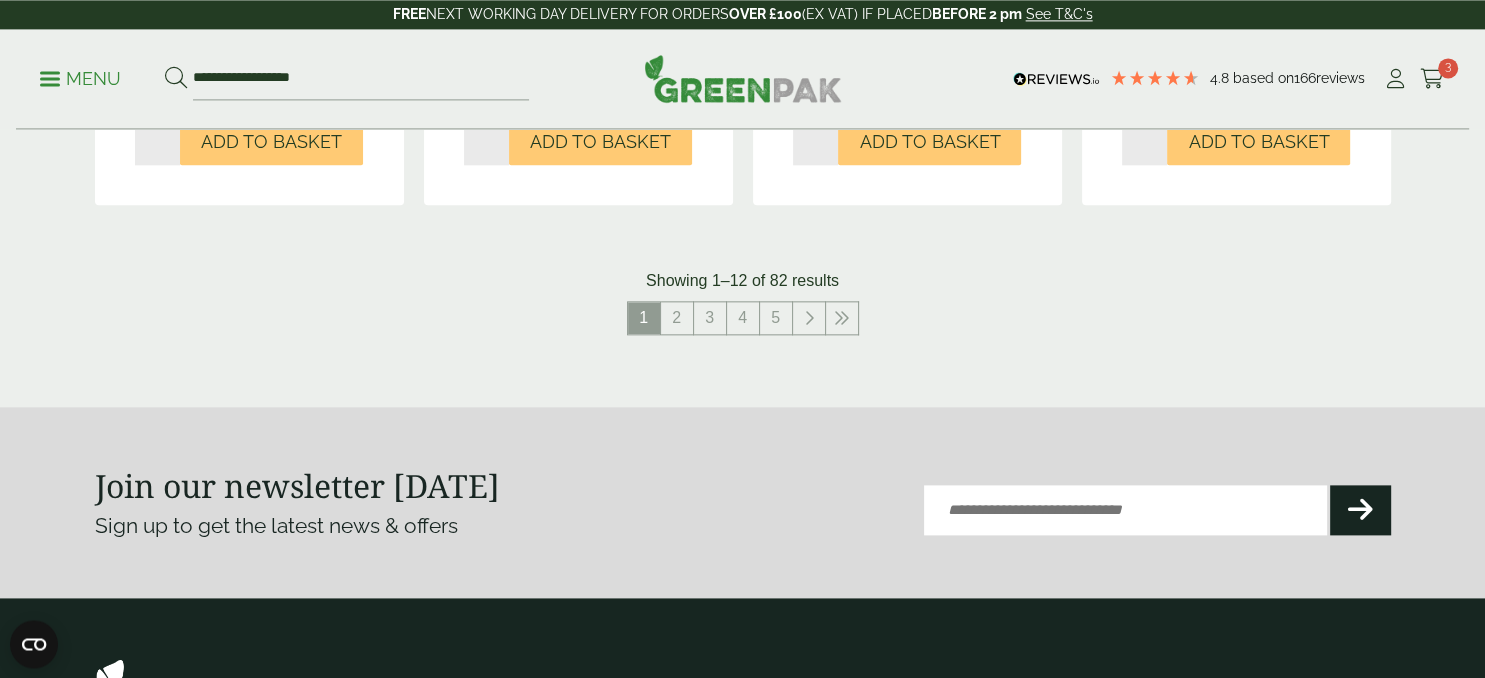 scroll, scrollTop: 2323, scrollLeft: 0, axis: vertical 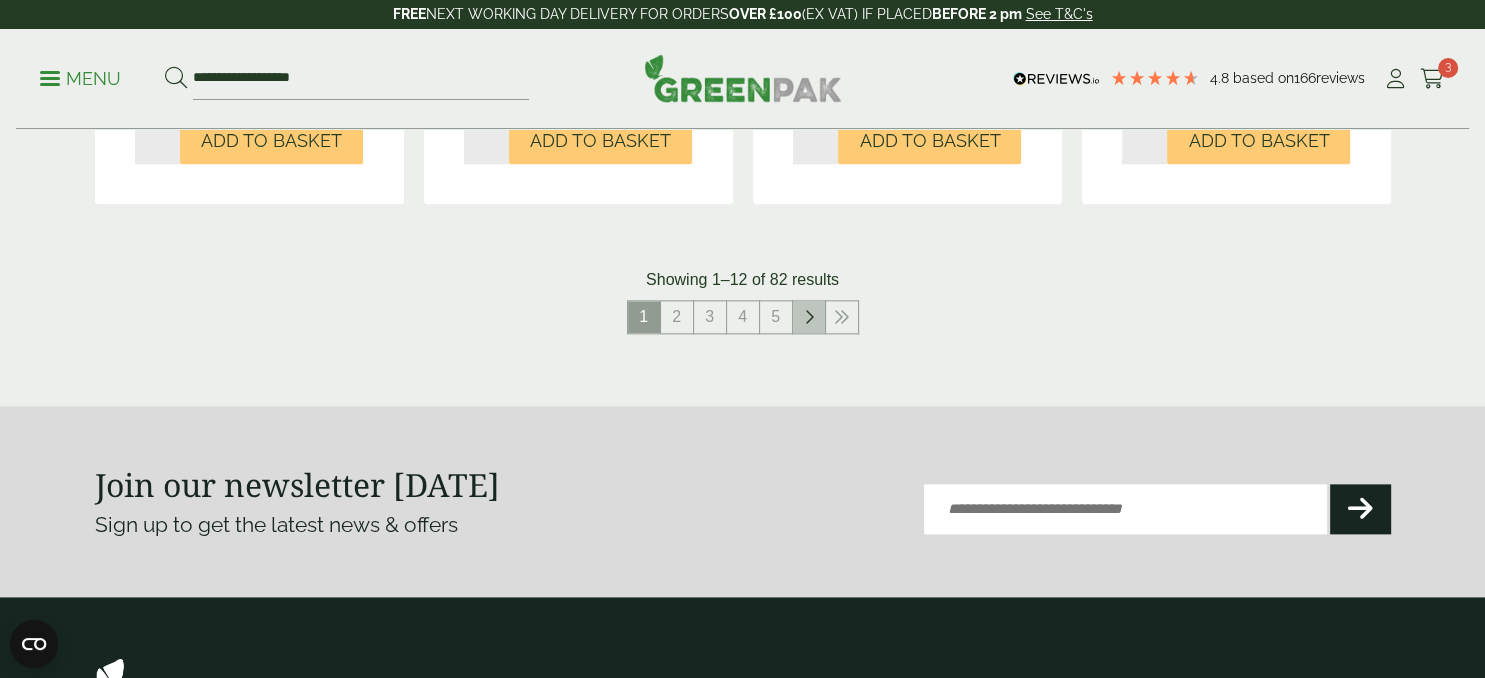 click at bounding box center (809, 317) 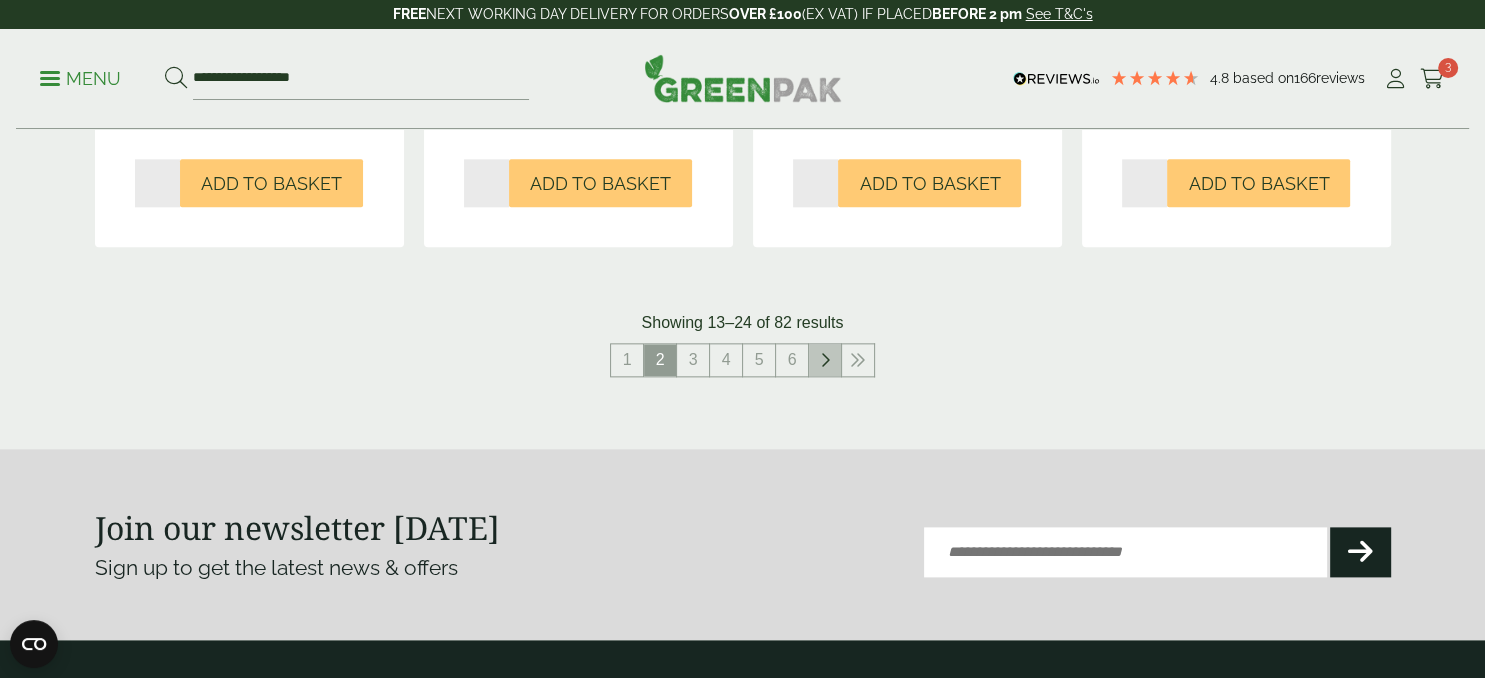 click at bounding box center (825, 360) 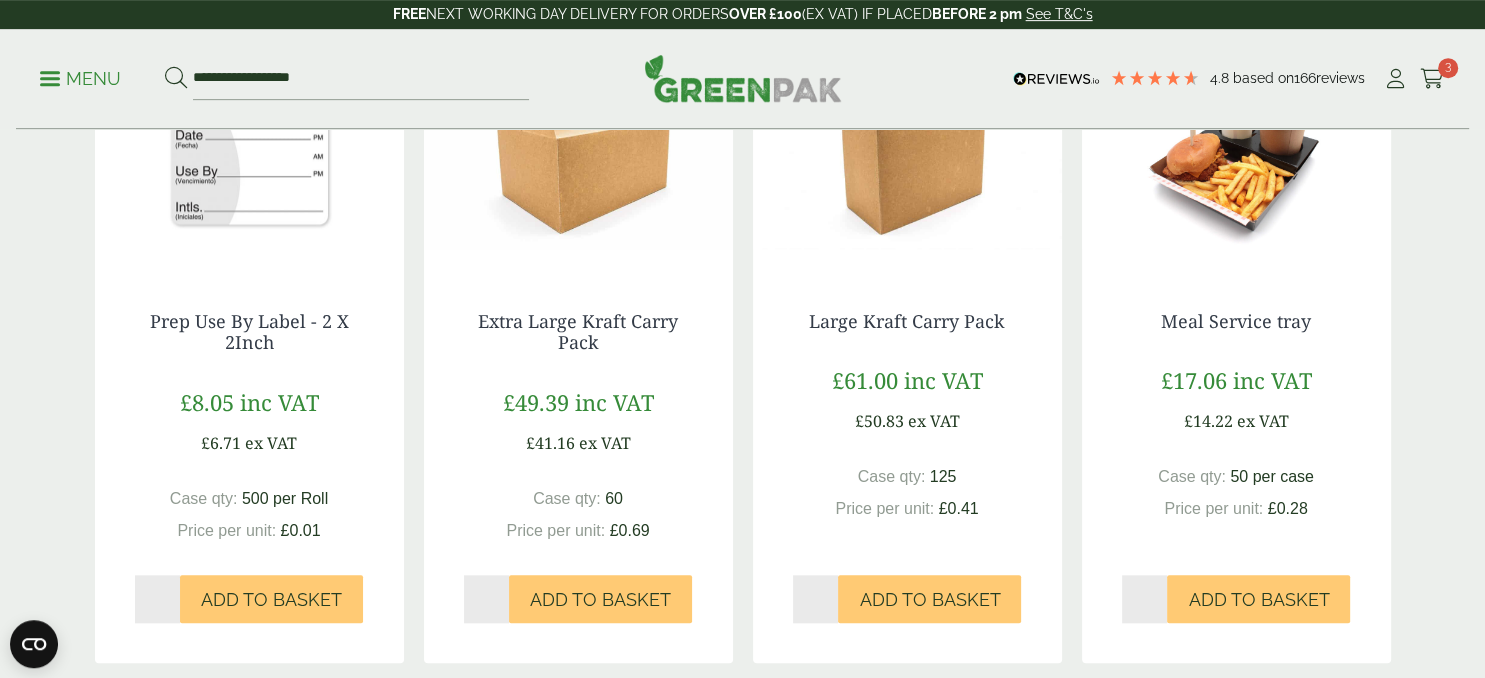 scroll, scrollTop: 1848, scrollLeft: 0, axis: vertical 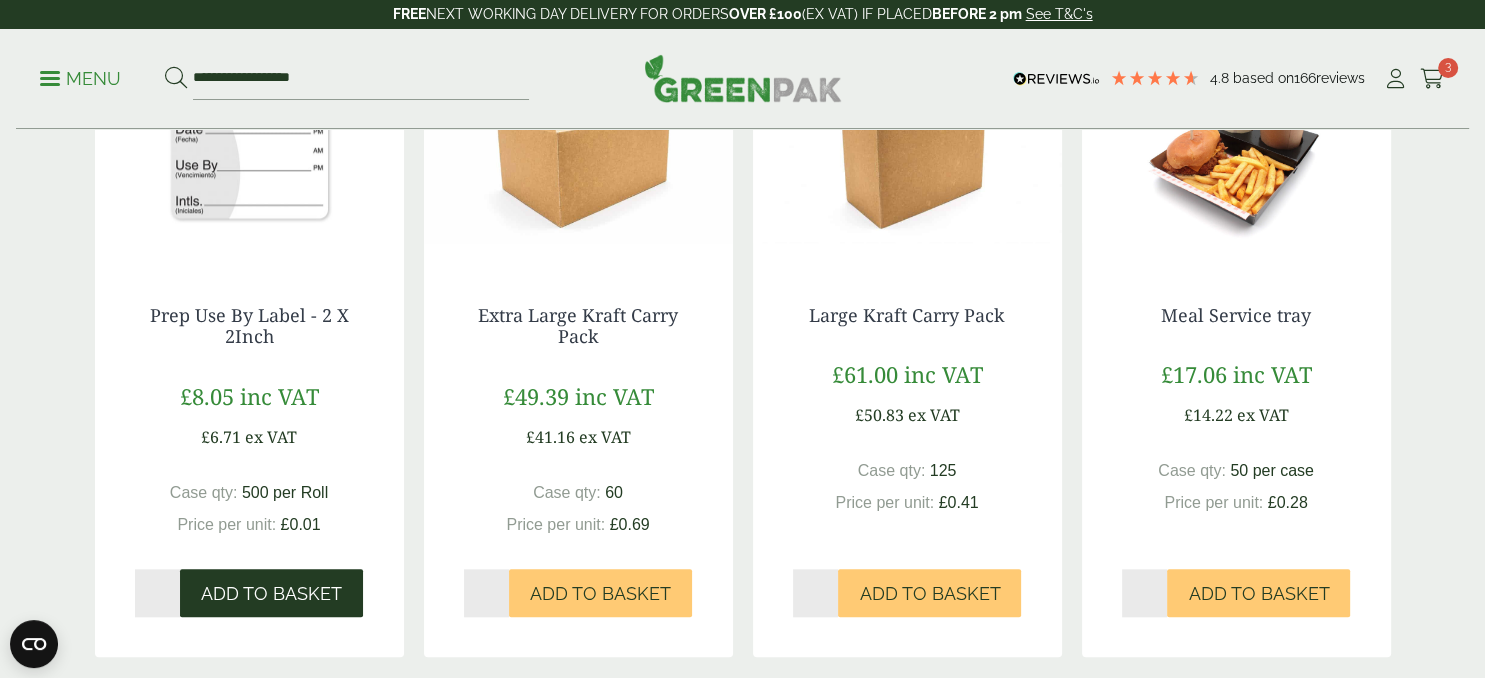 click on "Add to Basket" at bounding box center [271, 594] 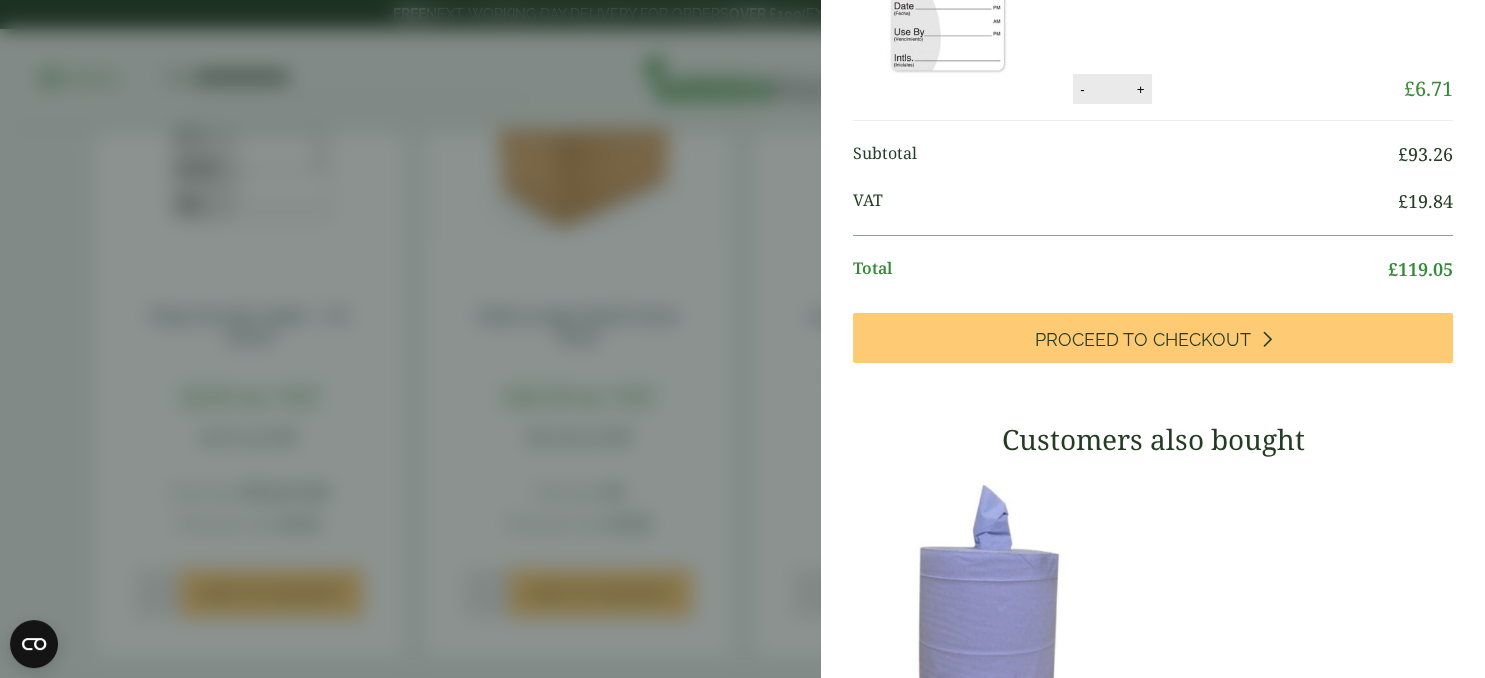 scroll, scrollTop: 652, scrollLeft: 0, axis: vertical 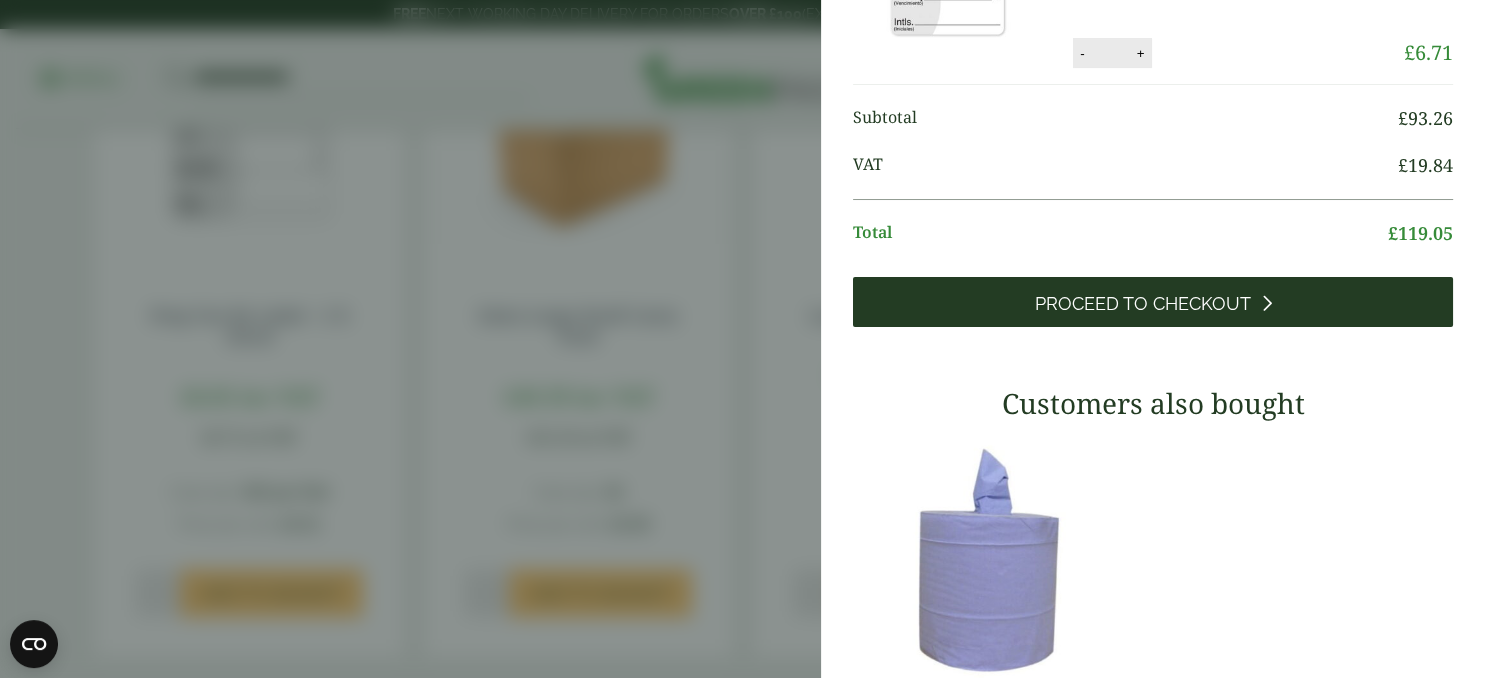 click on "Proceed to Checkout" at bounding box center (1153, 302) 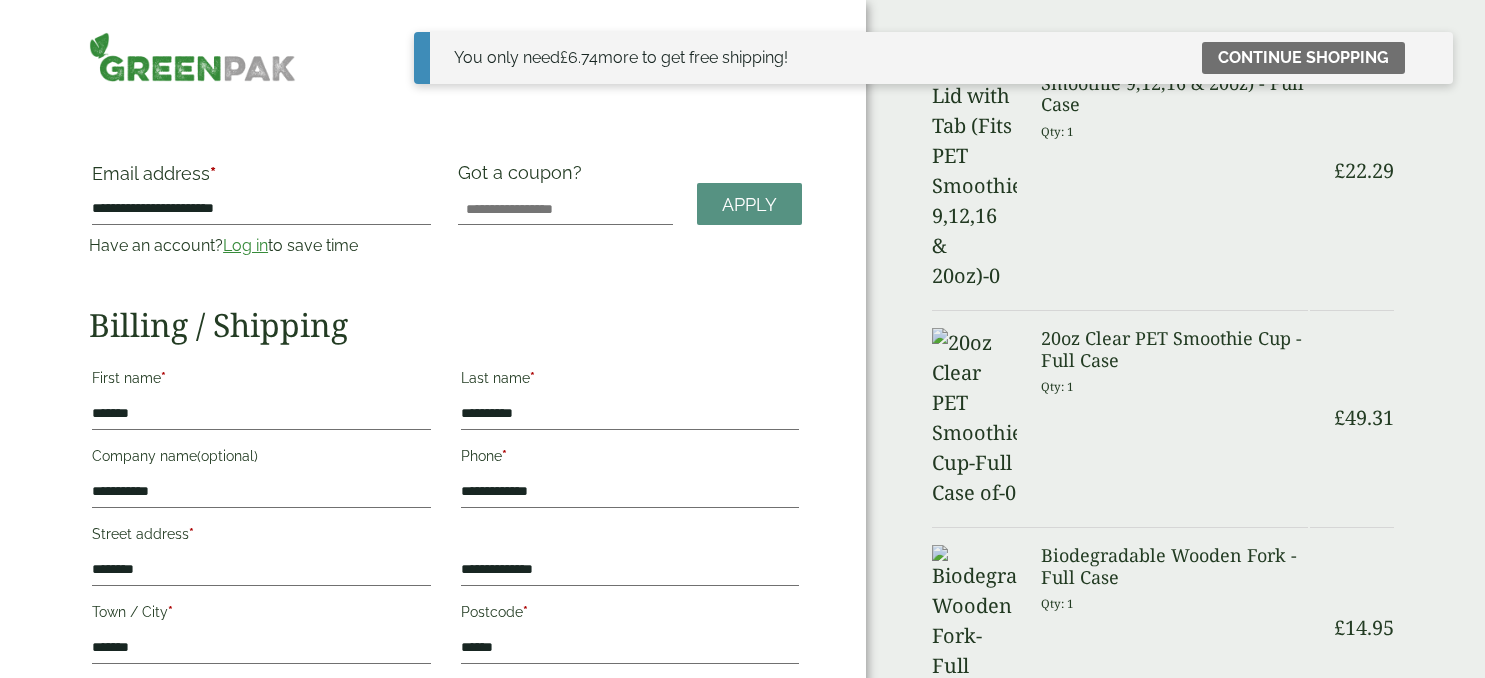 scroll, scrollTop: 0, scrollLeft: 0, axis: both 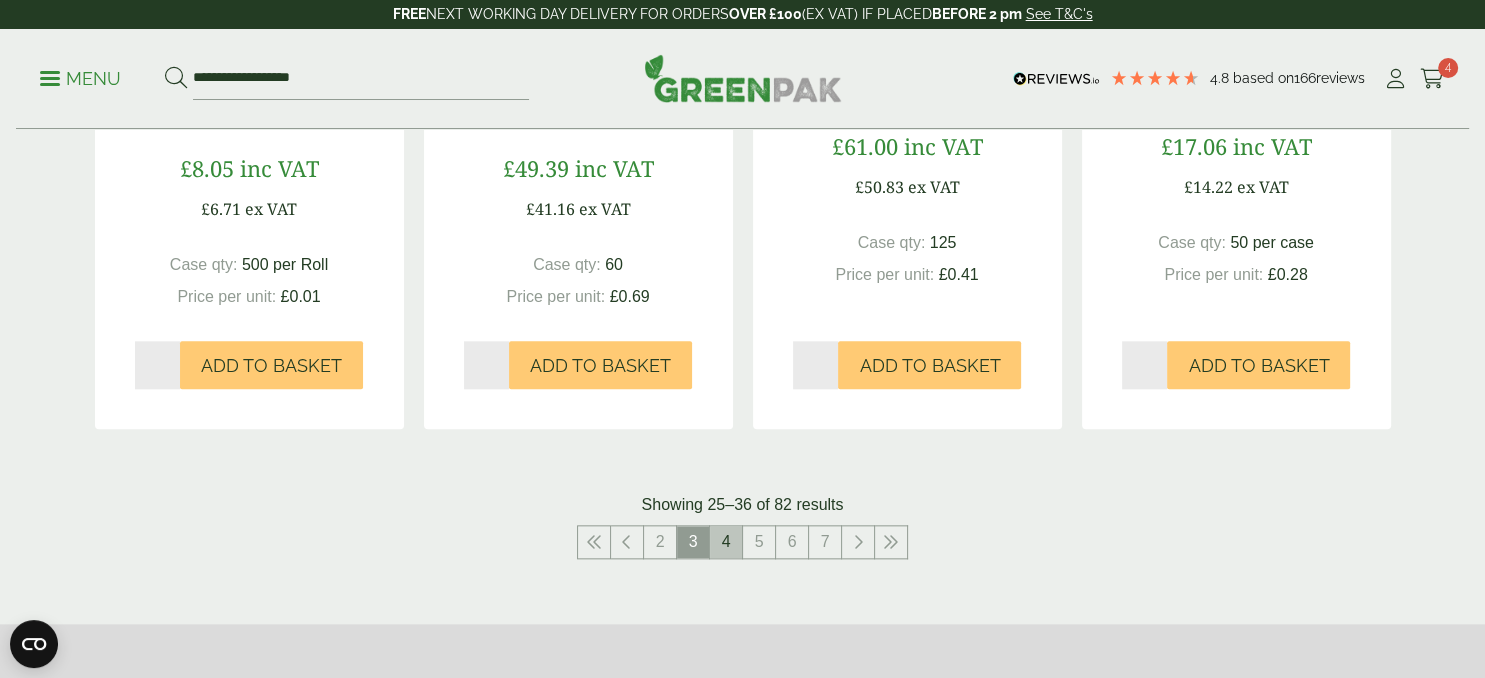 click on "4" at bounding box center (726, 542) 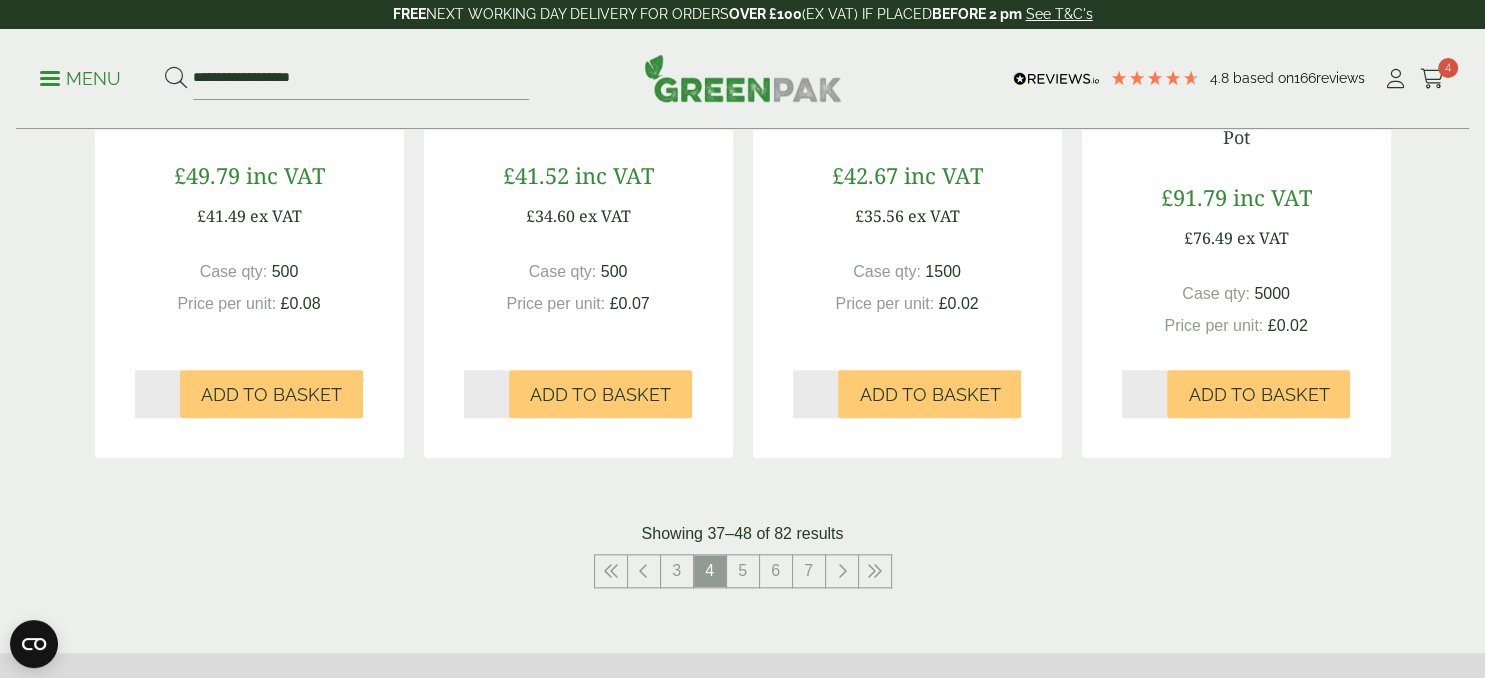 scroll, scrollTop: 2164, scrollLeft: 0, axis: vertical 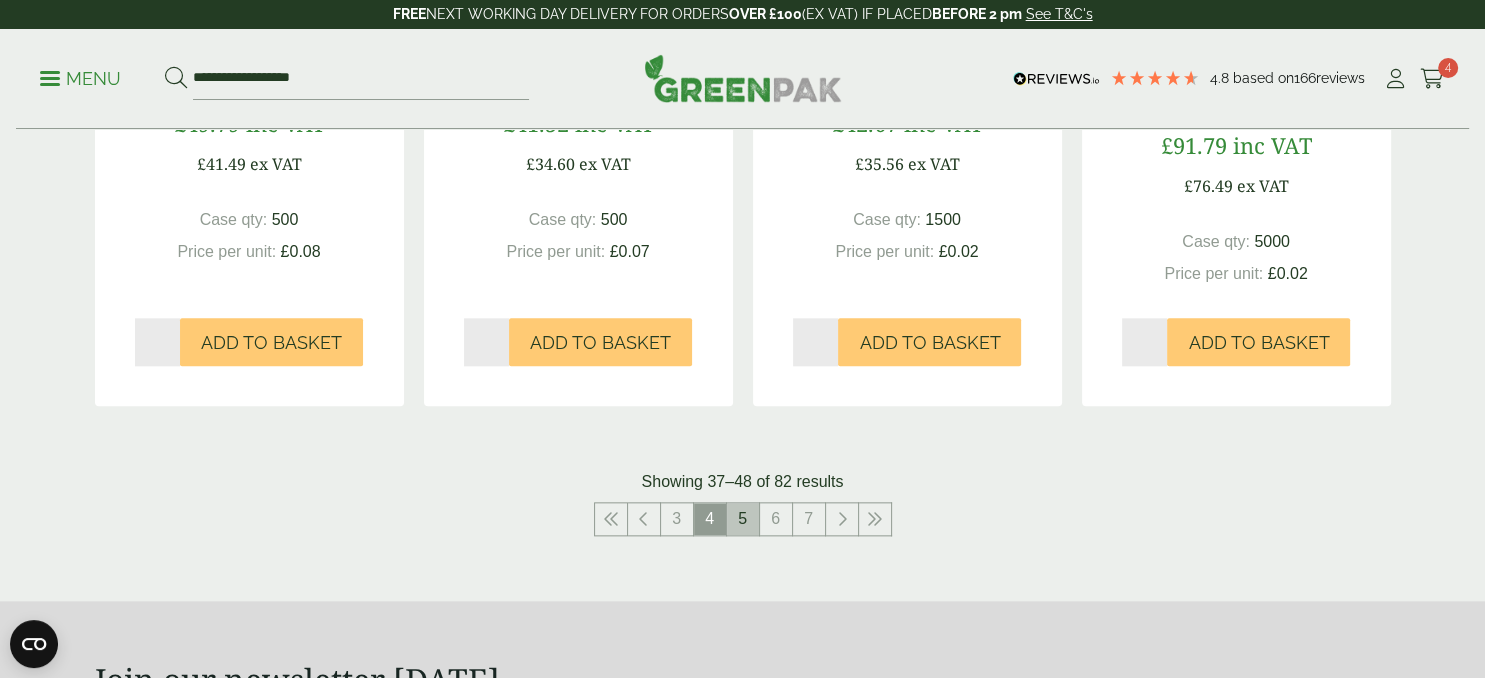 click on "5" at bounding box center (743, 519) 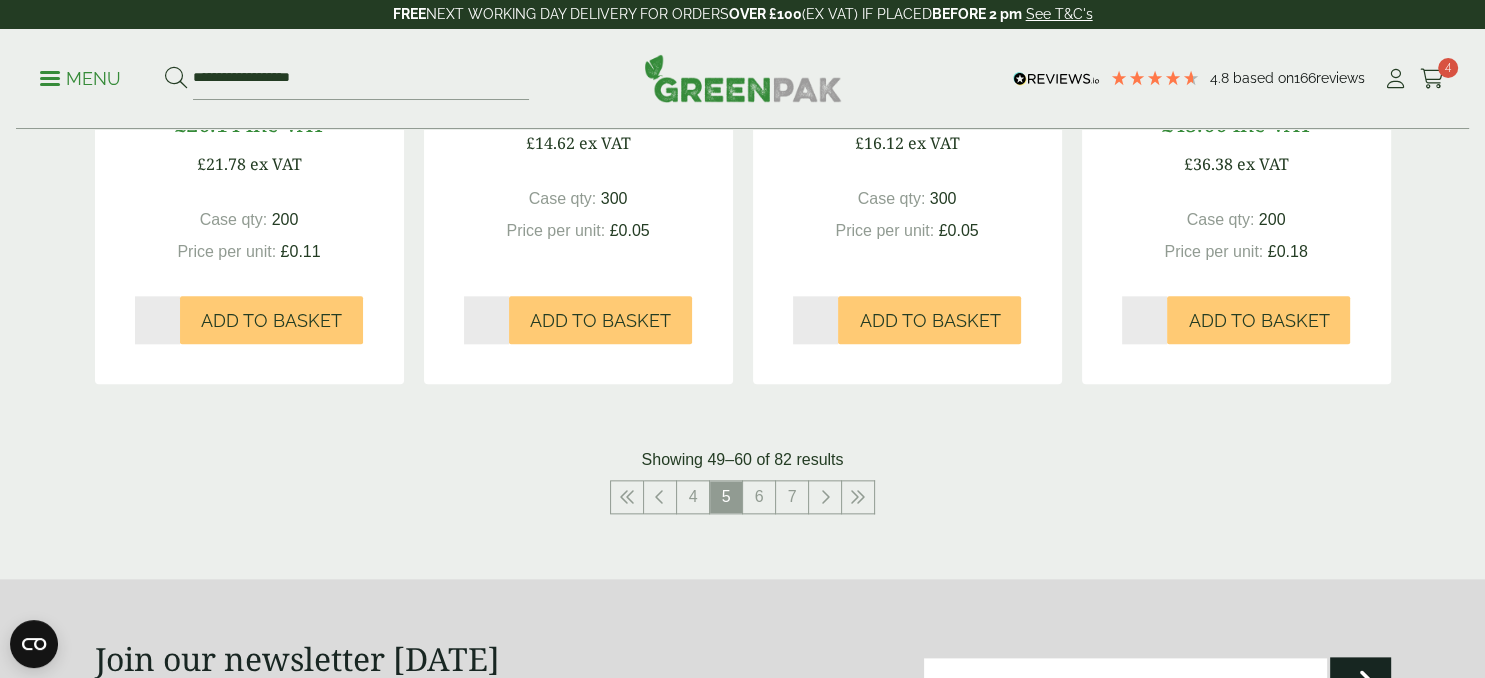 scroll, scrollTop: 2217, scrollLeft: 0, axis: vertical 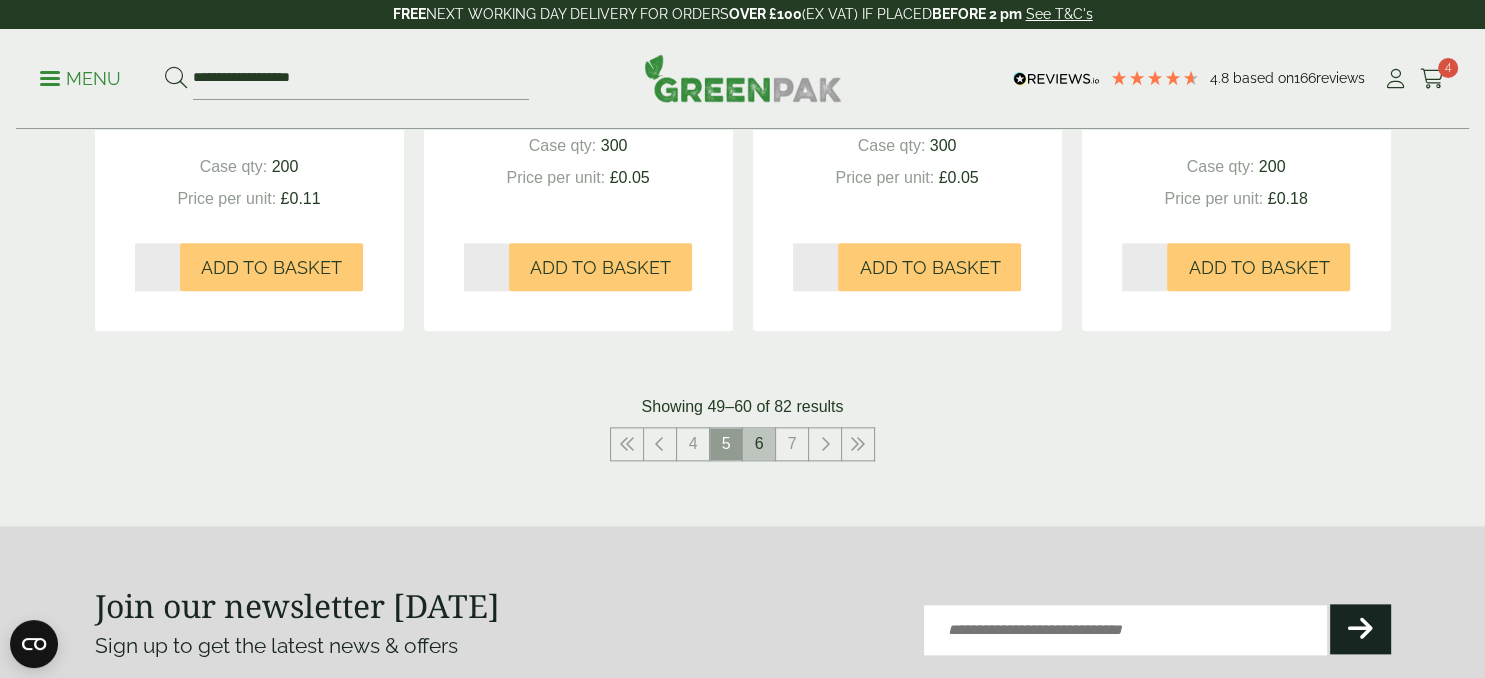 click on "6" at bounding box center [759, 444] 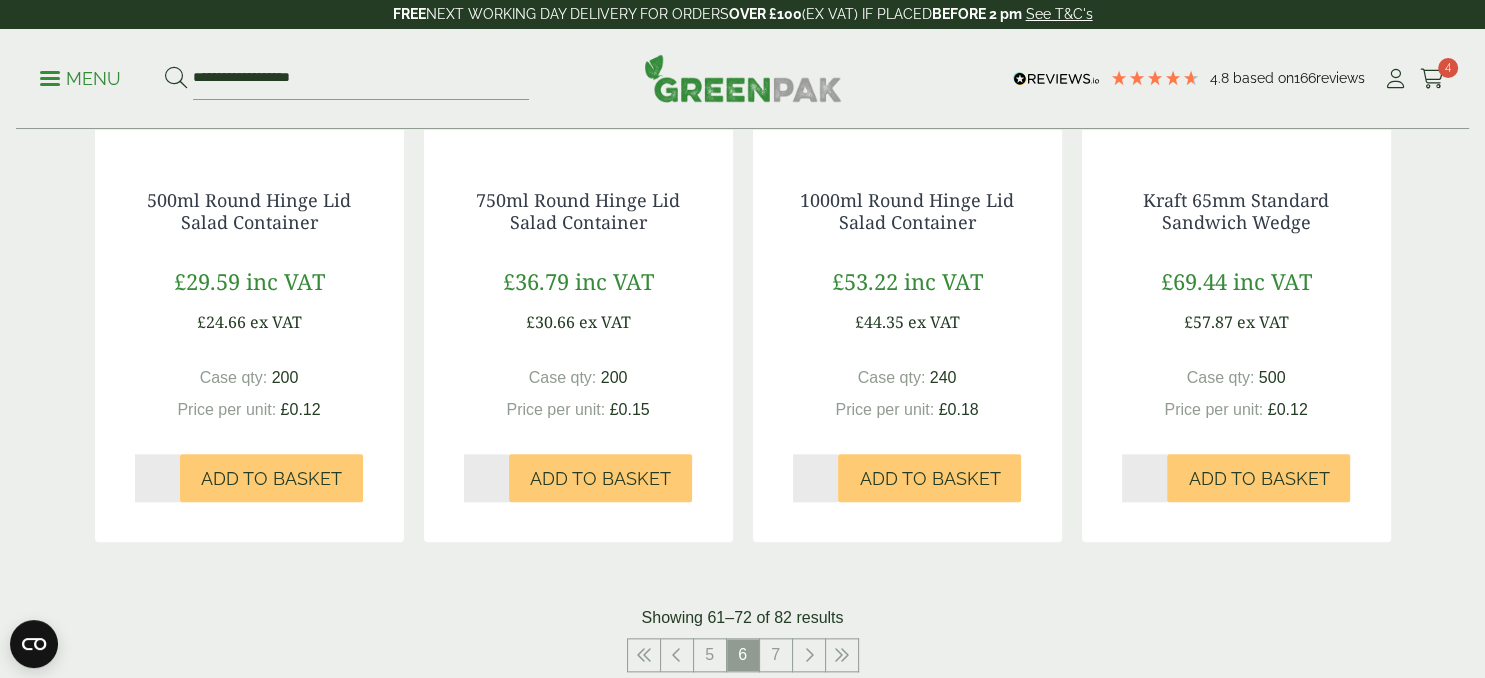 scroll, scrollTop: 2059, scrollLeft: 0, axis: vertical 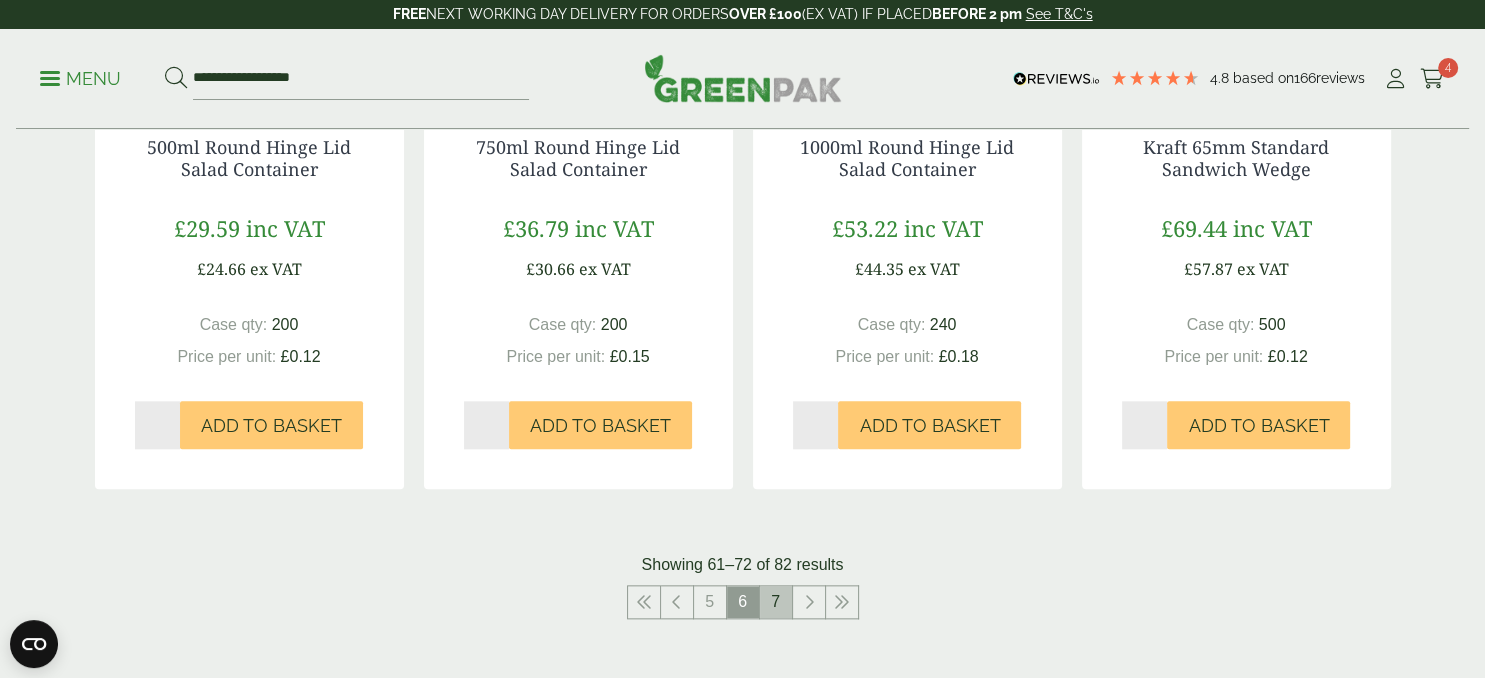 click on "7" at bounding box center (776, 602) 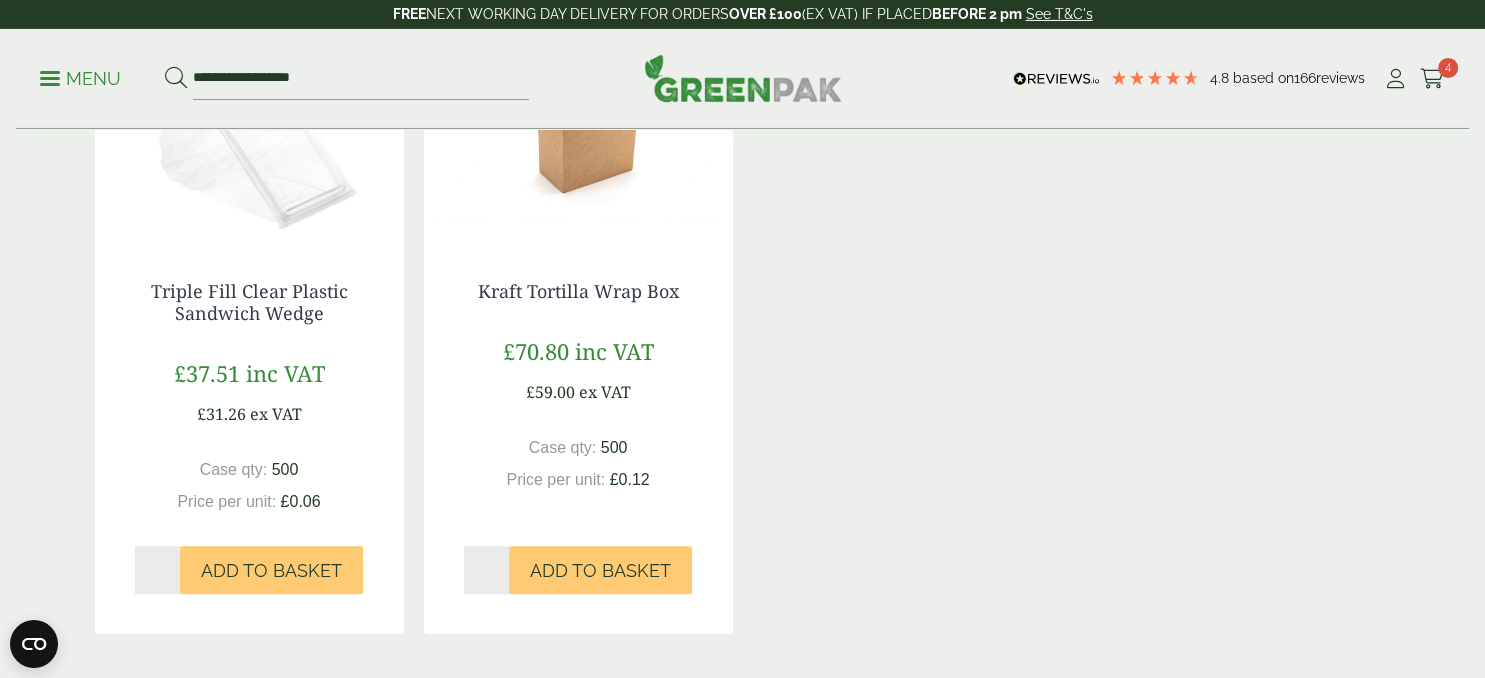 scroll, scrollTop: 1900, scrollLeft: 0, axis: vertical 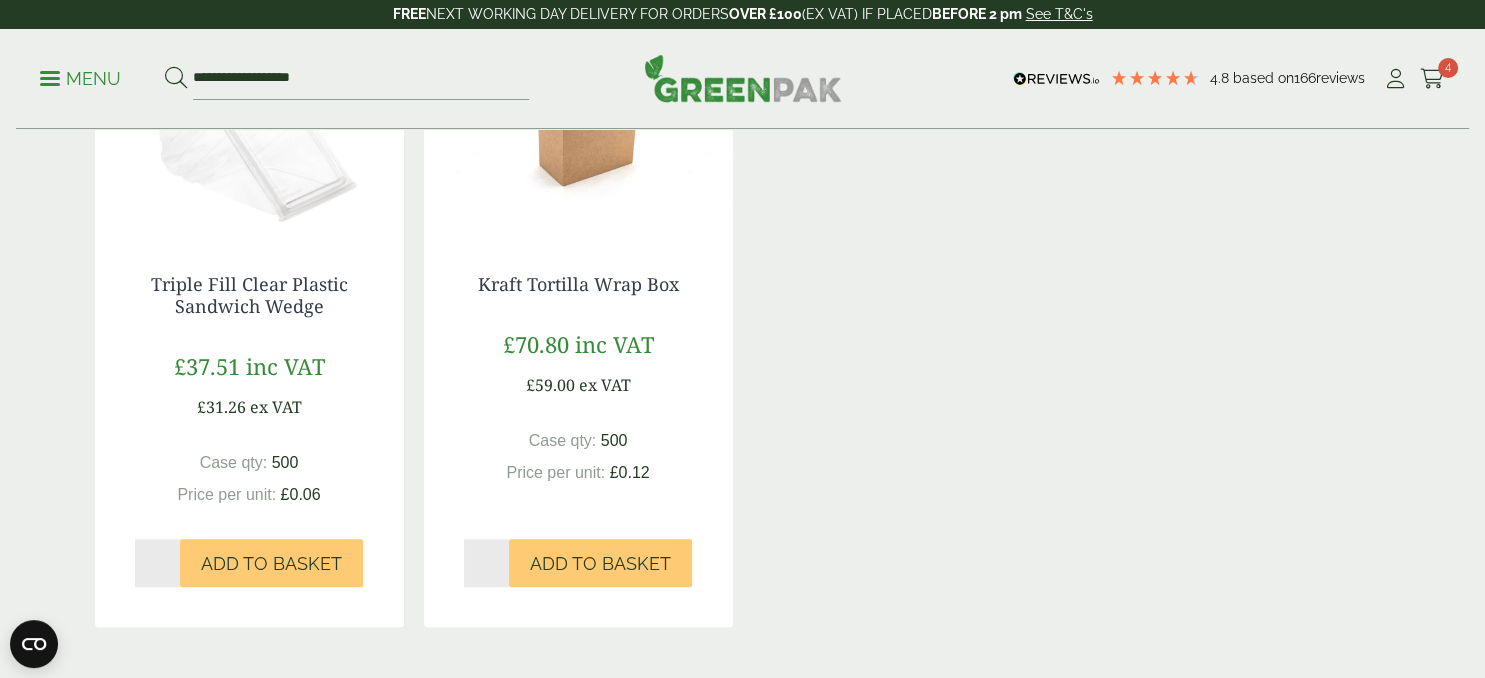 click at bounding box center [249, 109] 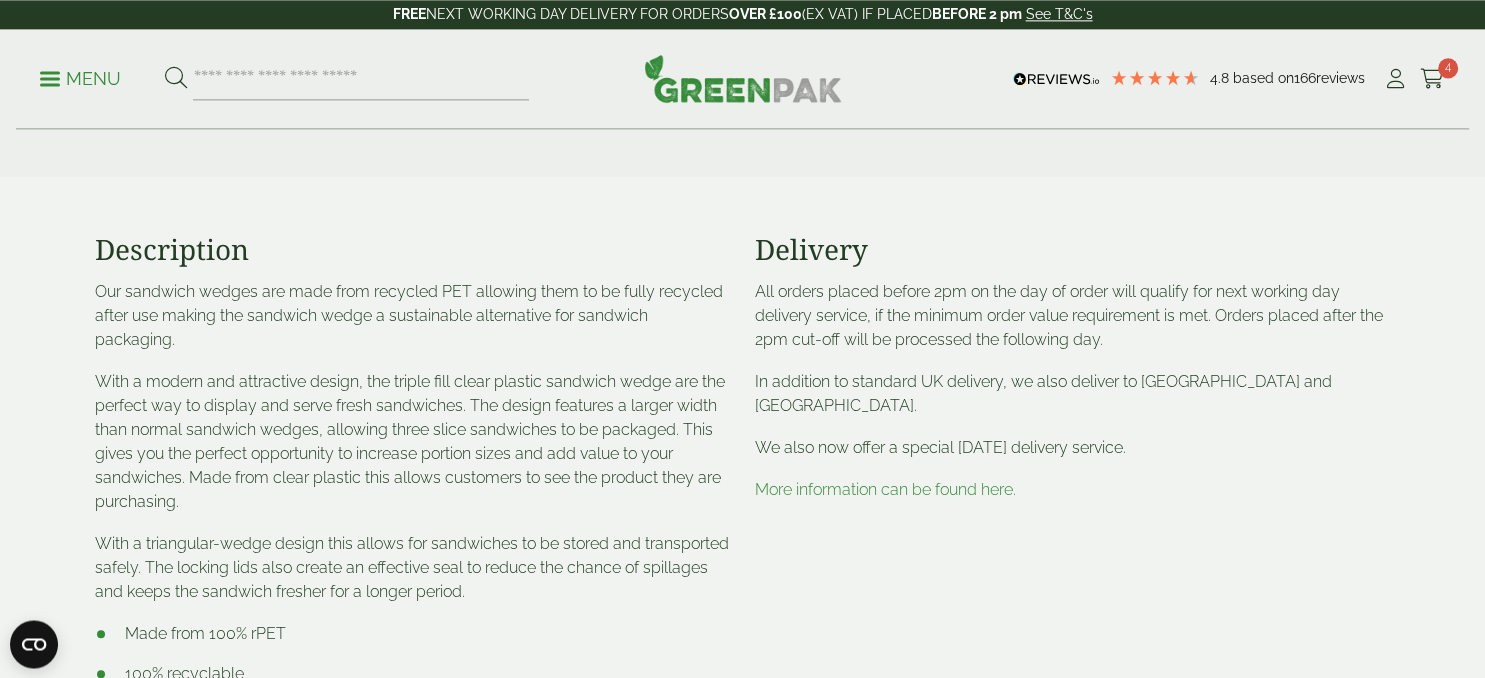 scroll, scrollTop: 739, scrollLeft: 0, axis: vertical 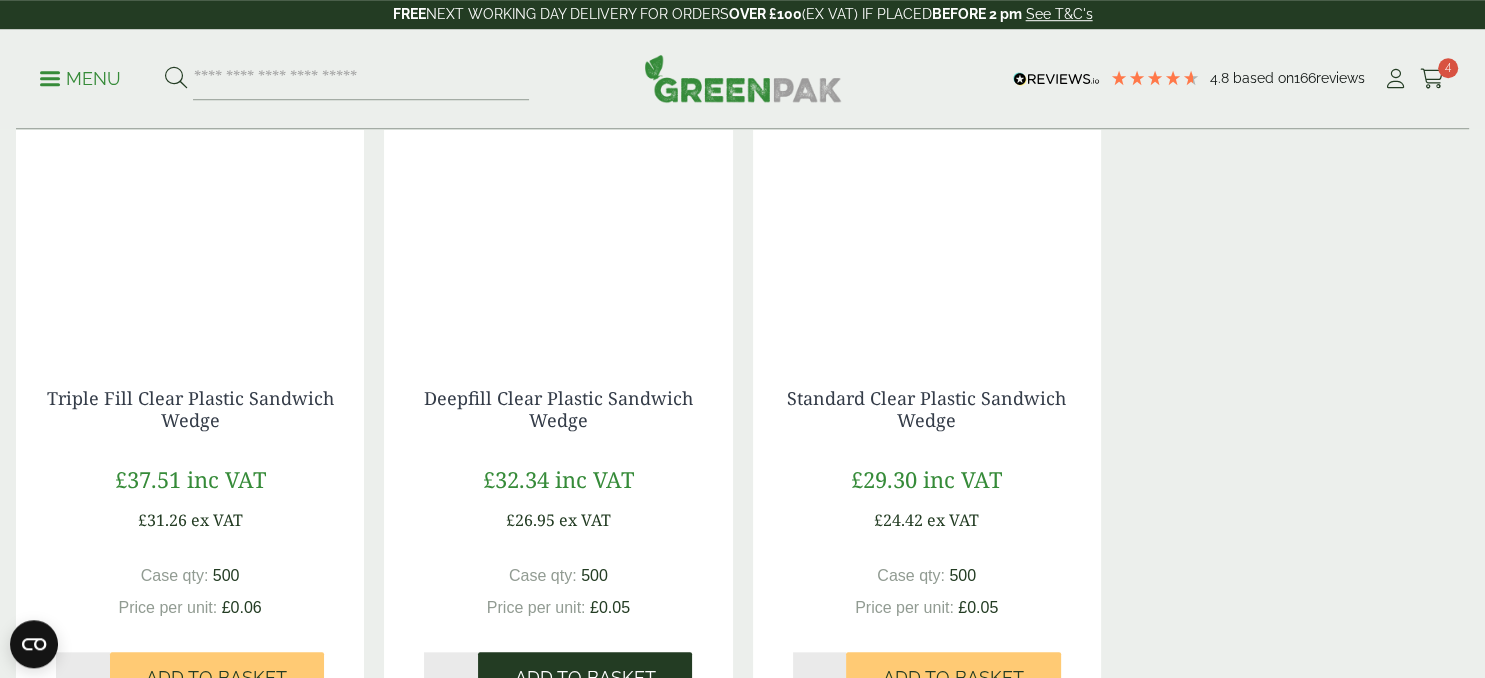 click on "Add to Basket" at bounding box center (585, 676) 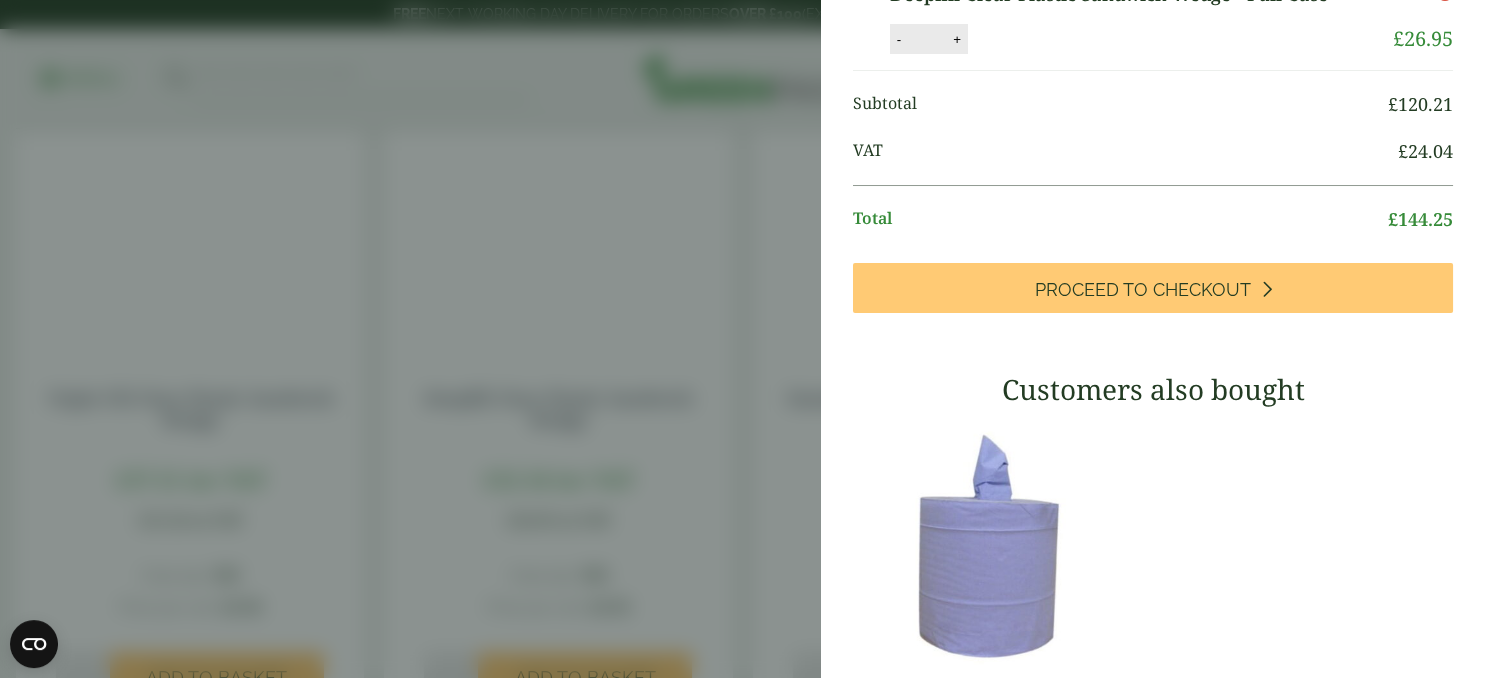 scroll, scrollTop: 692, scrollLeft: 0, axis: vertical 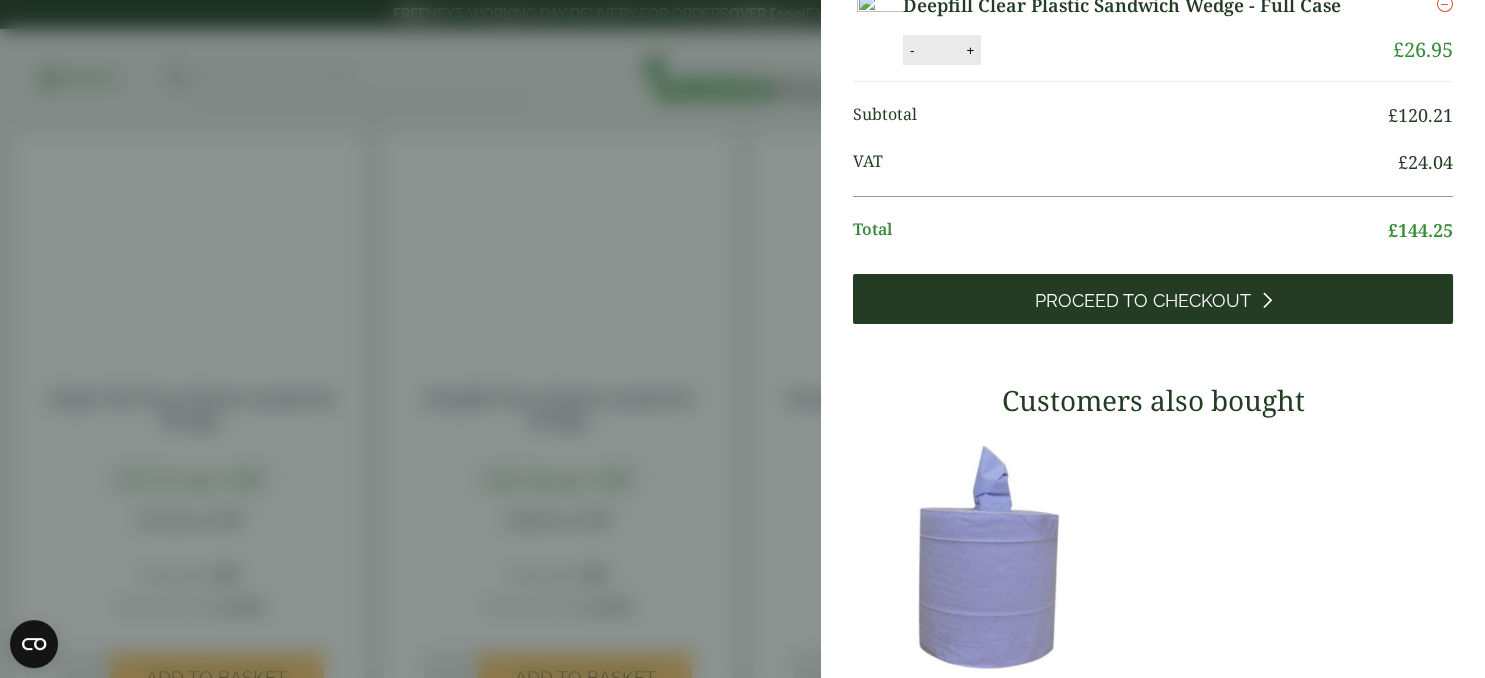 click on "Proceed to Checkout" at bounding box center (1143, 301) 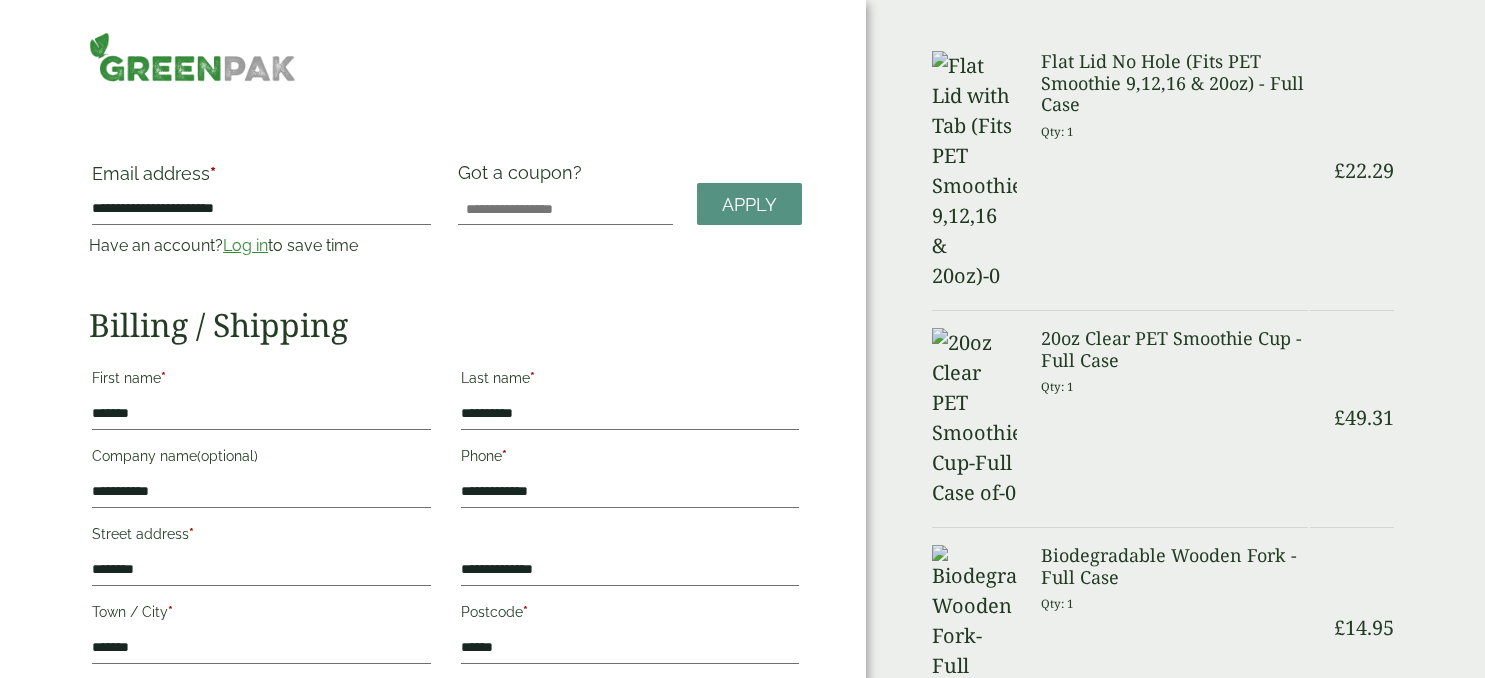 scroll, scrollTop: 0, scrollLeft: 0, axis: both 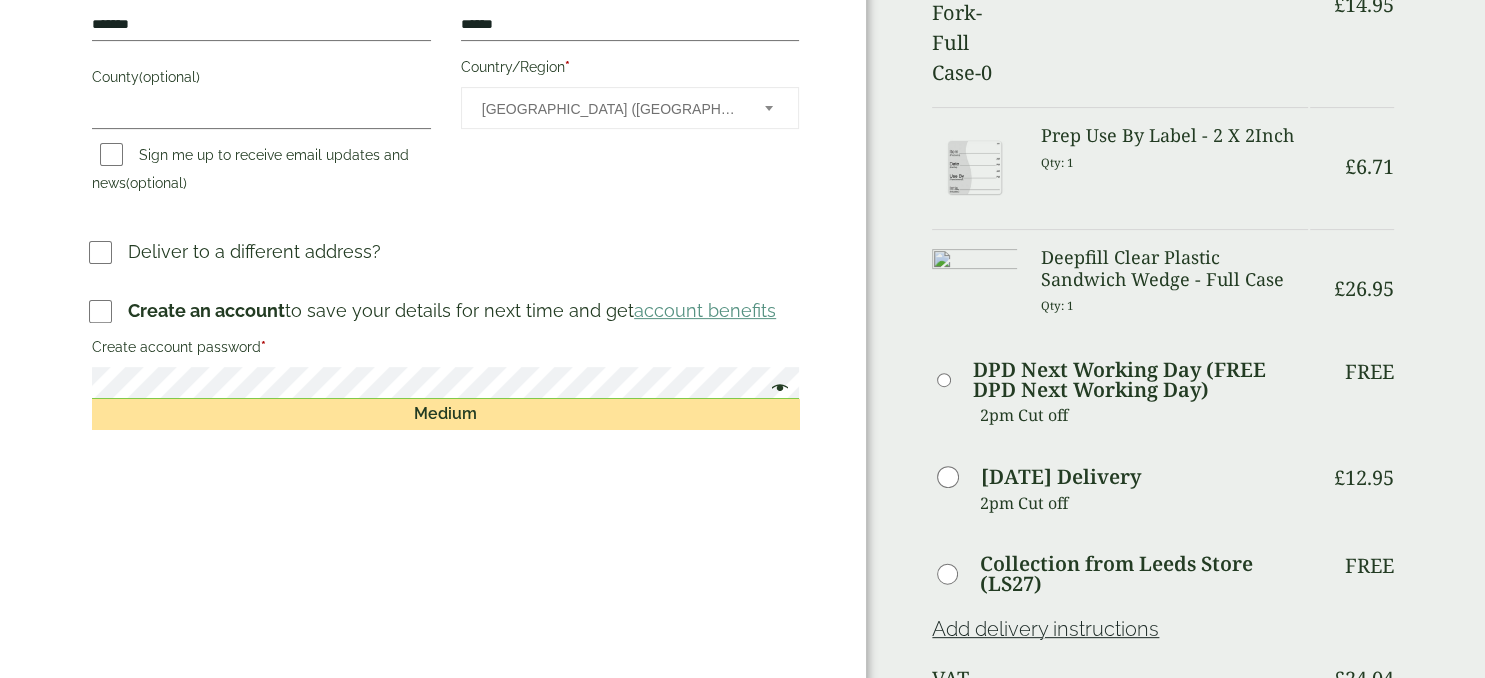 click on "Medium" at bounding box center (445, 414) 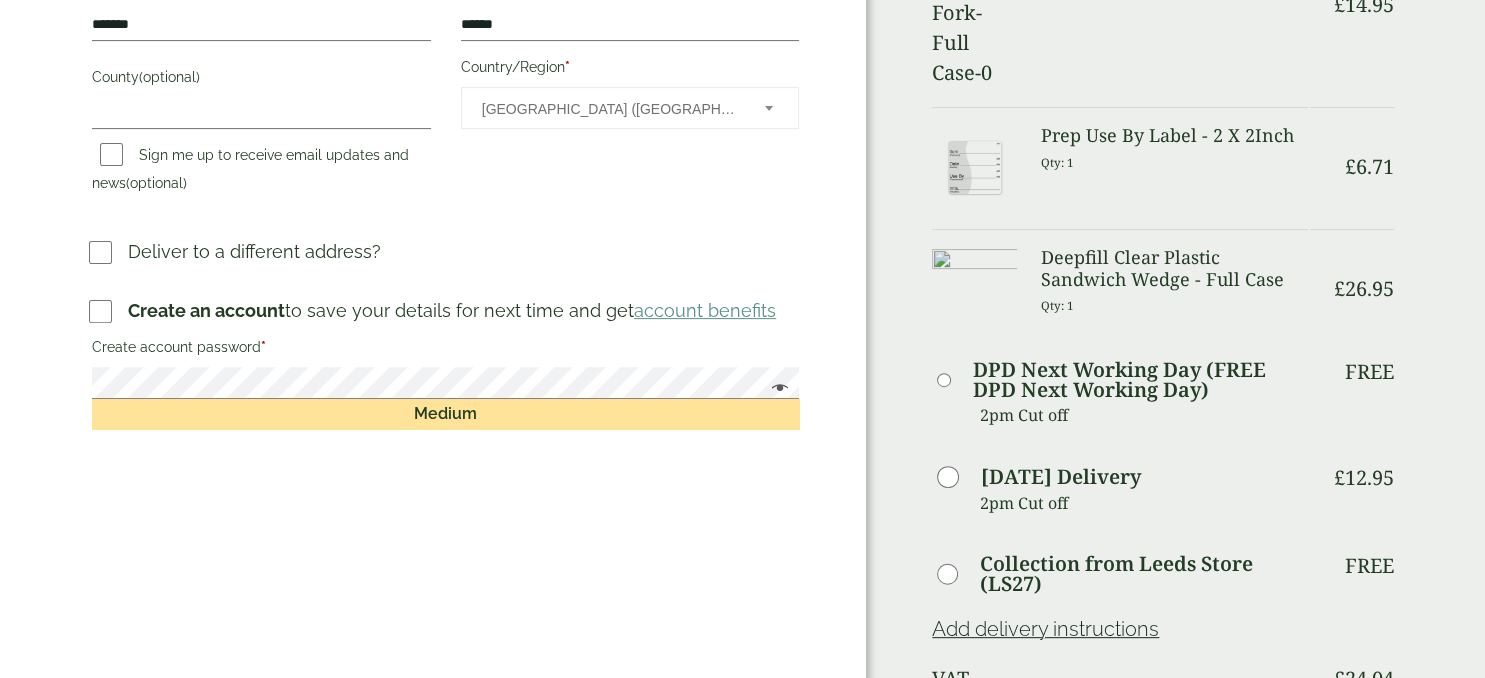 click on "**********" at bounding box center (433, 386) 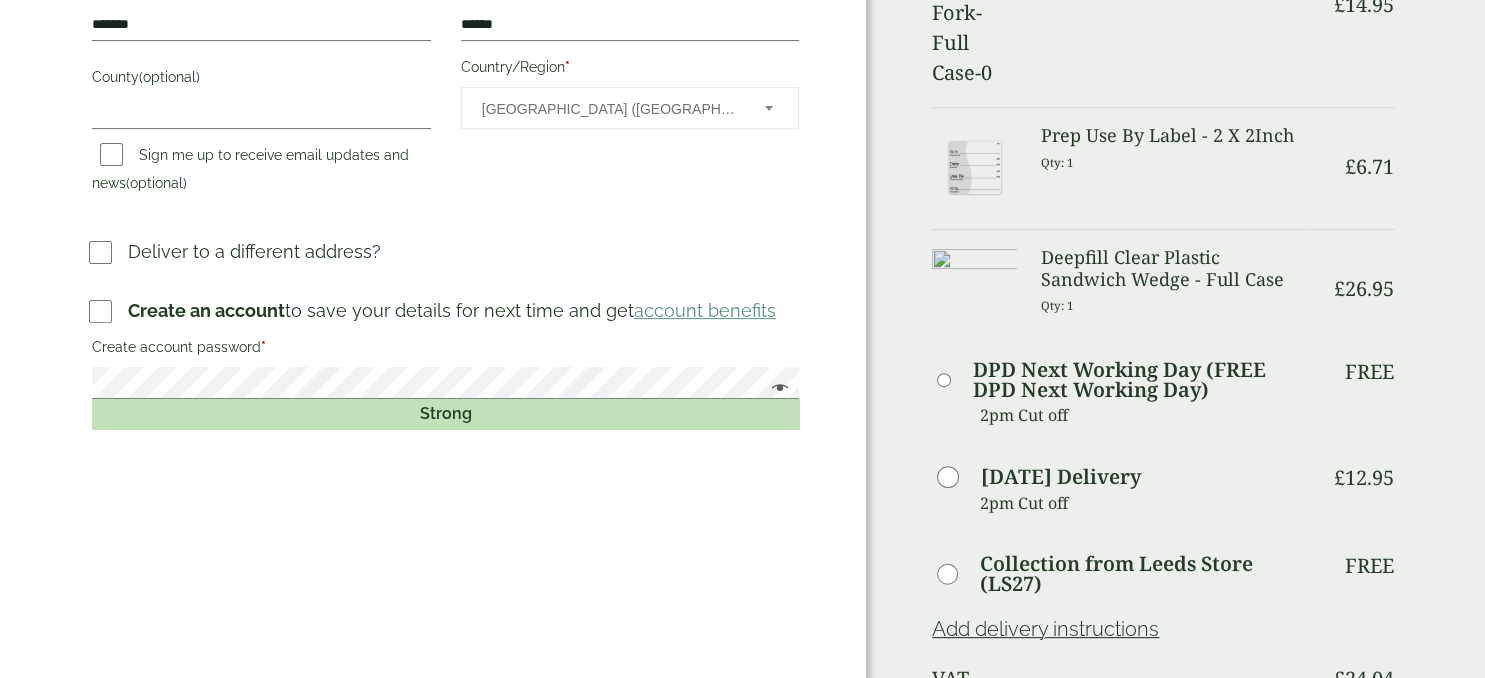 click on "Strong" at bounding box center [445, 414] 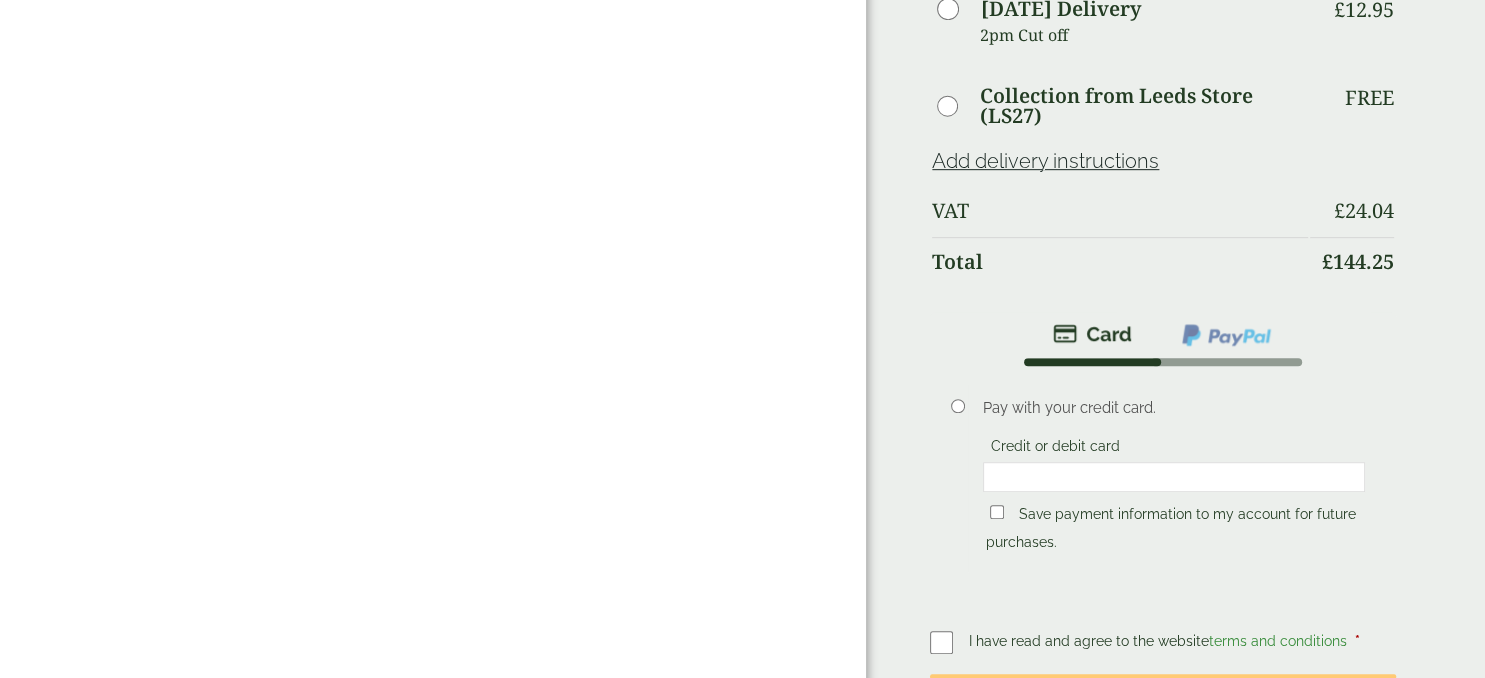 scroll, scrollTop: 1096, scrollLeft: 0, axis: vertical 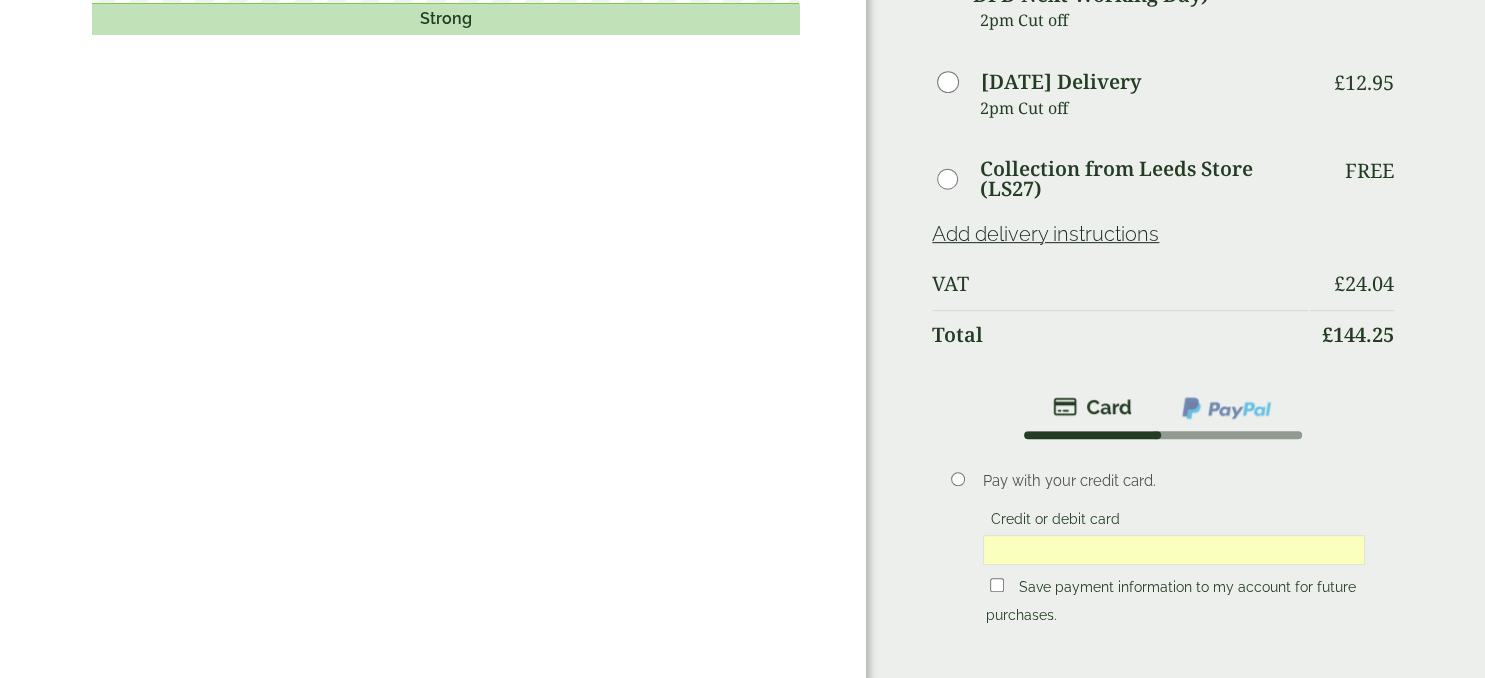 click on "Credit or debit card" at bounding box center [1174, 539] 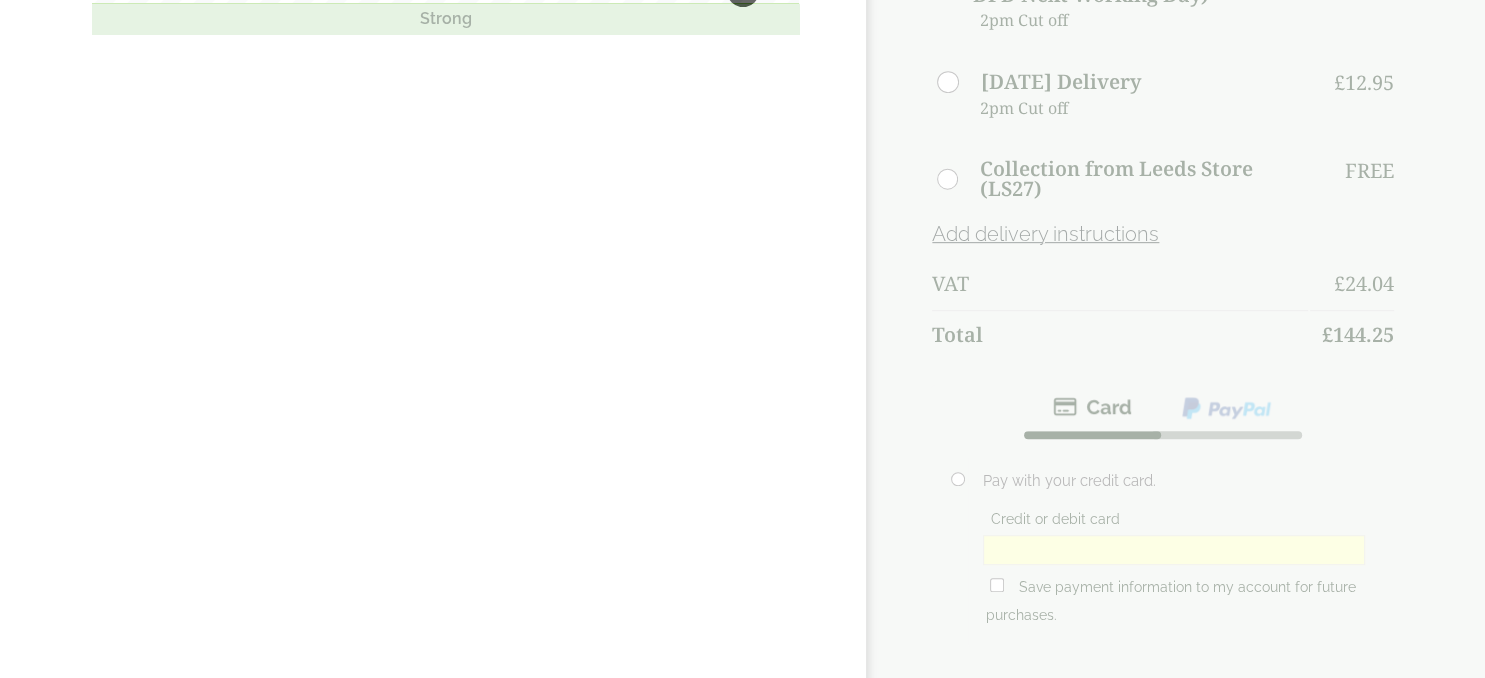 scroll, scrollTop: 0, scrollLeft: 0, axis: both 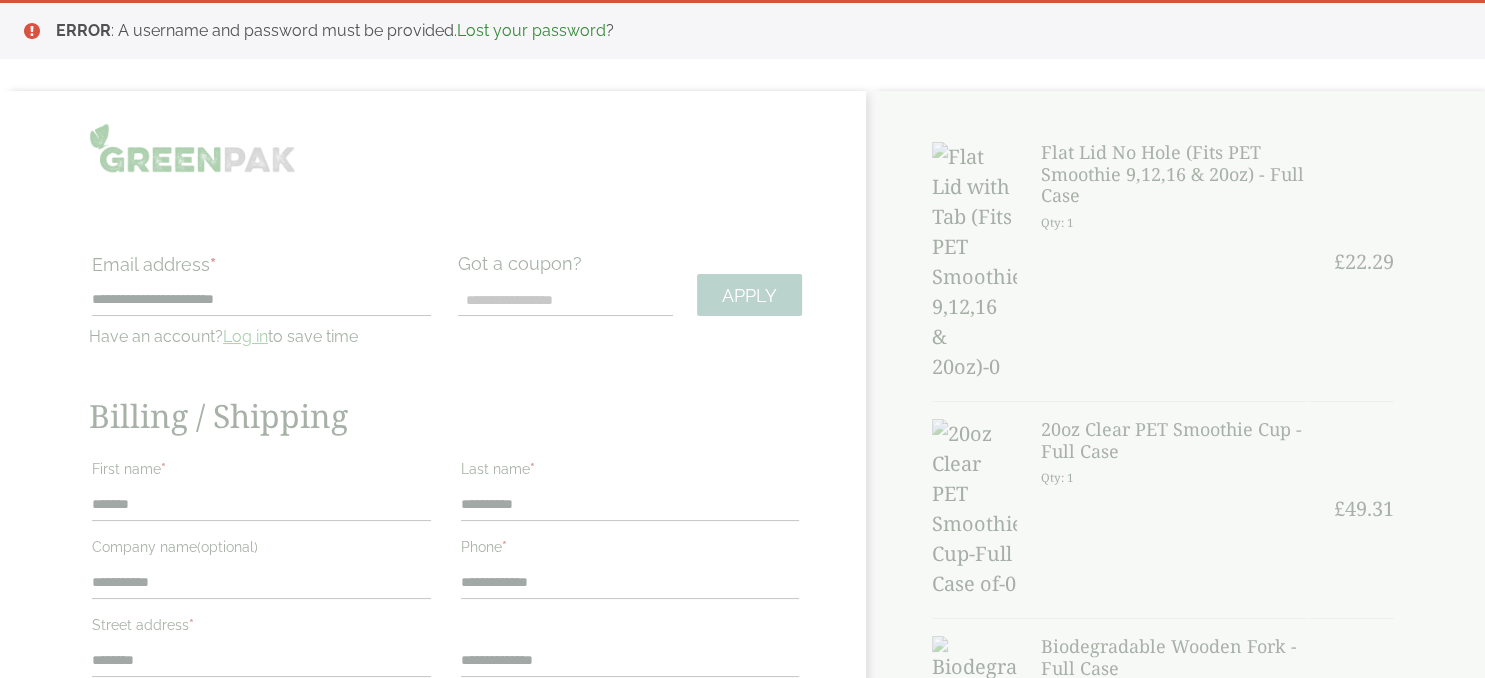 click at bounding box center (742, 1100) 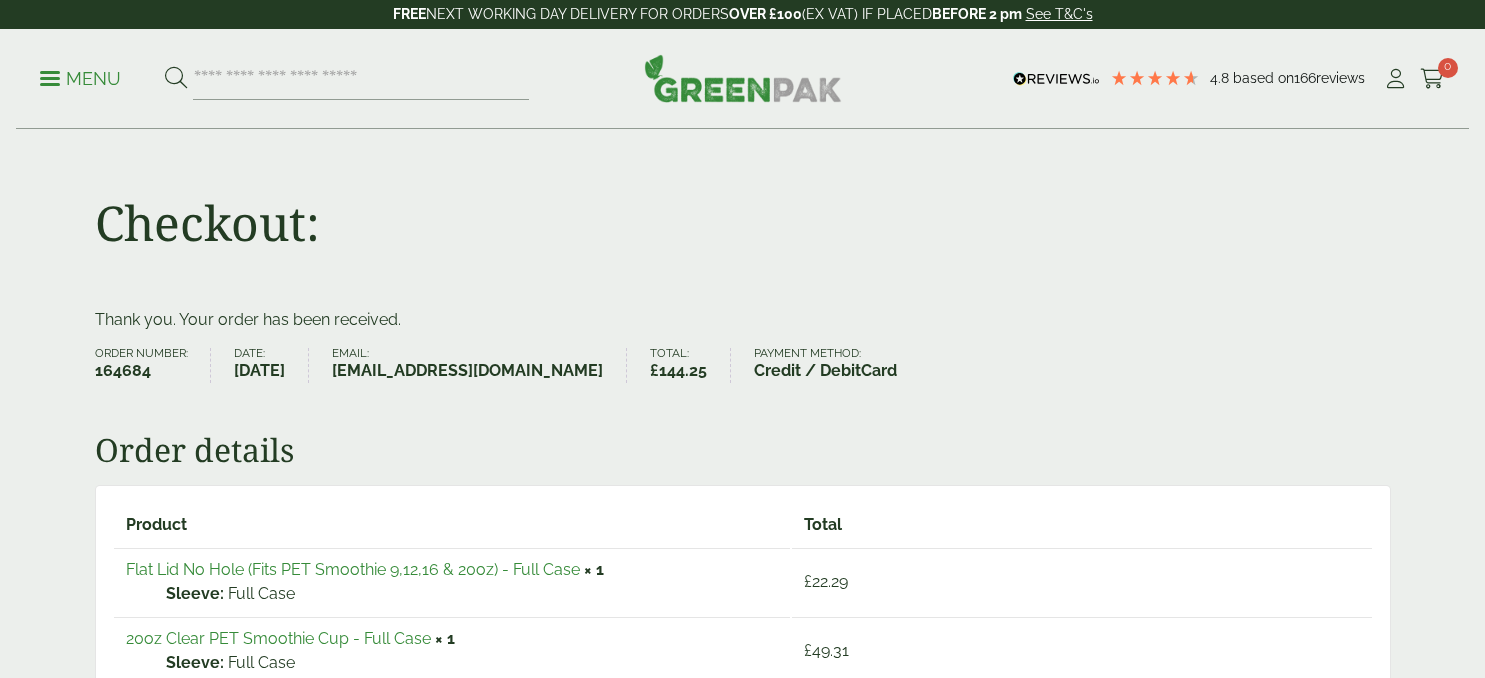 scroll, scrollTop: 0, scrollLeft: 0, axis: both 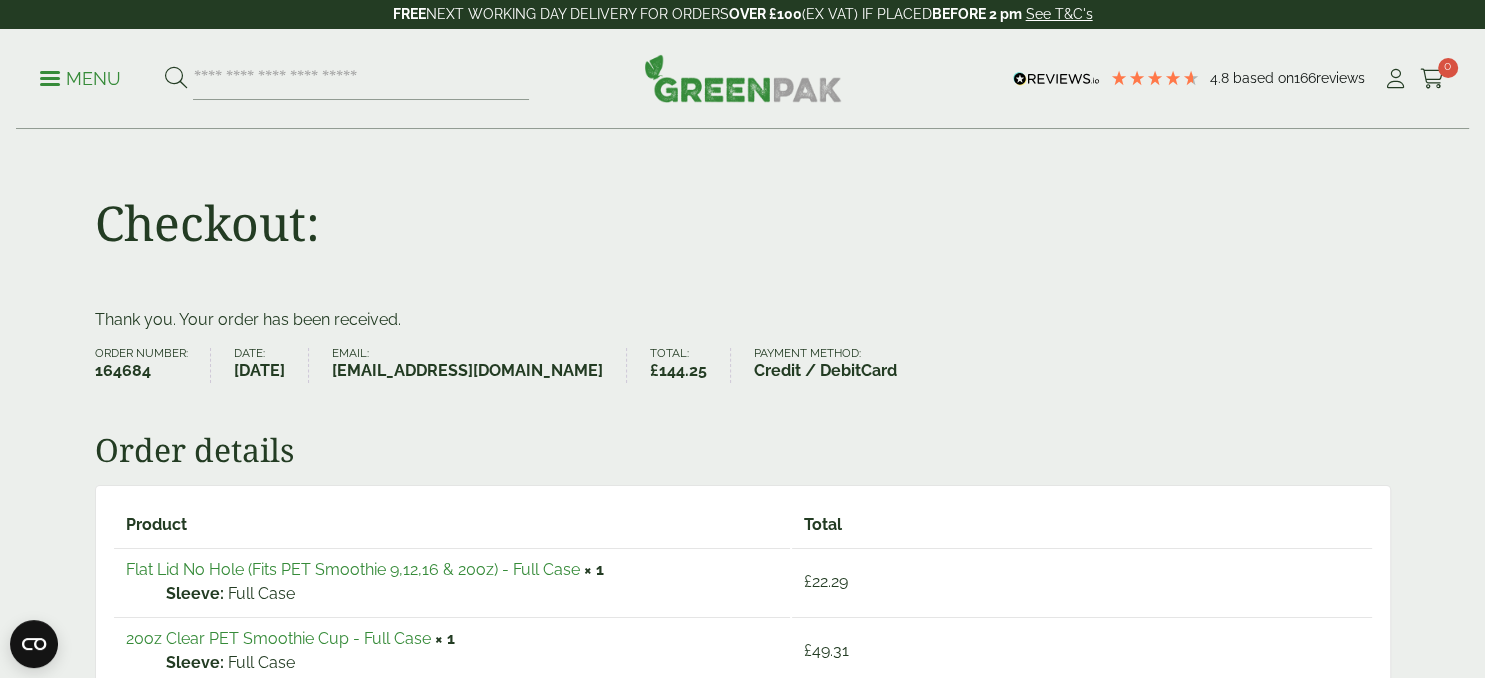 click on "Checkout:" at bounding box center [743, 219] 